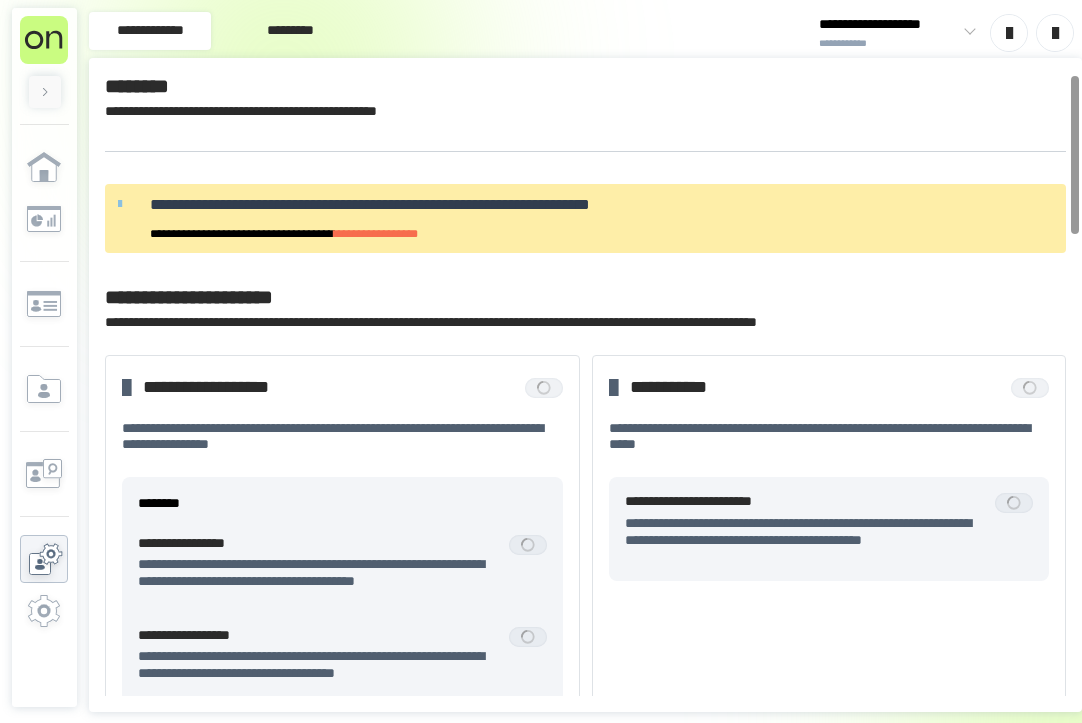 scroll, scrollTop: 0, scrollLeft: 0, axis: both 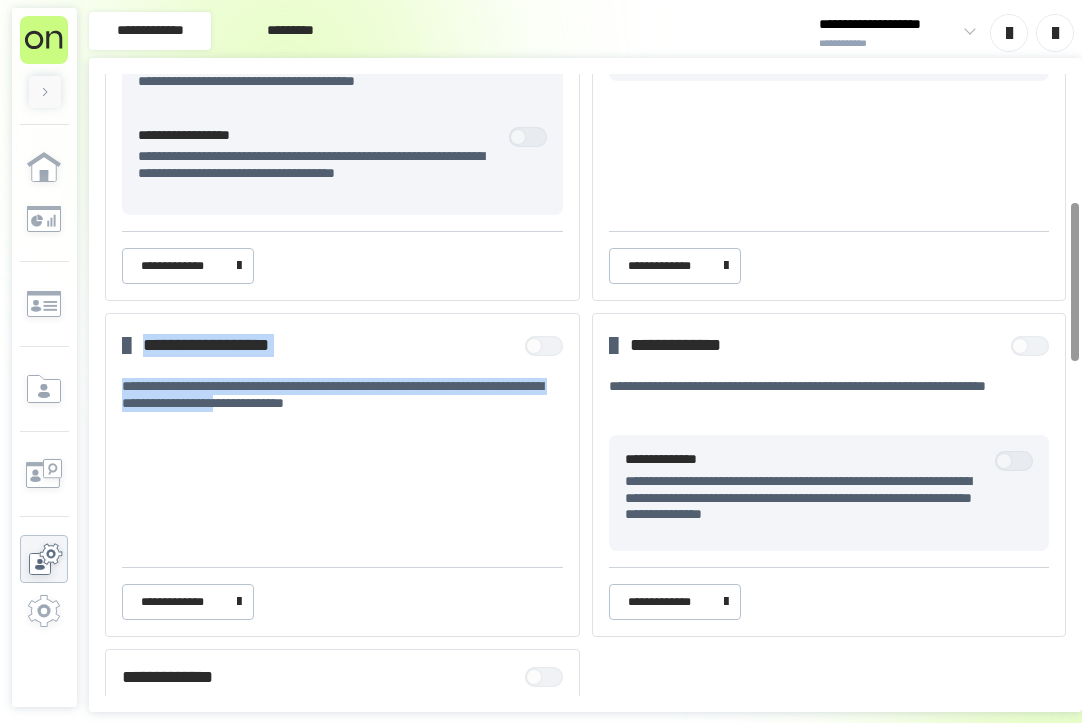 drag, startPoint x: 246, startPoint y: 338, endPoint x: 460, endPoint y: 484, distance: 259.05984 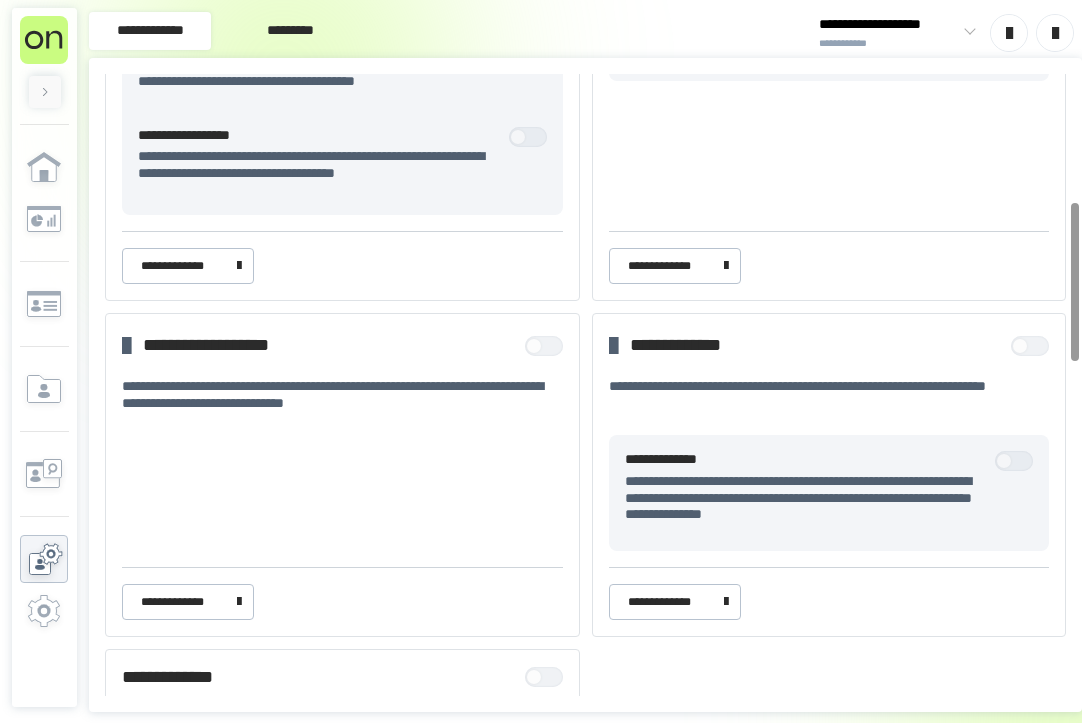 click on "**********" at bounding box center [342, 475] 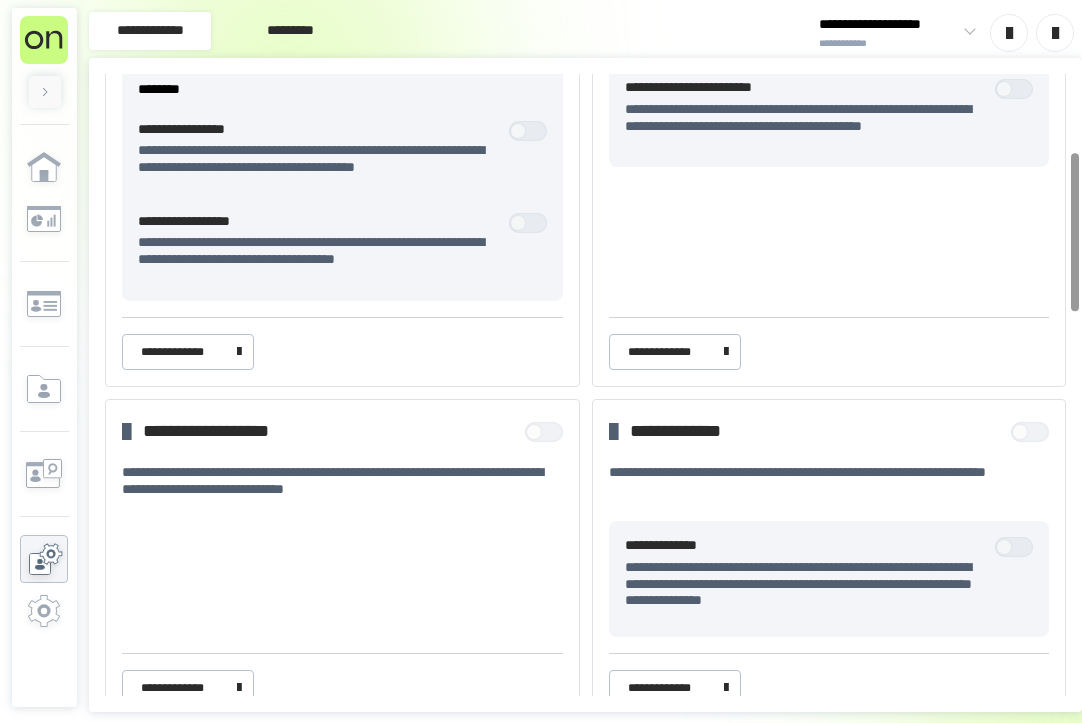 scroll, scrollTop: 200, scrollLeft: 0, axis: vertical 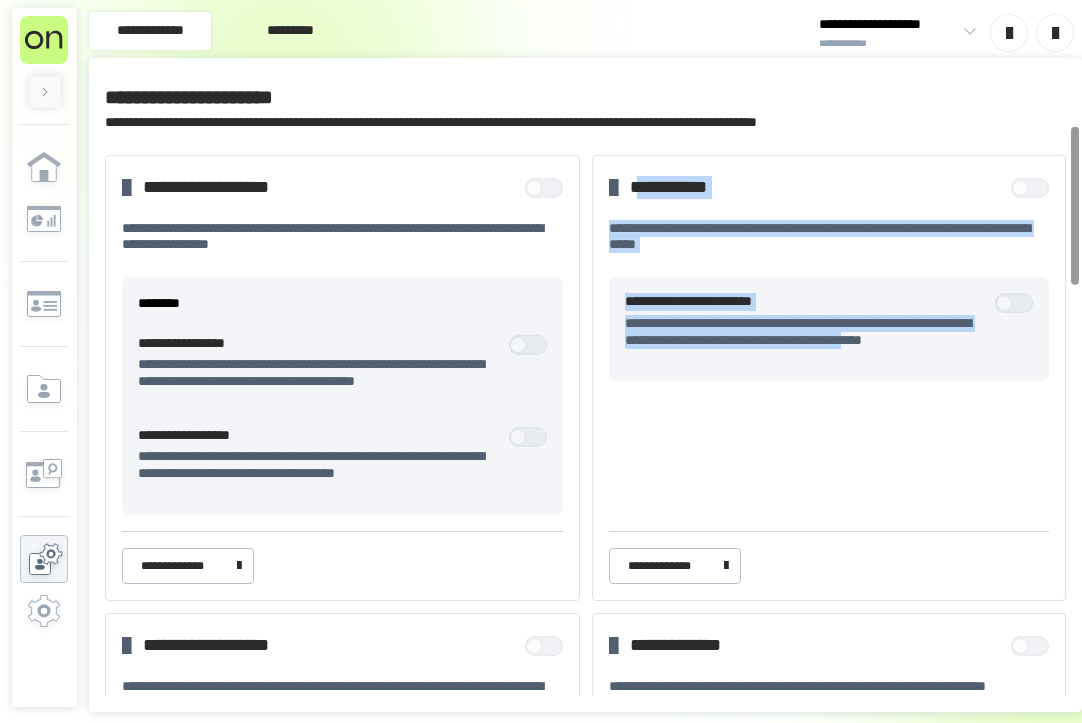 drag, startPoint x: 661, startPoint y: 173, endPoint x: 698, endPoint y: 352, distance: 182.78403 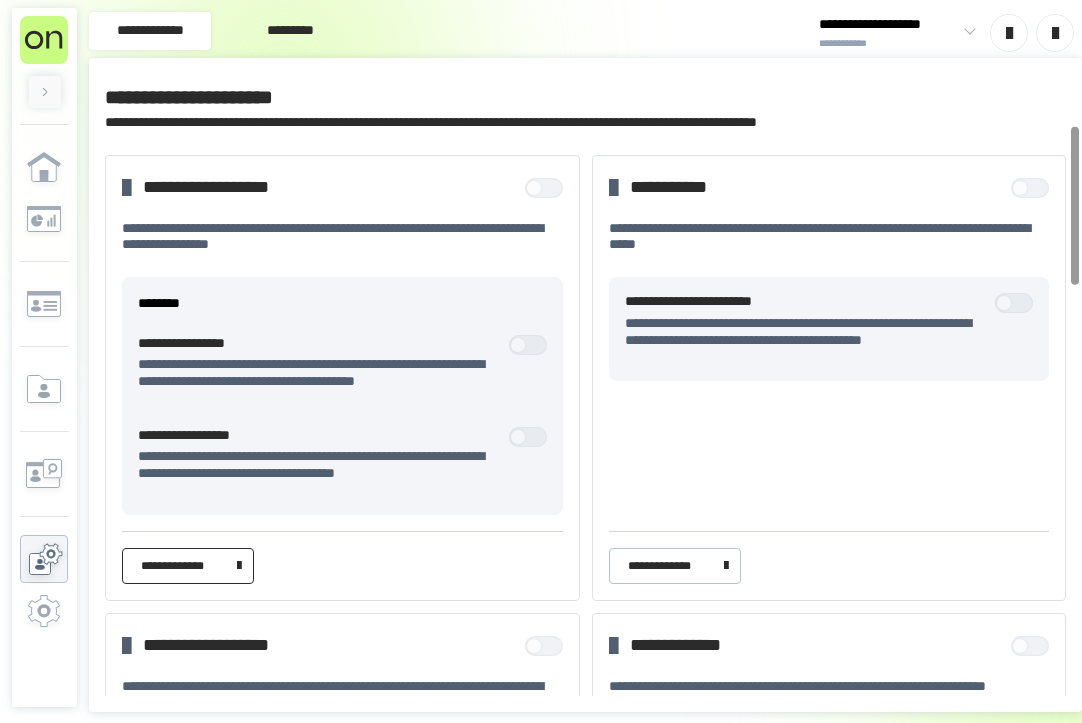 click on "**********" at bounding box center [184, 566] 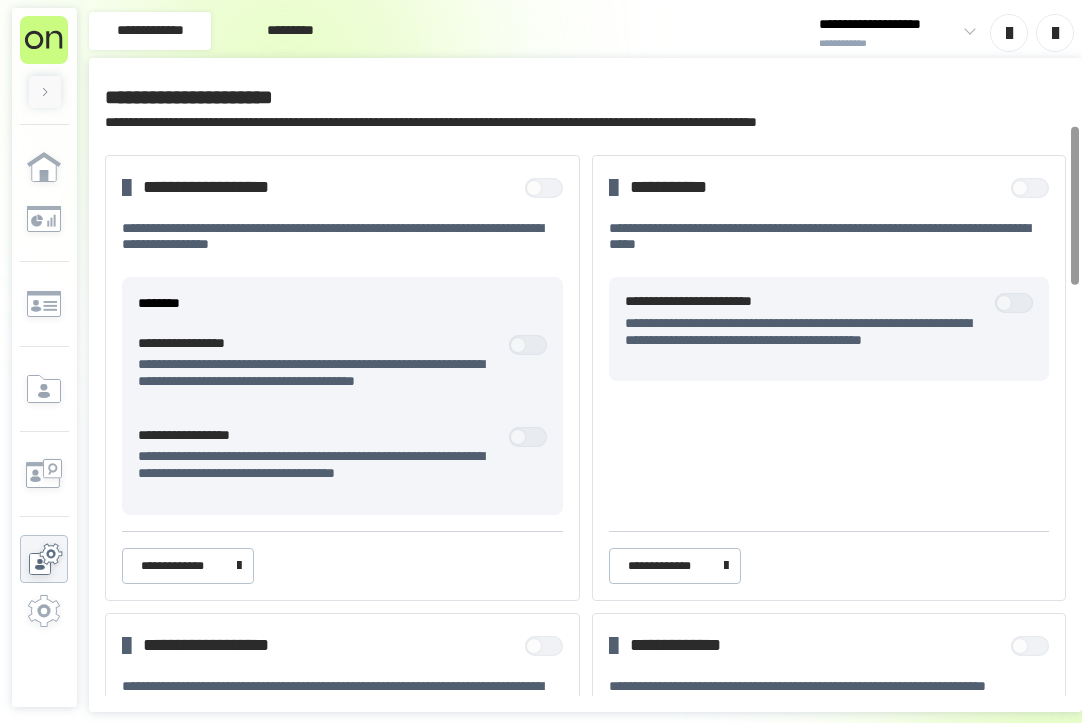 click at bounding box center [1055, 33] 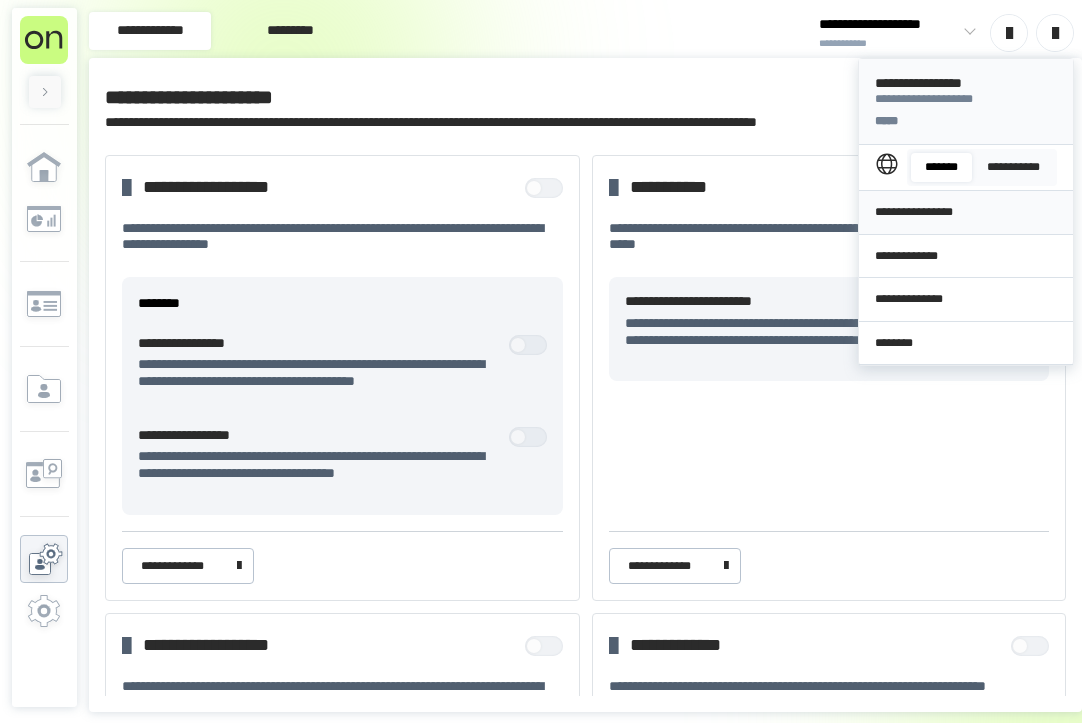 click on "**********" at bounding box center (966, 256) 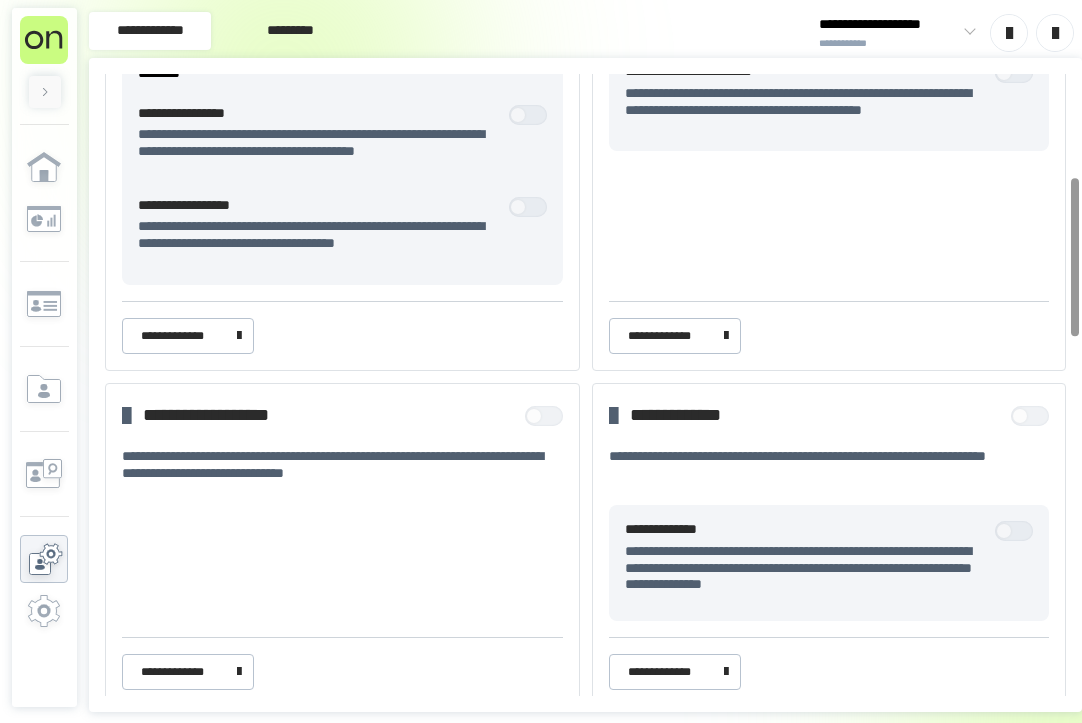 scroll, scrollTop: 400, scrollLeft: 0, axis: vertical 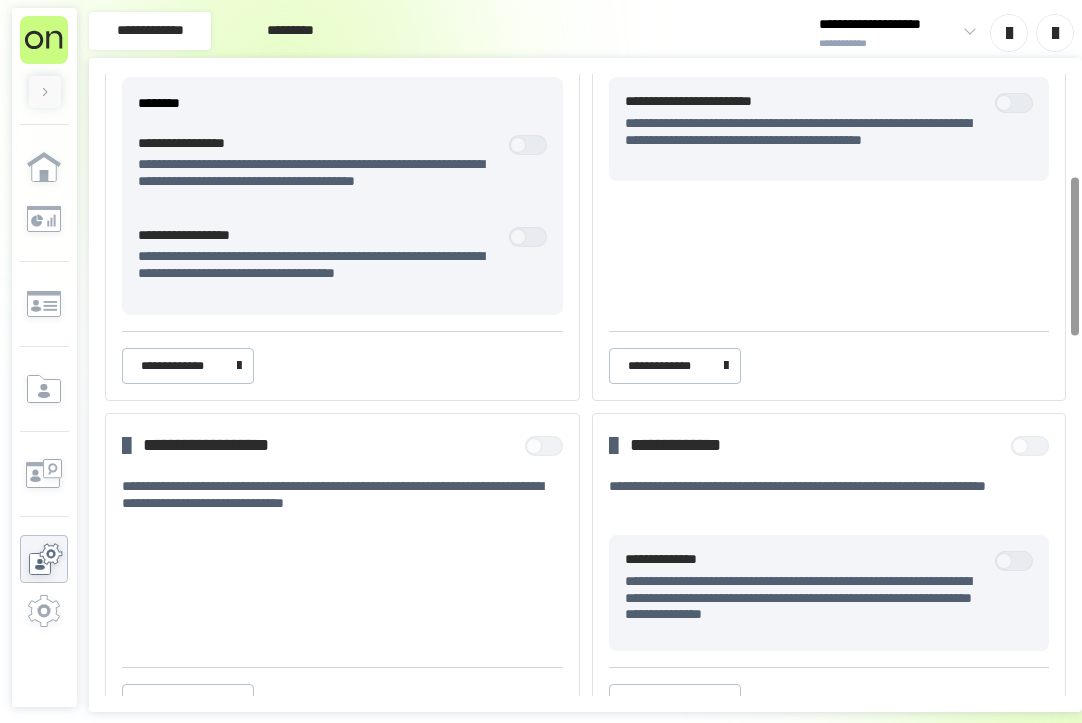drag, startPoint x: 530, startPoint y: 239, endPoint x: 362, endPoint y: 220, distance: 169.07098 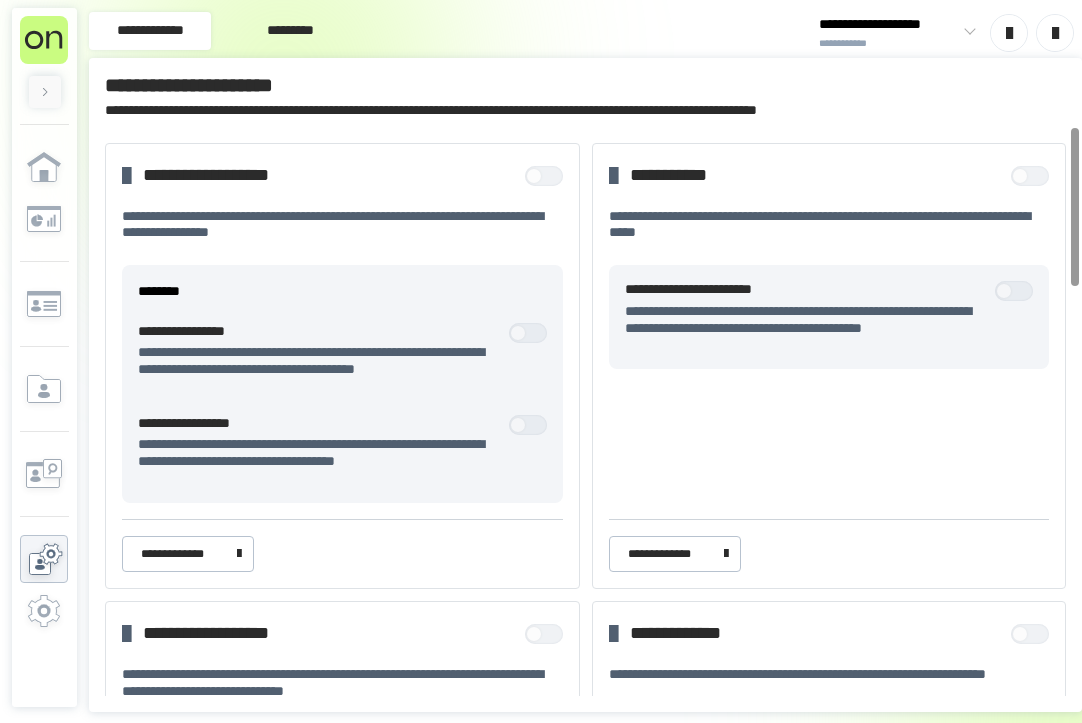 scroll, scrollTop: 200, scrollLeft: 0, axis: vertical 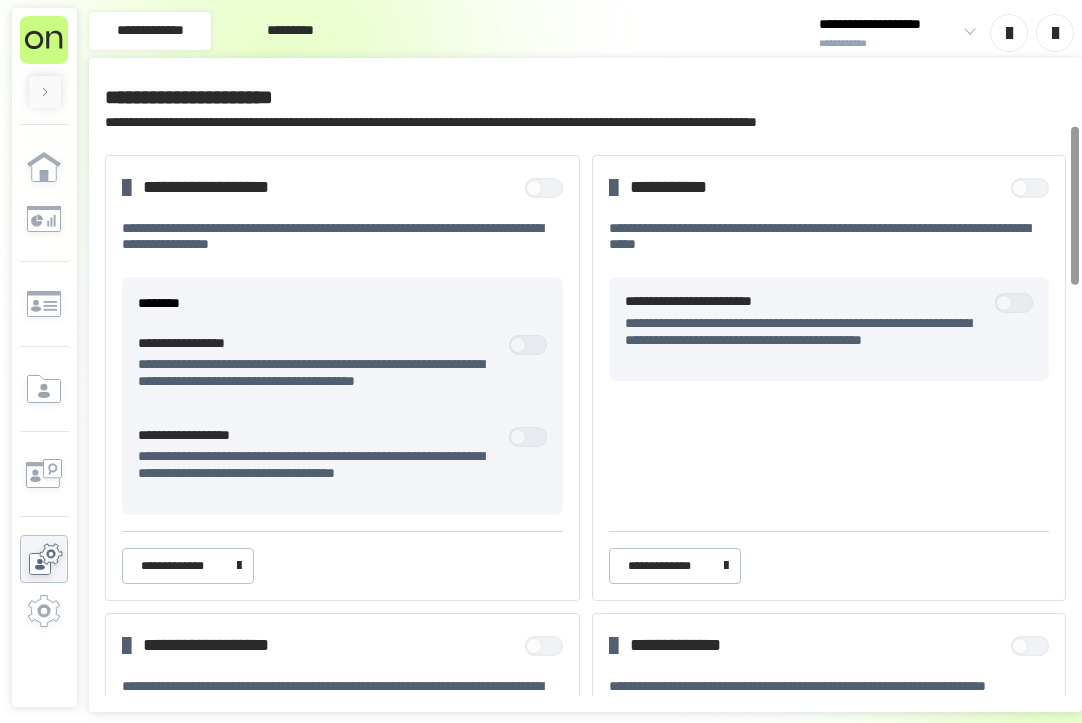 click on "*********" at bounding box center (290, 31) 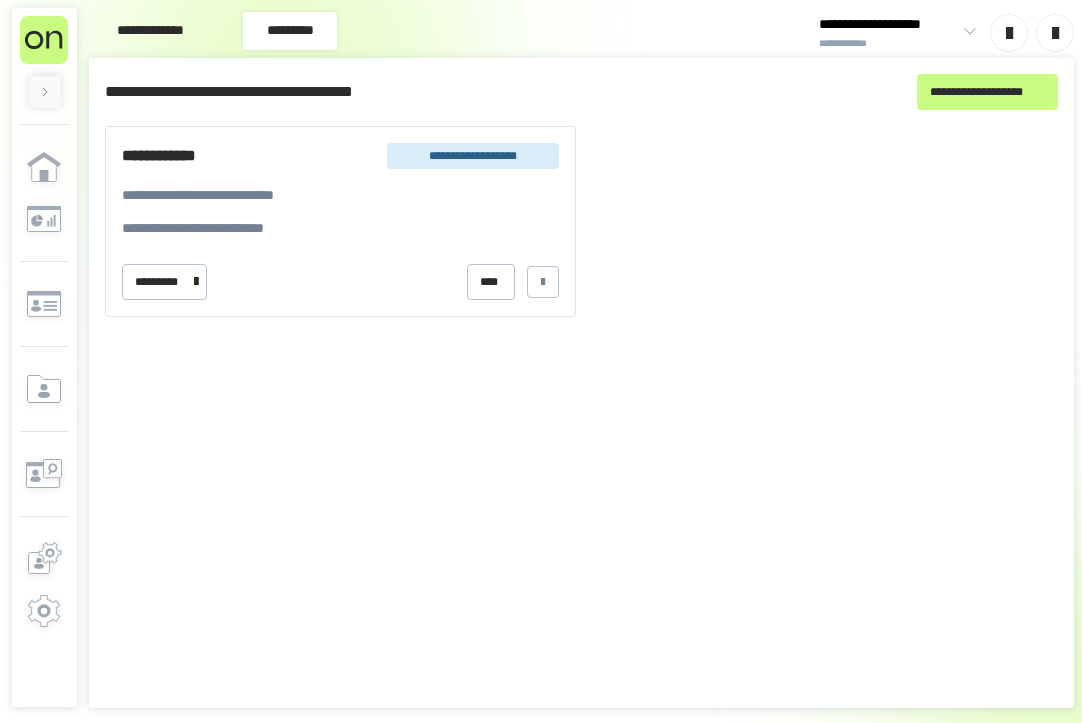 click on "**********" at bounding box center (150, 31) 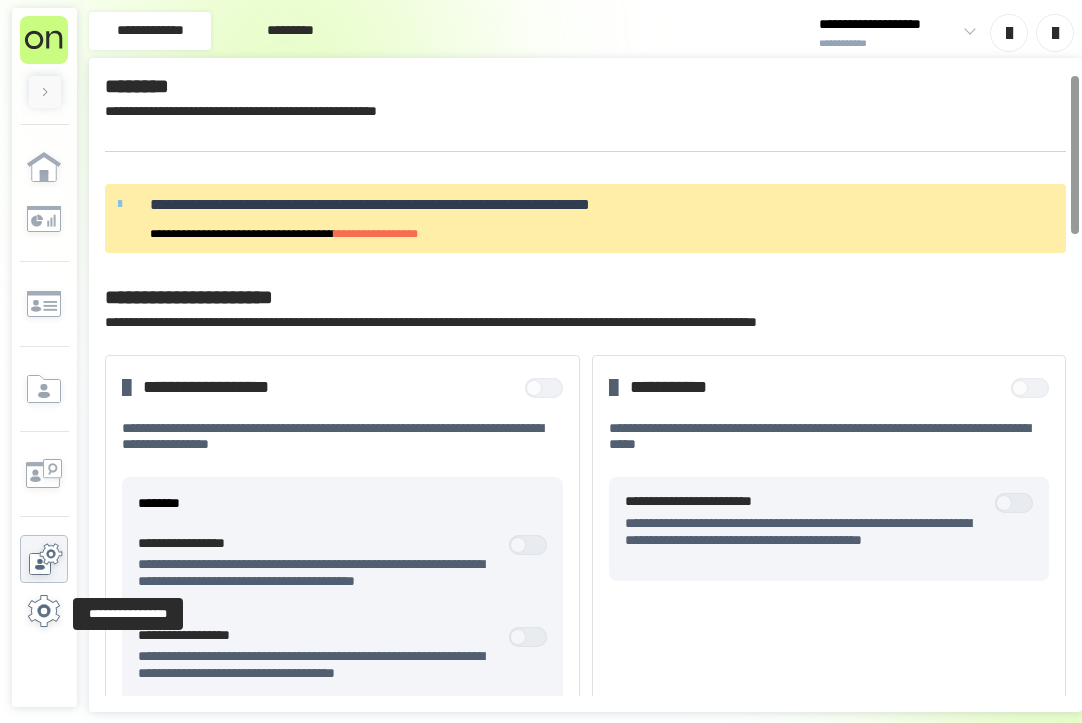 click 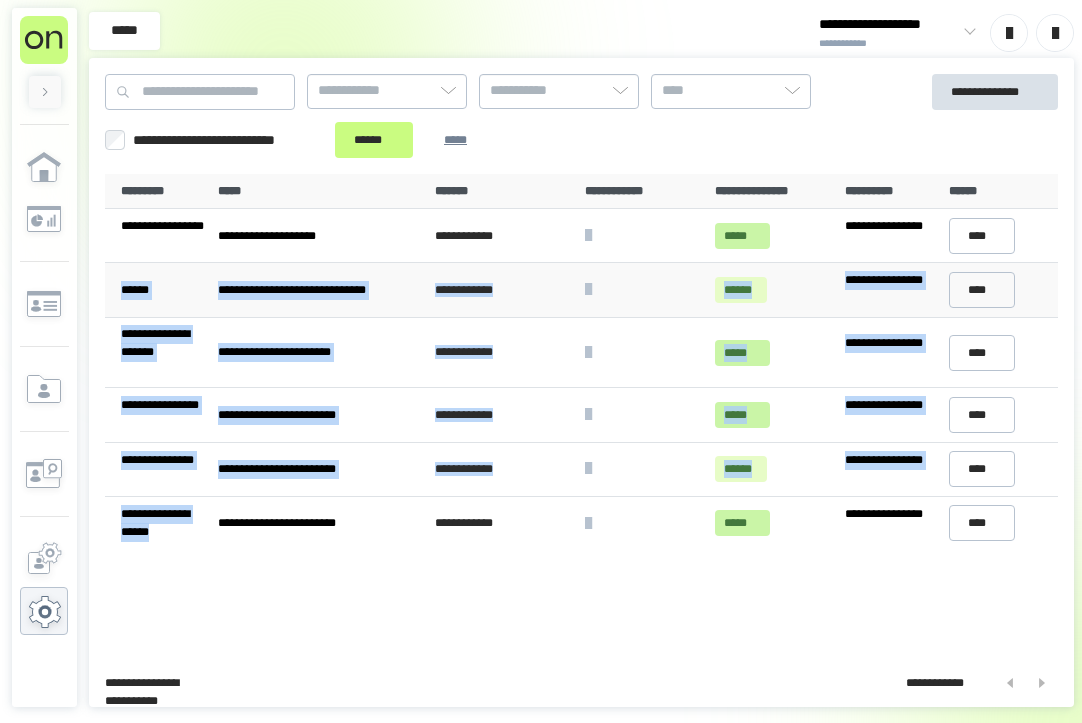 drag, startPoint x: 195, startPoint y: 538, endPoint x: 119, endPoint y: 288, distance: 261.29675 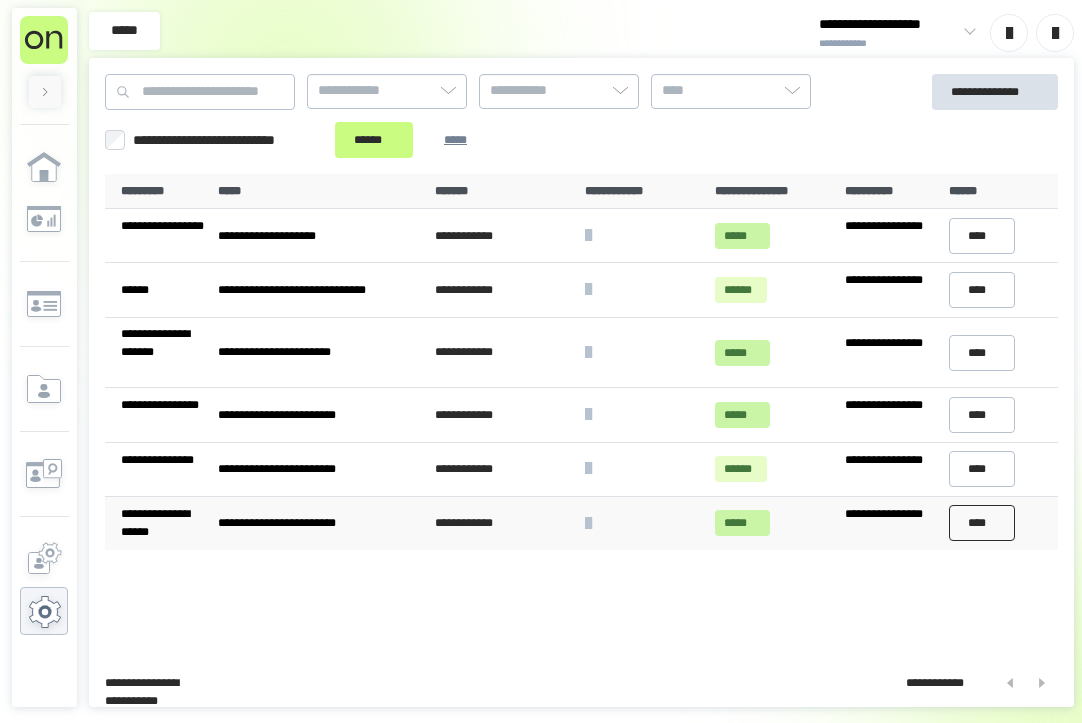 click on "****" at bounding box center [982, 523] 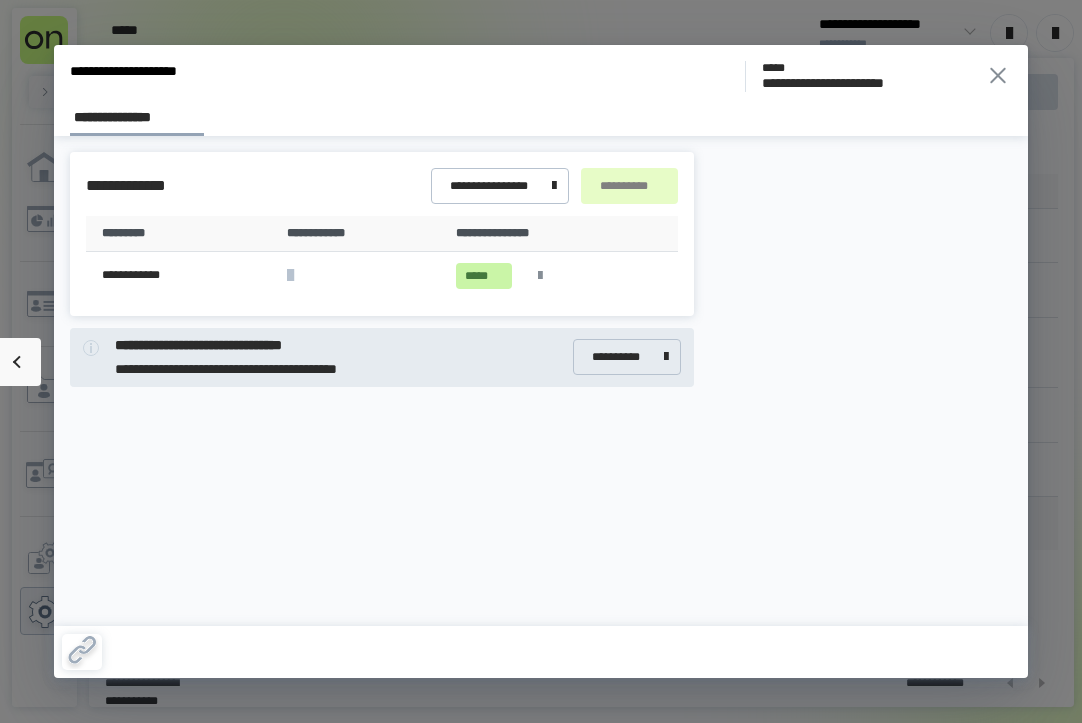 click 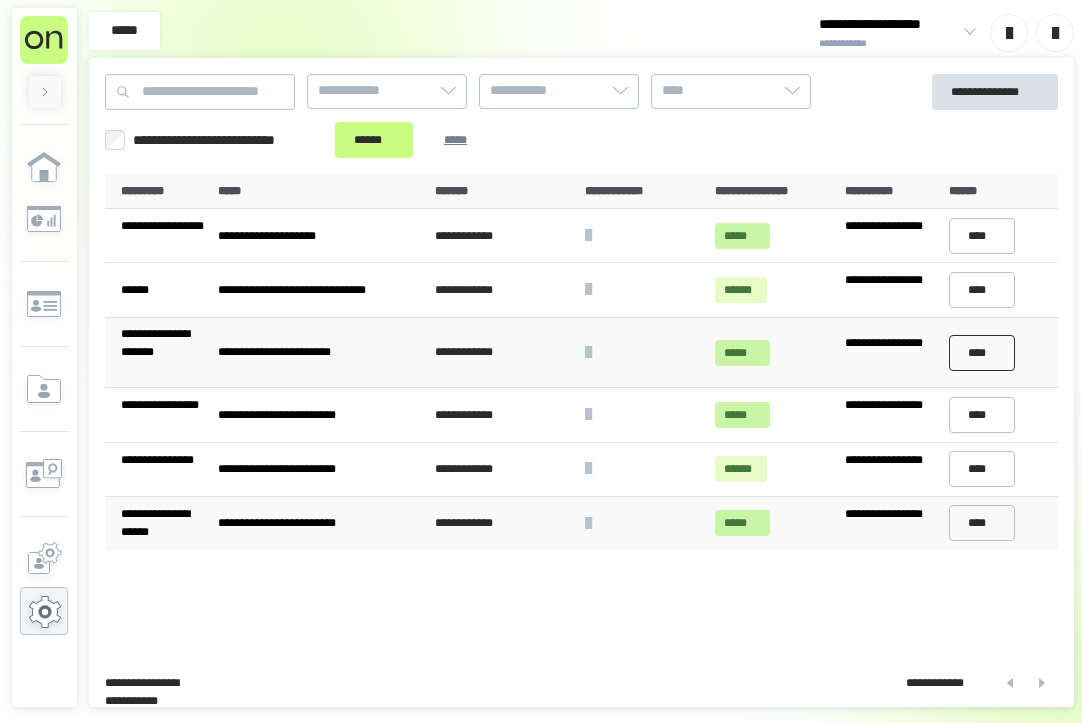 click on "****" at bounding box center [982, 353] 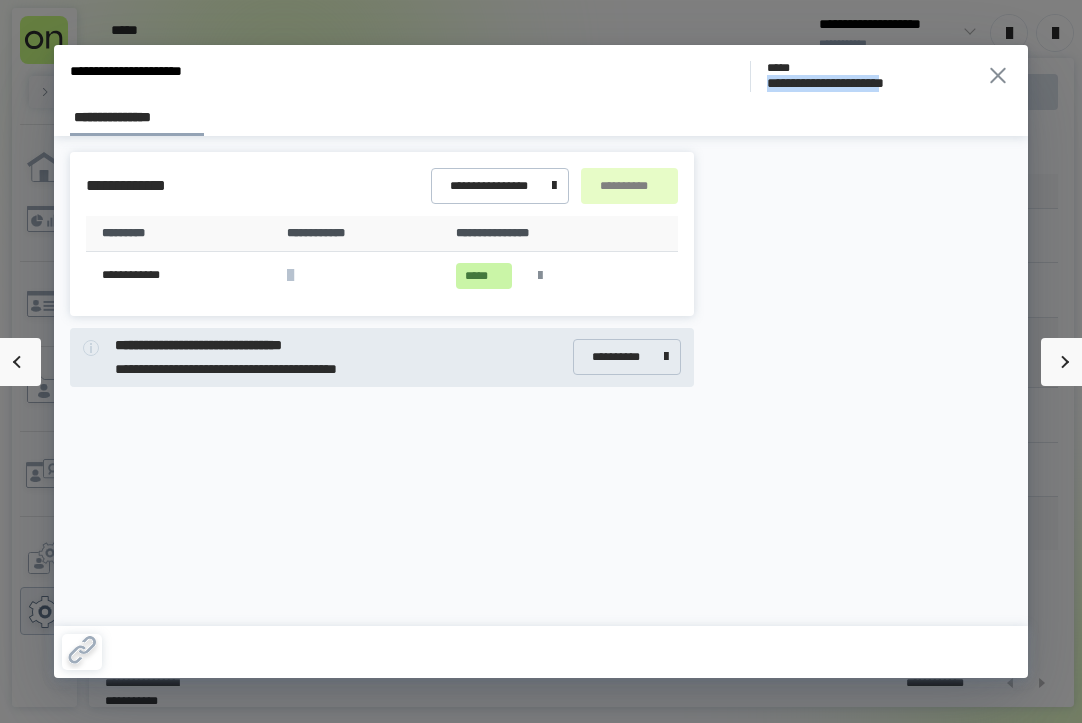 drag, startPoint x: 787, startPoint y: 77, endPoint x: 936, endPoint y: 92, distance: 149.75313 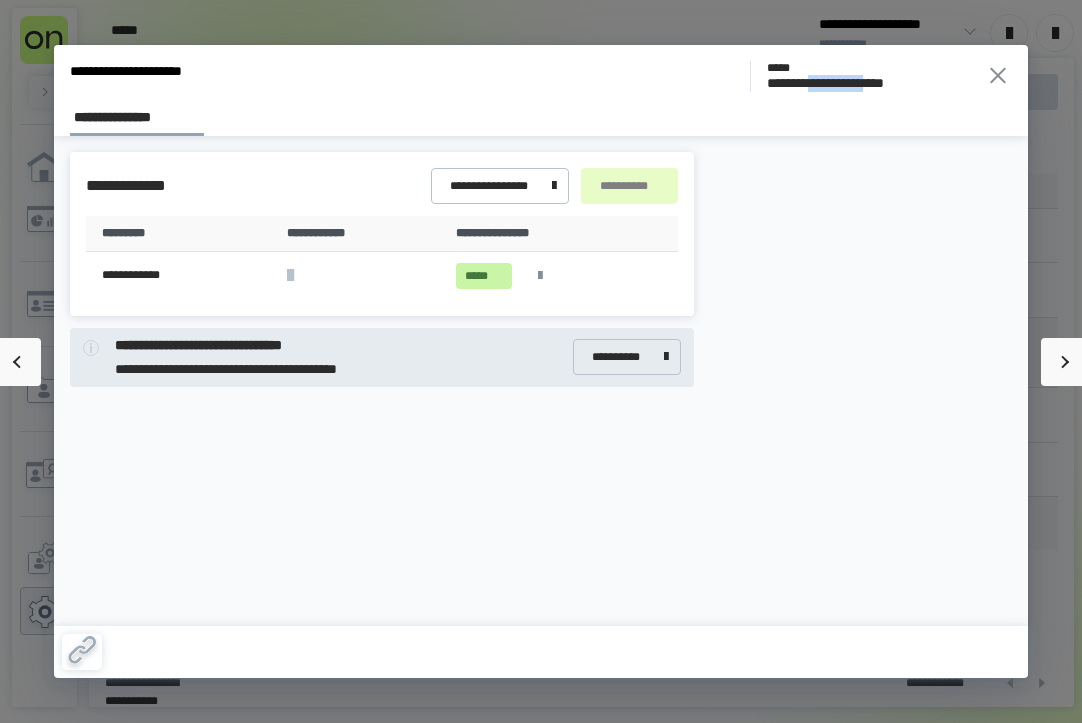 click on "**********" at bounding box center [855, 83] 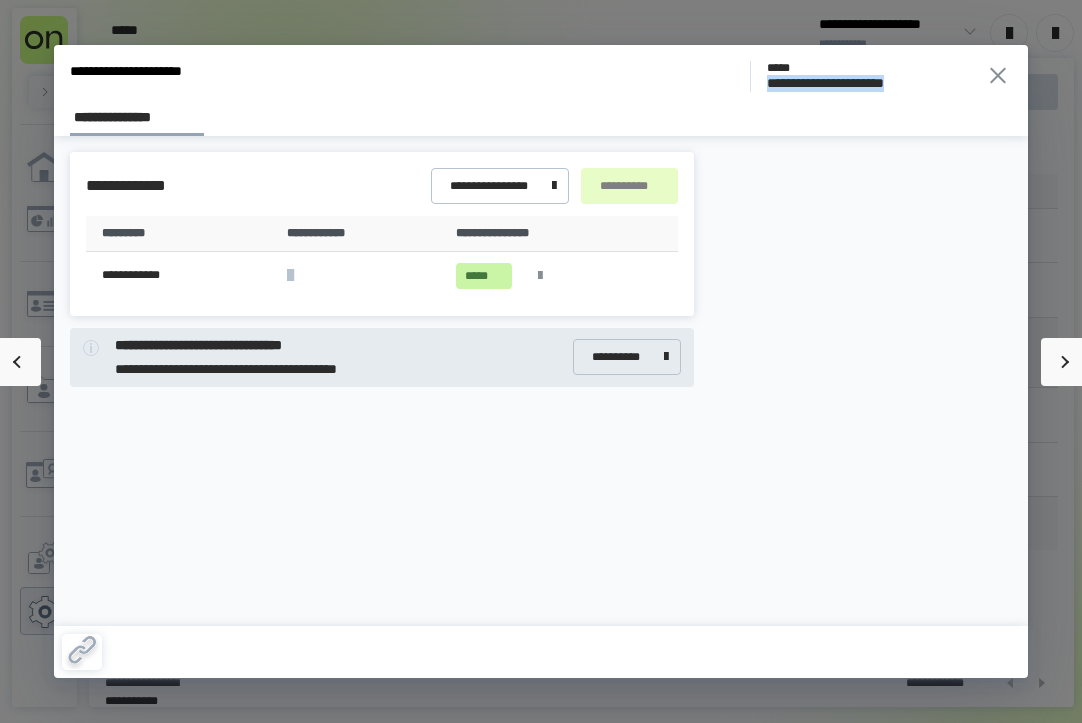 drag, startPoint x: 898, startPoint y: 92, endPoint x: 774, endPoint y: 126, distance: 128.57683 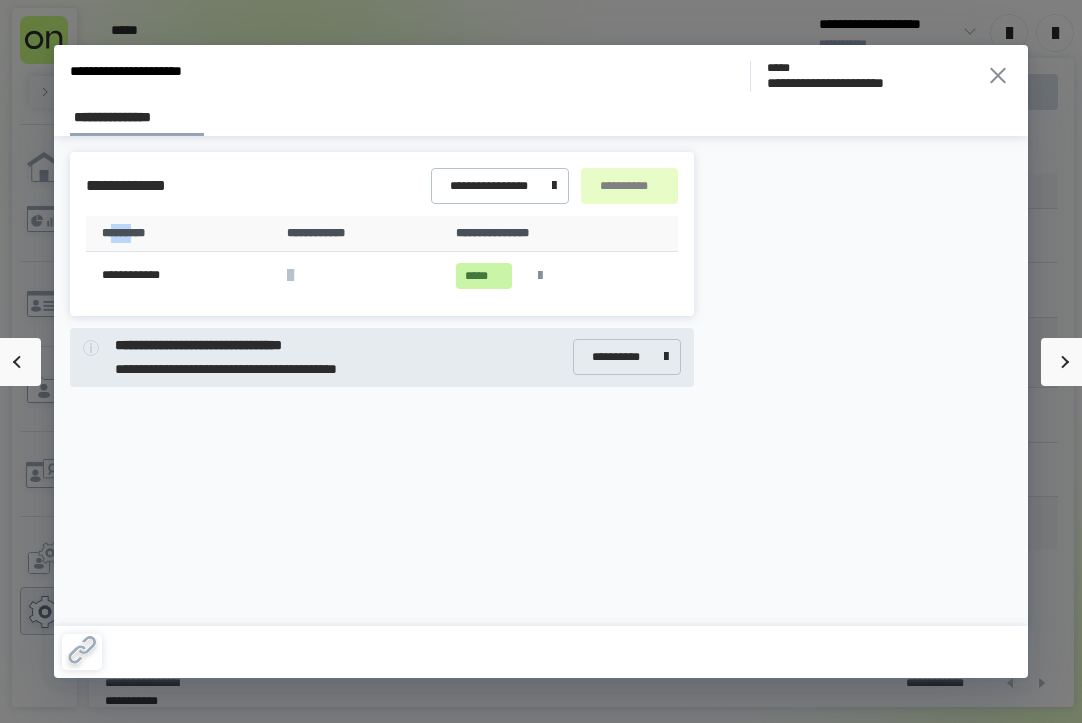 drag, startPoint x: 113, startPoint y: 231, endPoint x: 180, endPoint y: 230, distance: 67.00746 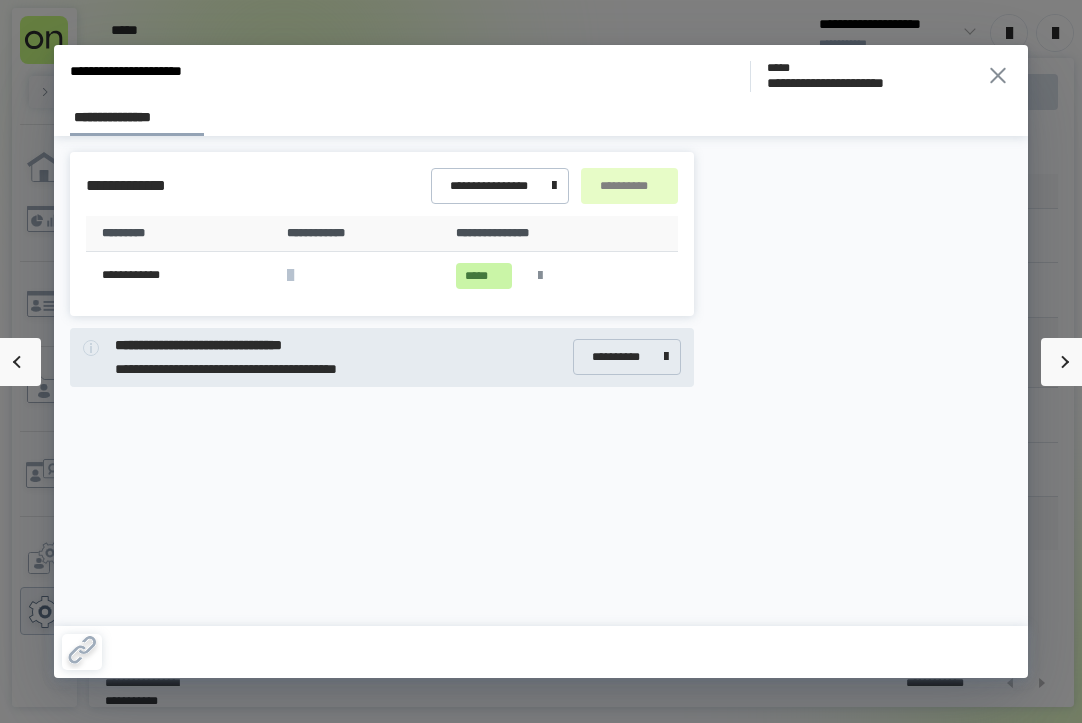 click on "**********" at bounding box center (364, 234) 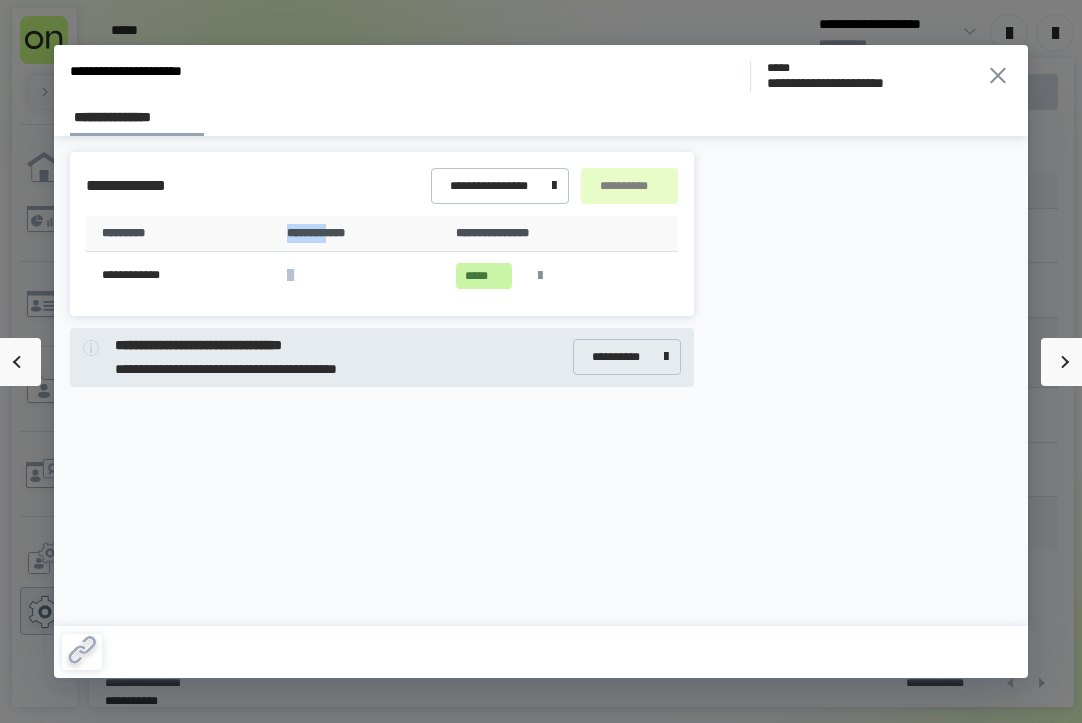 click on "**********" at bounding box center (364, 234) 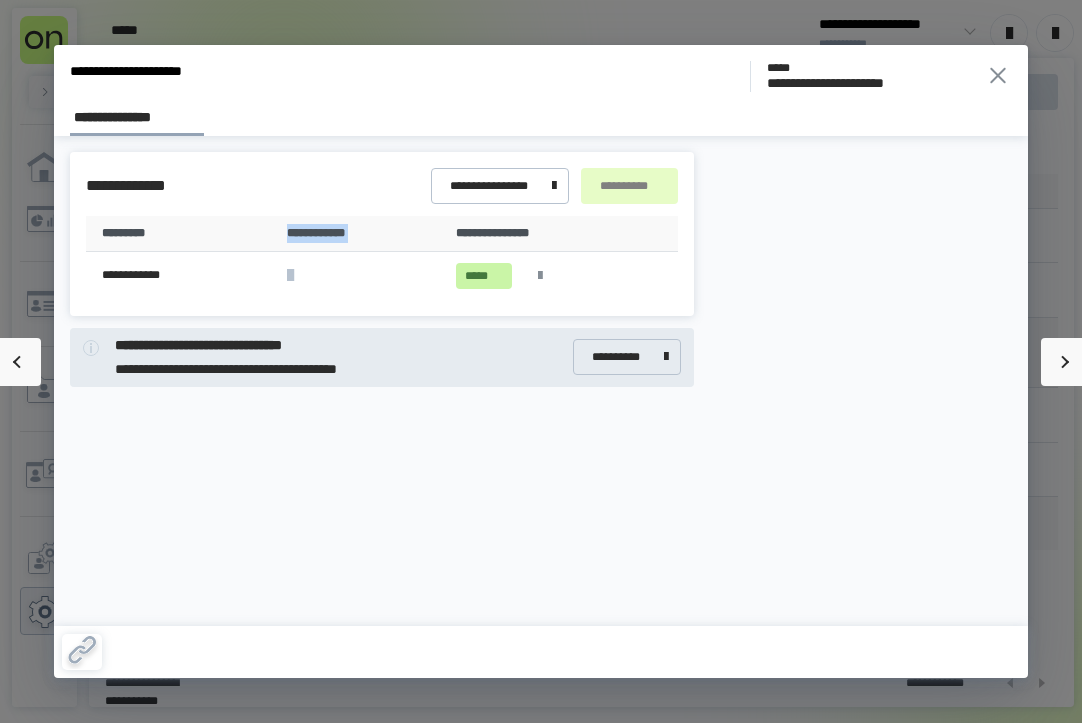 drag, startPoint x: 324, startPoint y: 228, endPoint x: 402, endPoint y: 238, distance: 78.63841 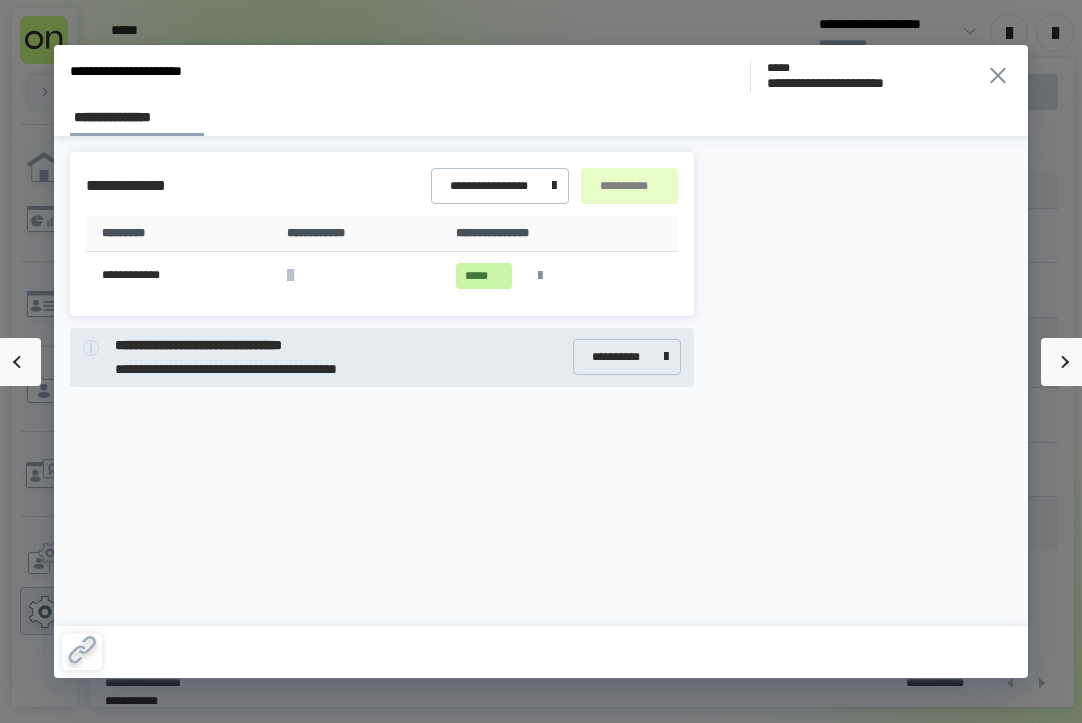 click on "**********" at bounding box center [563, 234] 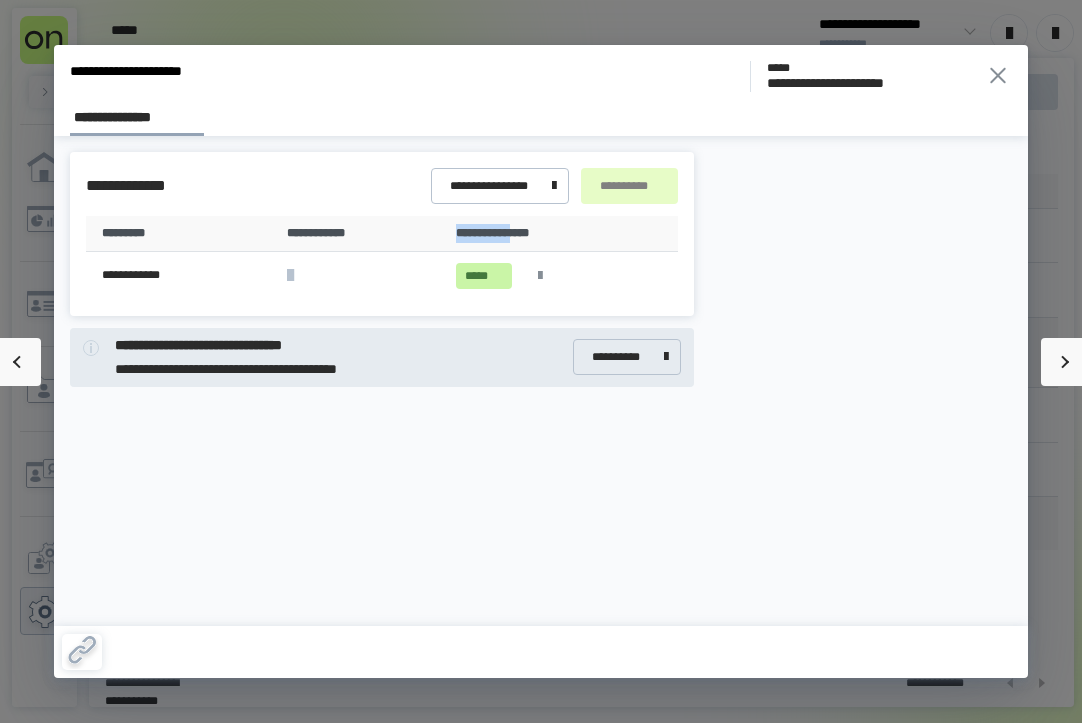 click on "**********" at bounding box center (563, 234) 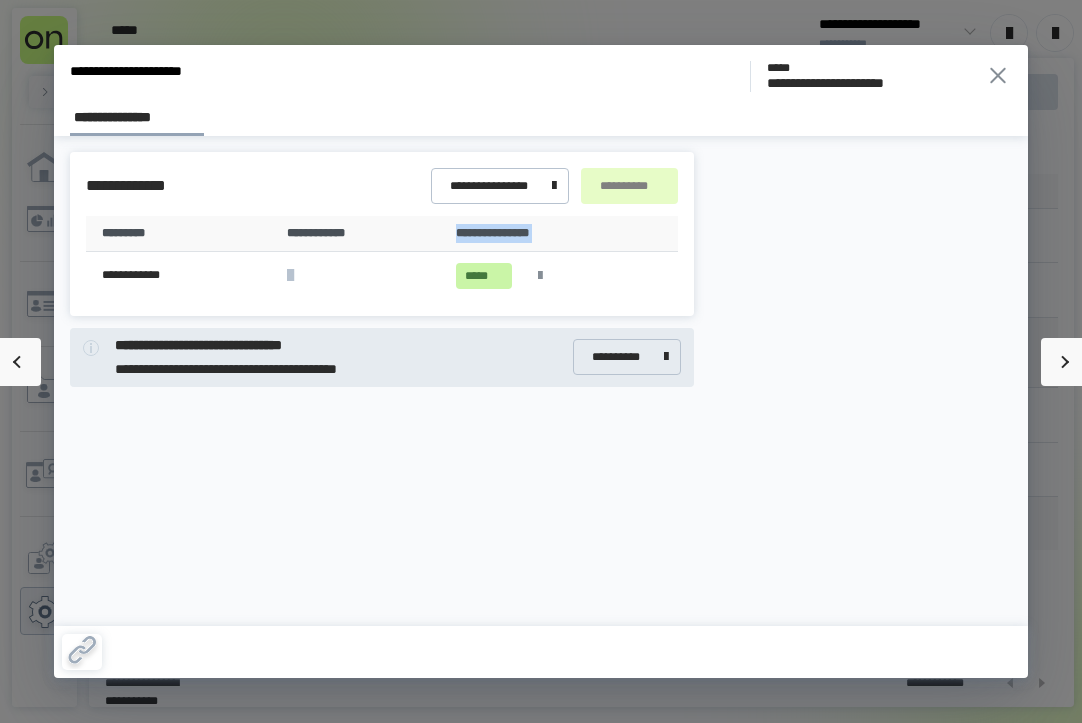 drag, startPoint x: 480, startPoint y: 234, endPoint x: 510, endPoint y: 232, distance: 30.066593 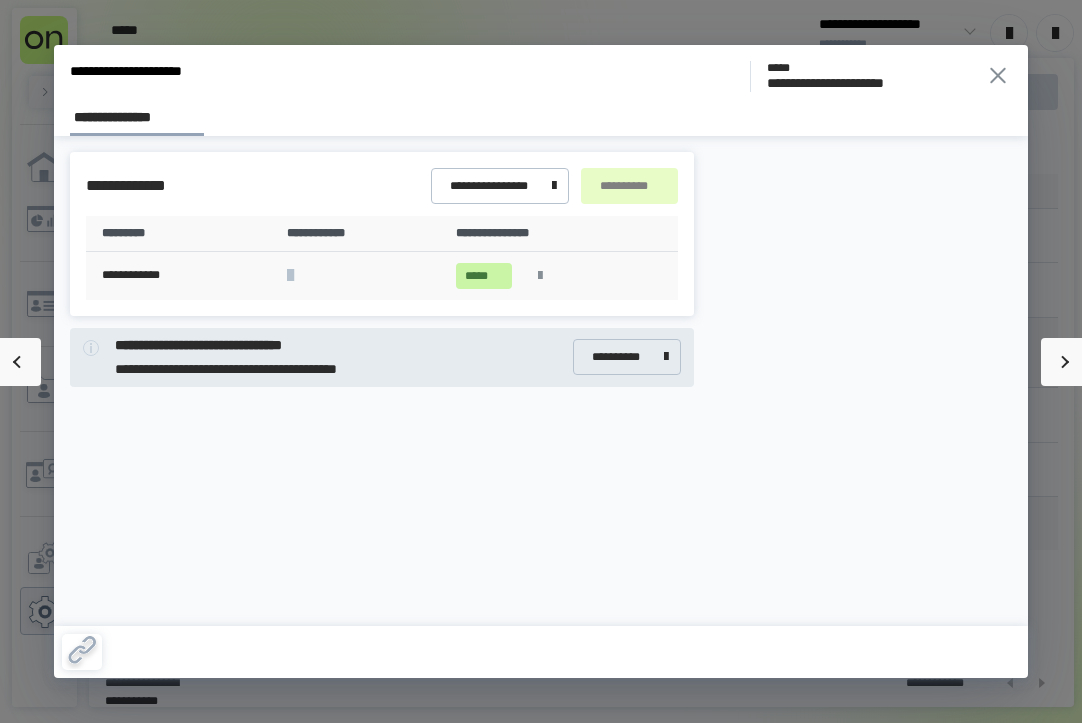 click at bounding box center (540, 276) 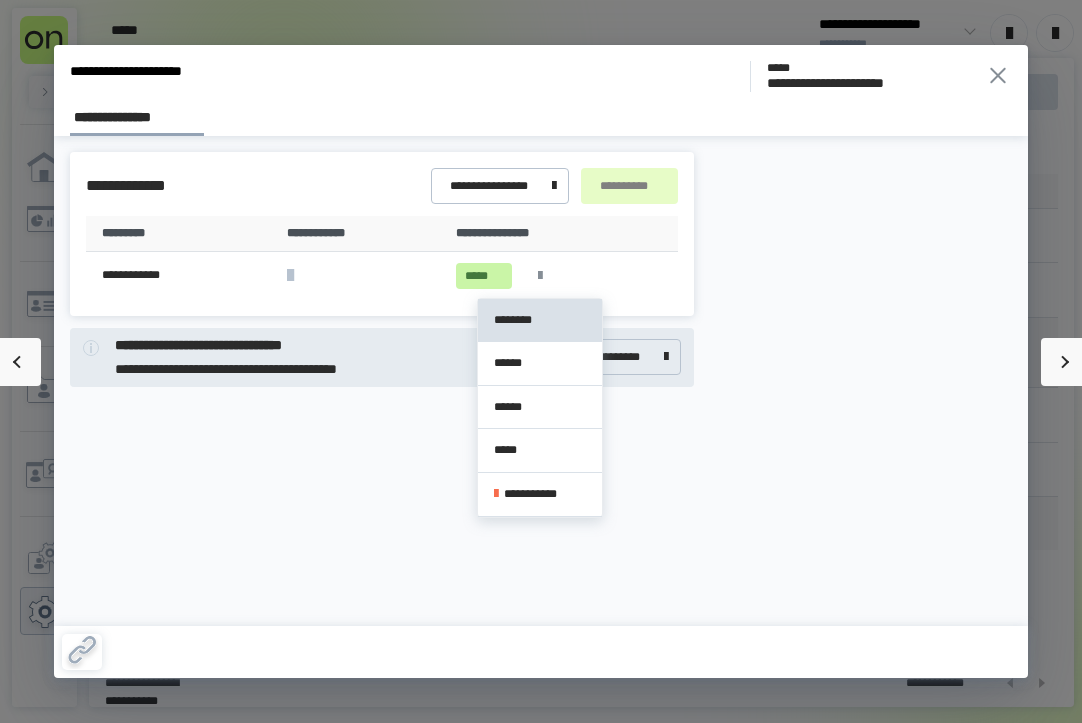 click on "**********" at bounding box center [563, 234] 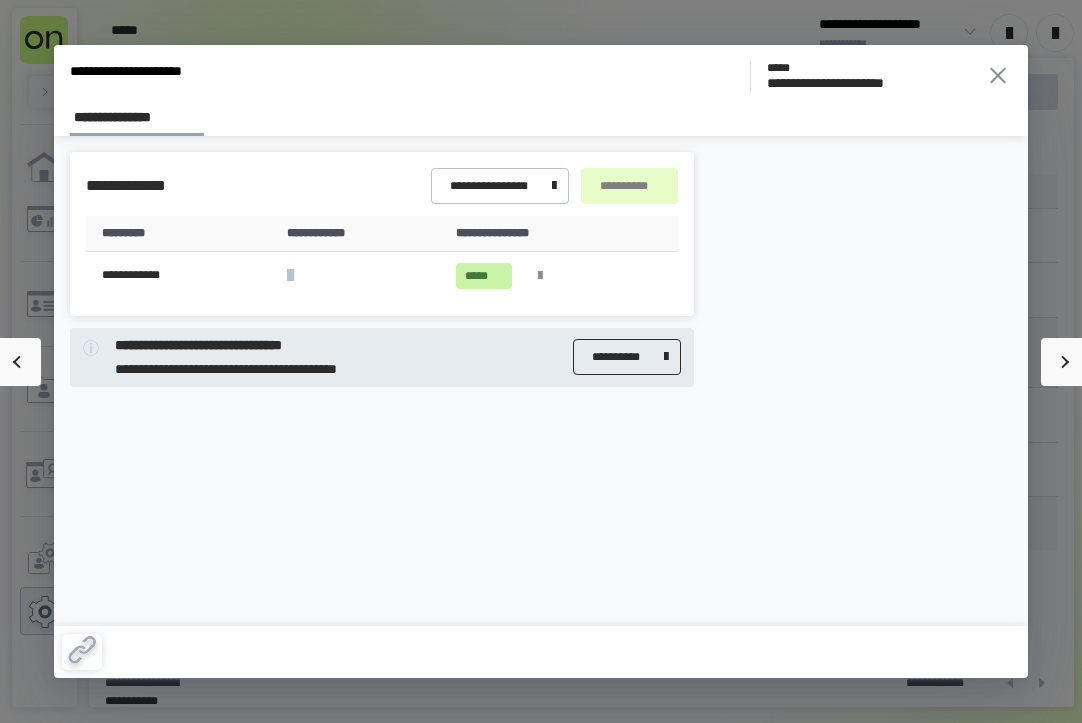 click on "**********" at bounding box center [623, 357] 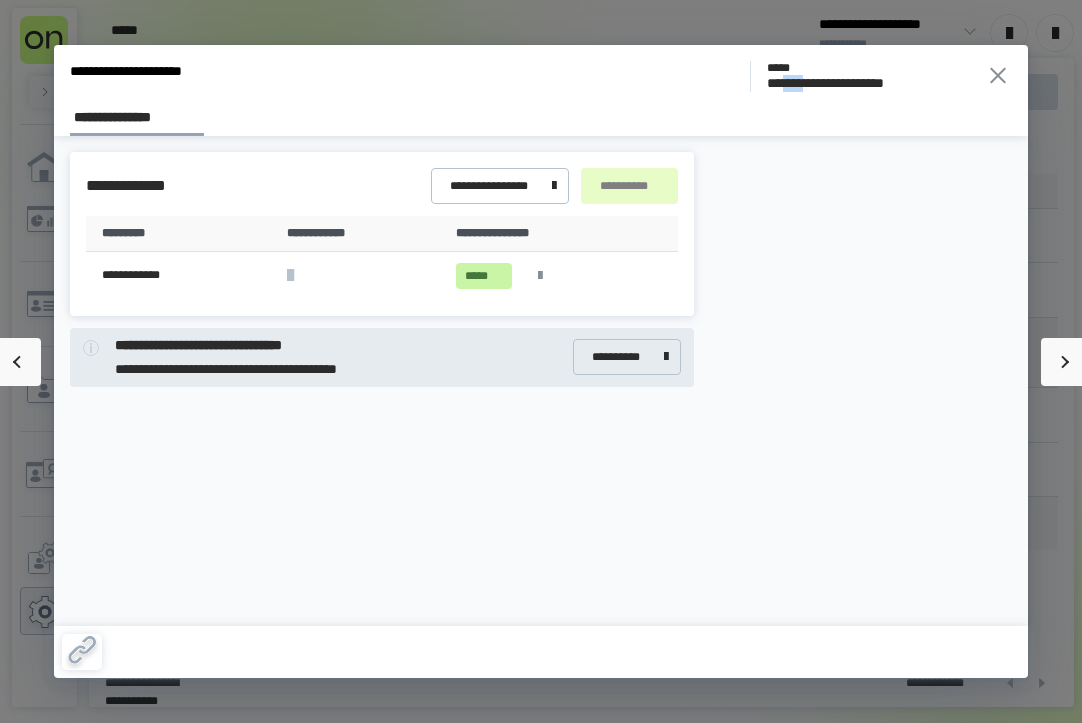 drag, startPoint x: 825, startPoint y: 76, endPoint x: 819, endPoint y: 117, distance: 41.4367 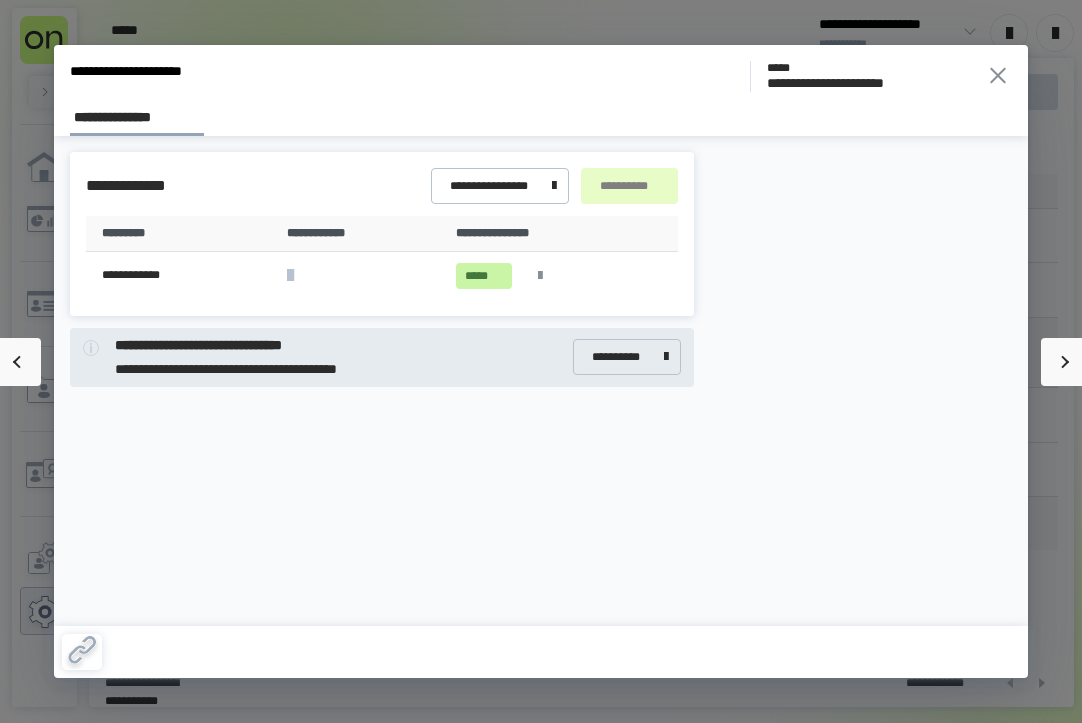 drag, startPoint x: 844, startPoint y: 137, endPoint x: 972, endPoint y: 98, distance: 133.80957 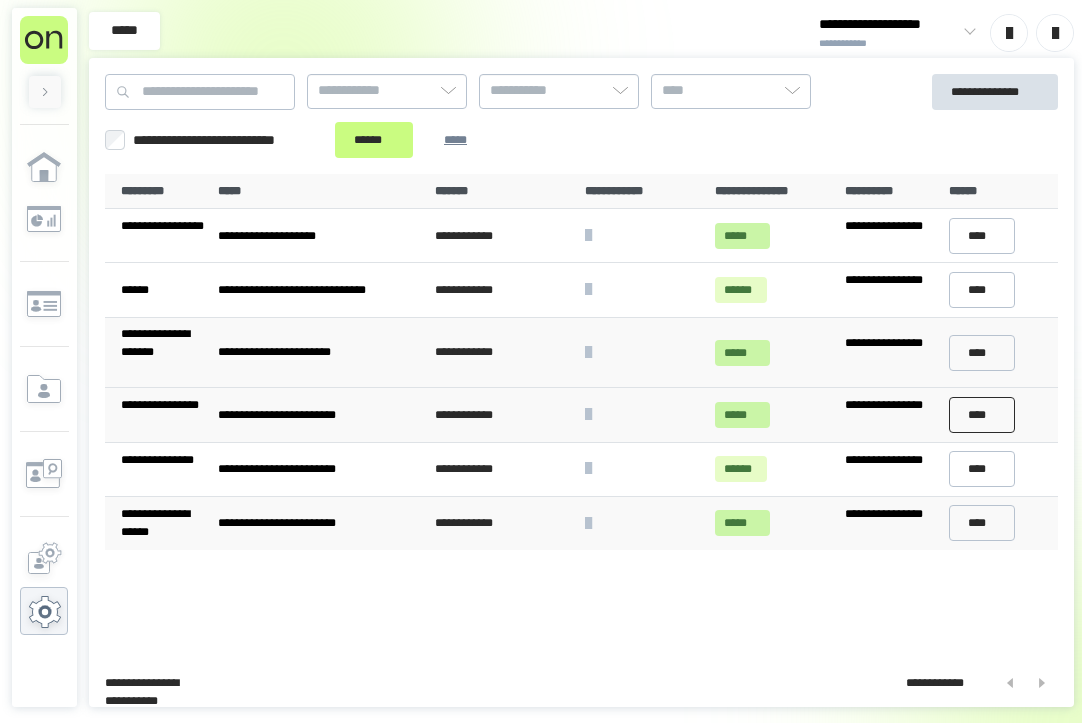 click on "****" at bounding box center (982, 415) 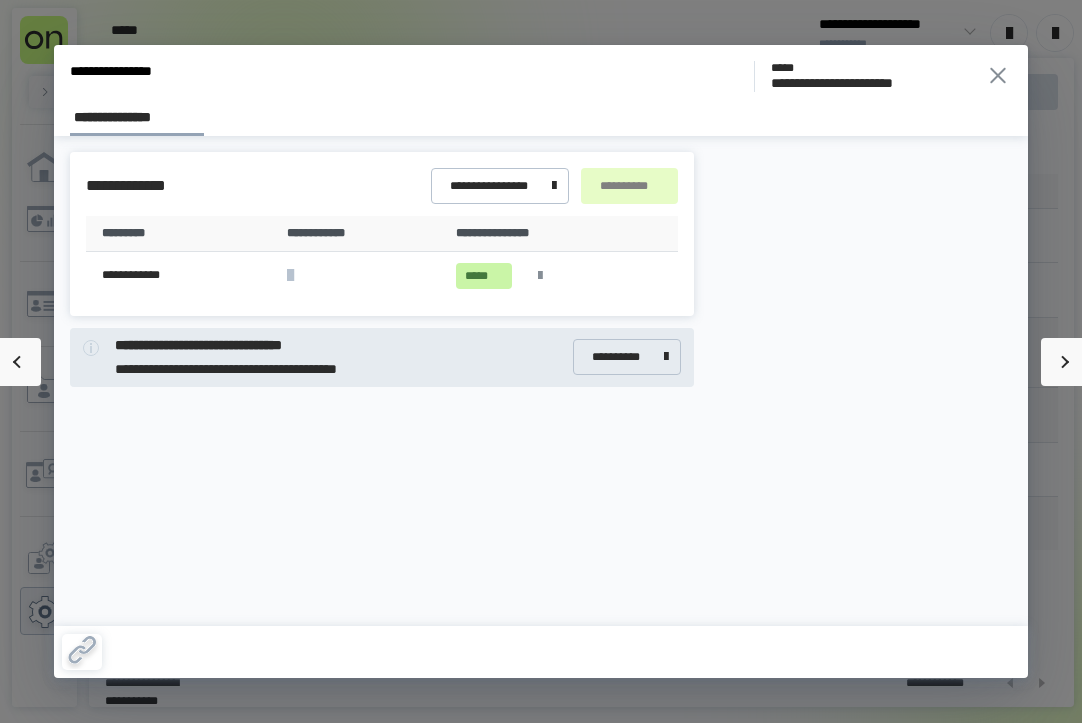 click 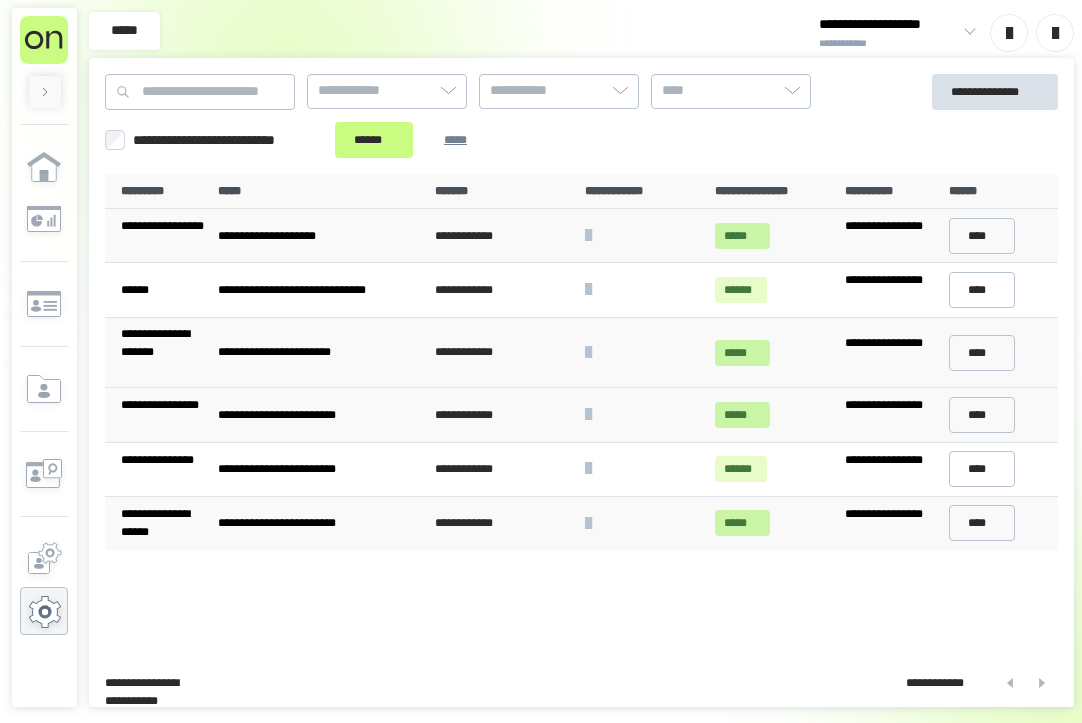 drag, startPoint x: 682, startPoint y: 230, endPoint x: 620, endPoint y: 236, distance: 62.289646 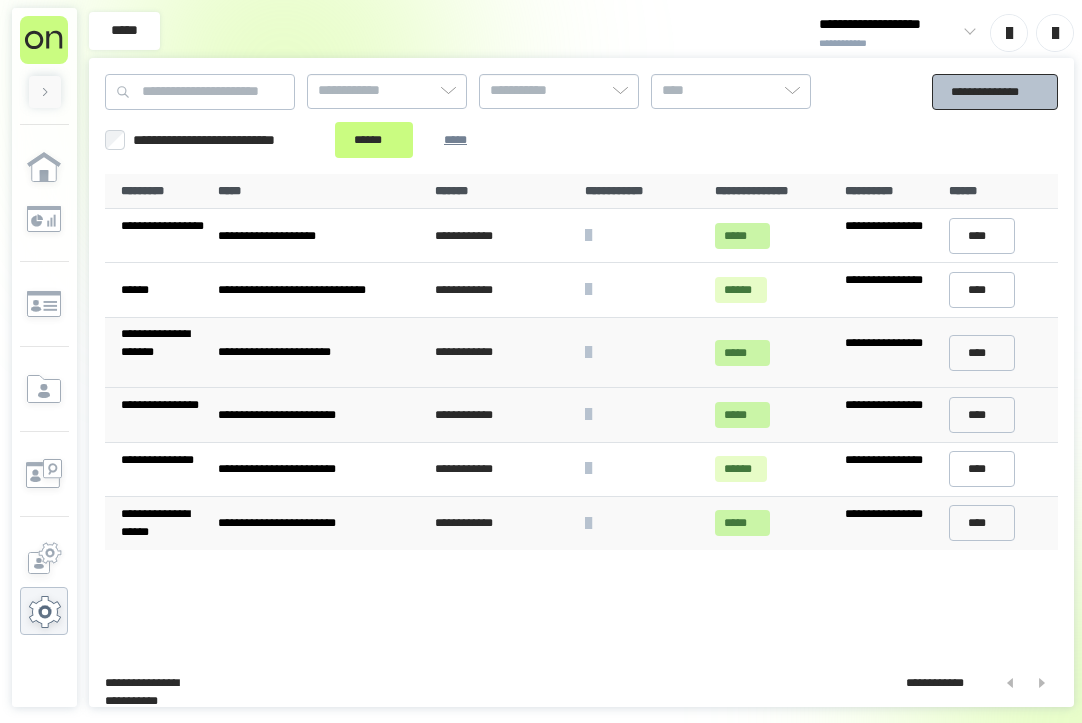 click on "**********" at bounding box center [995, 92] 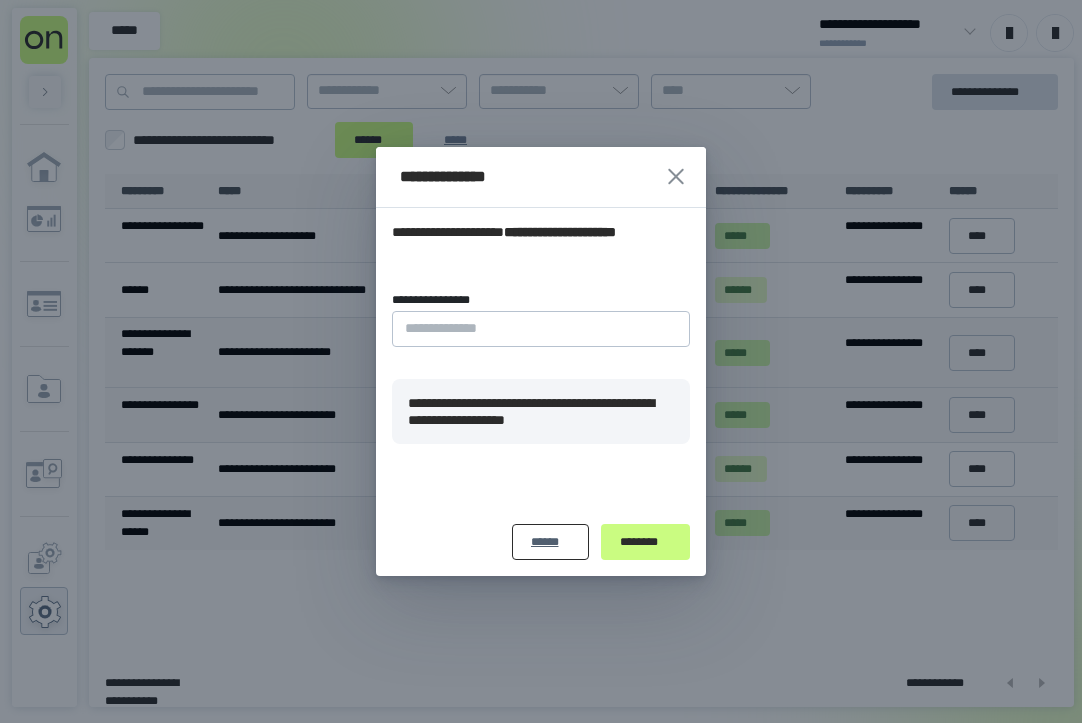 click on "******" at bounding box center (550, 542) 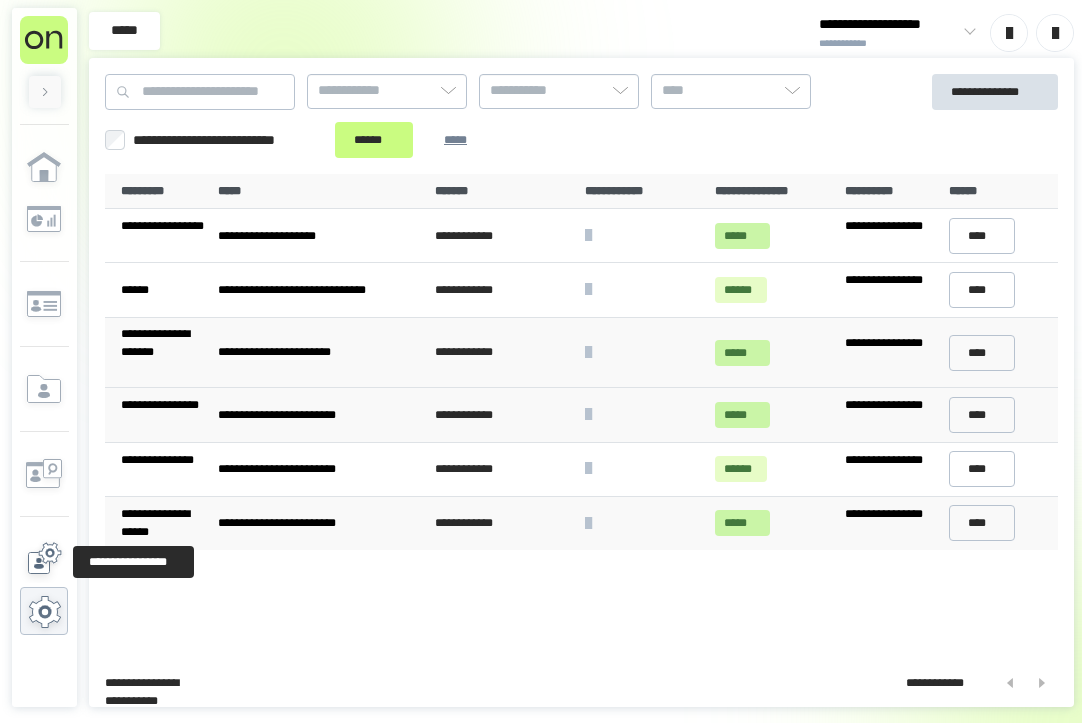 click 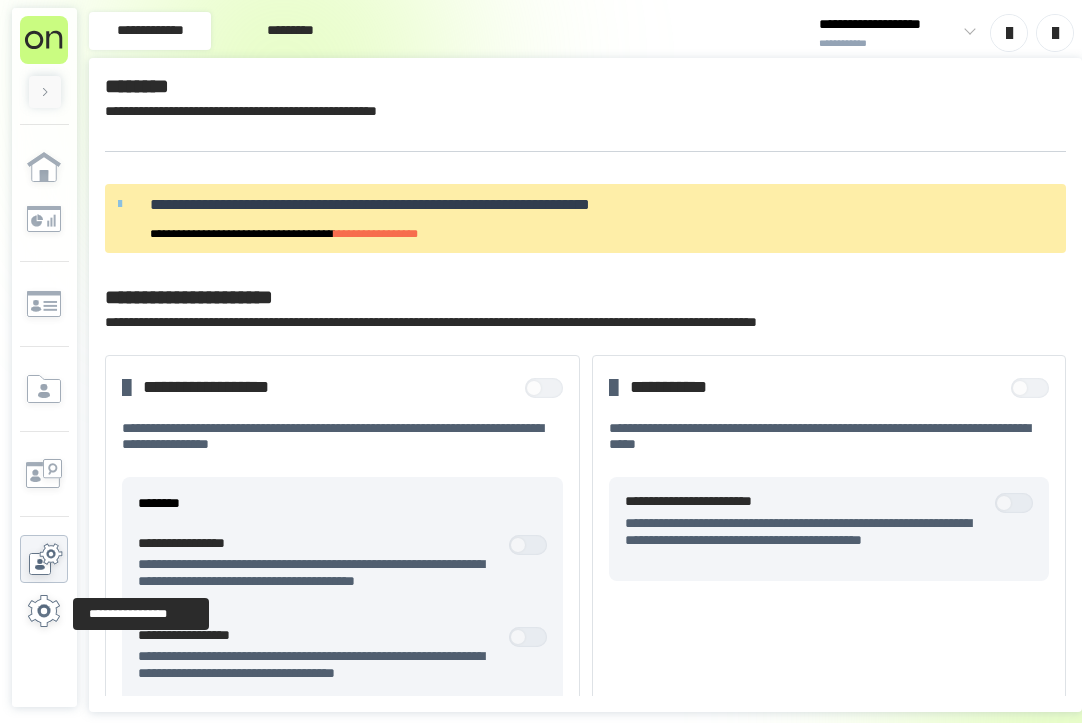 click 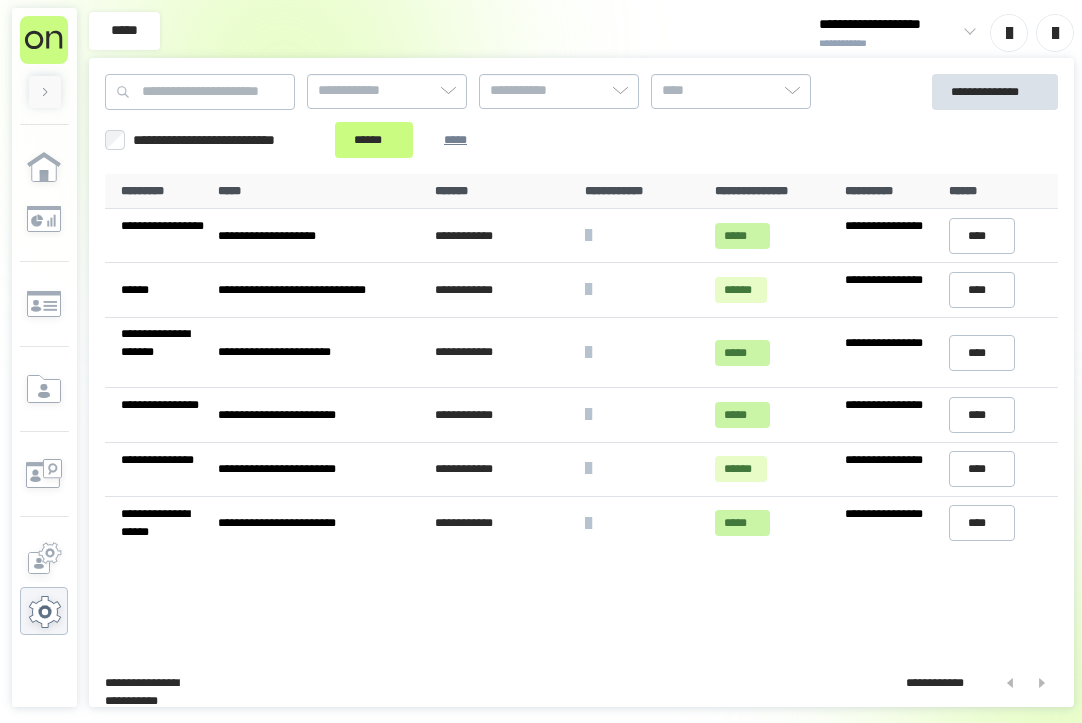 click on "**********" at bounding box center [888, 25] 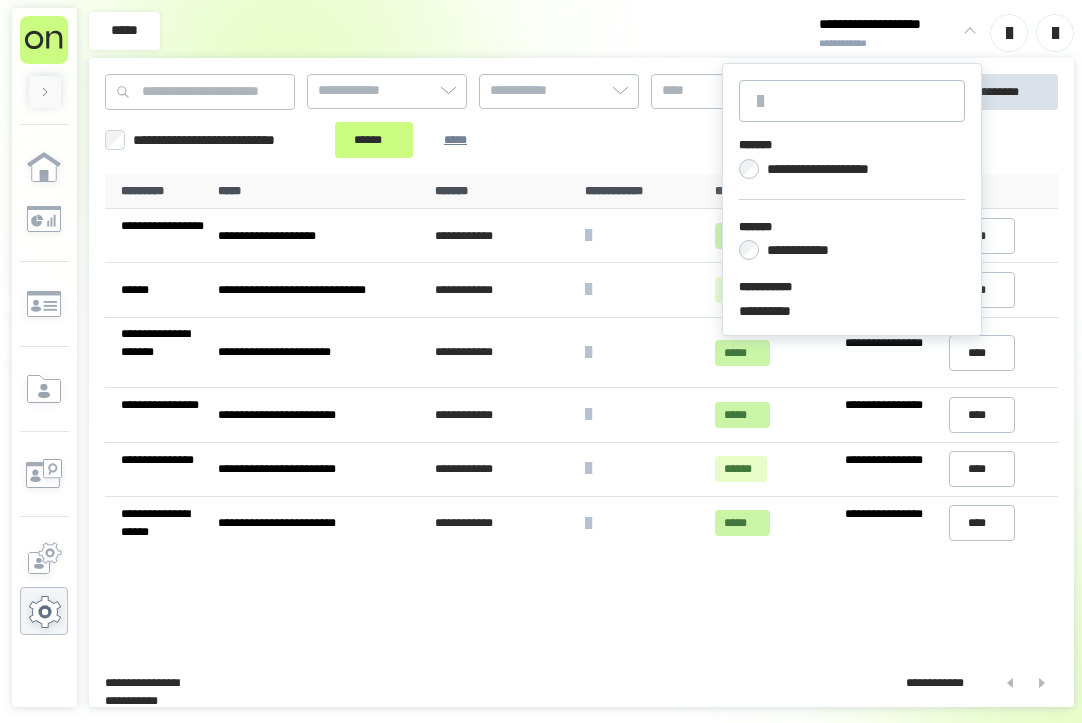 click on "**********" at bounding box center [888, 25] 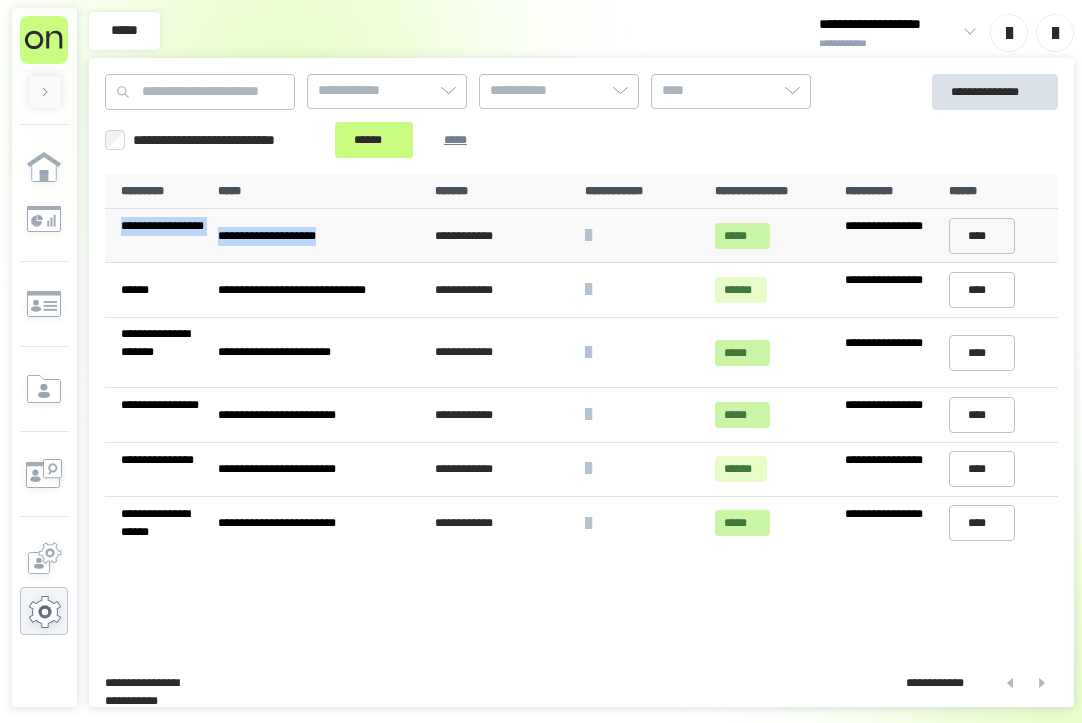 drag, startPoint x: 118, startPoint y: 219, endPoint x: 348, endPoint y: 246, distance: 231.57936 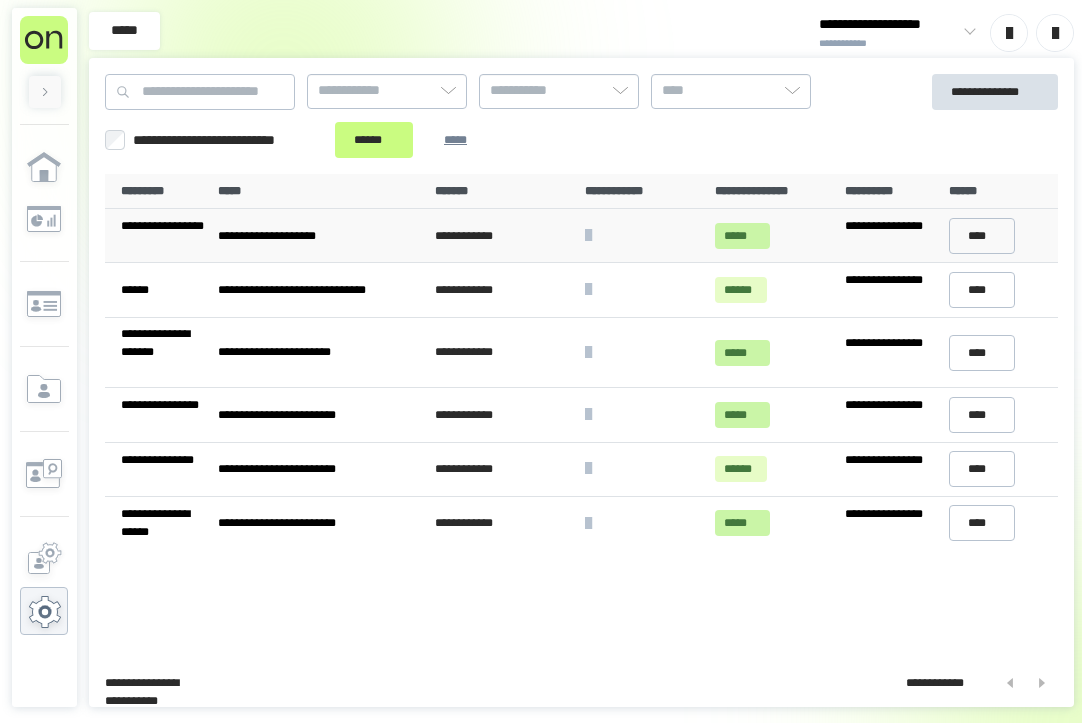 click on "**********" at bounding box center (318, 236) 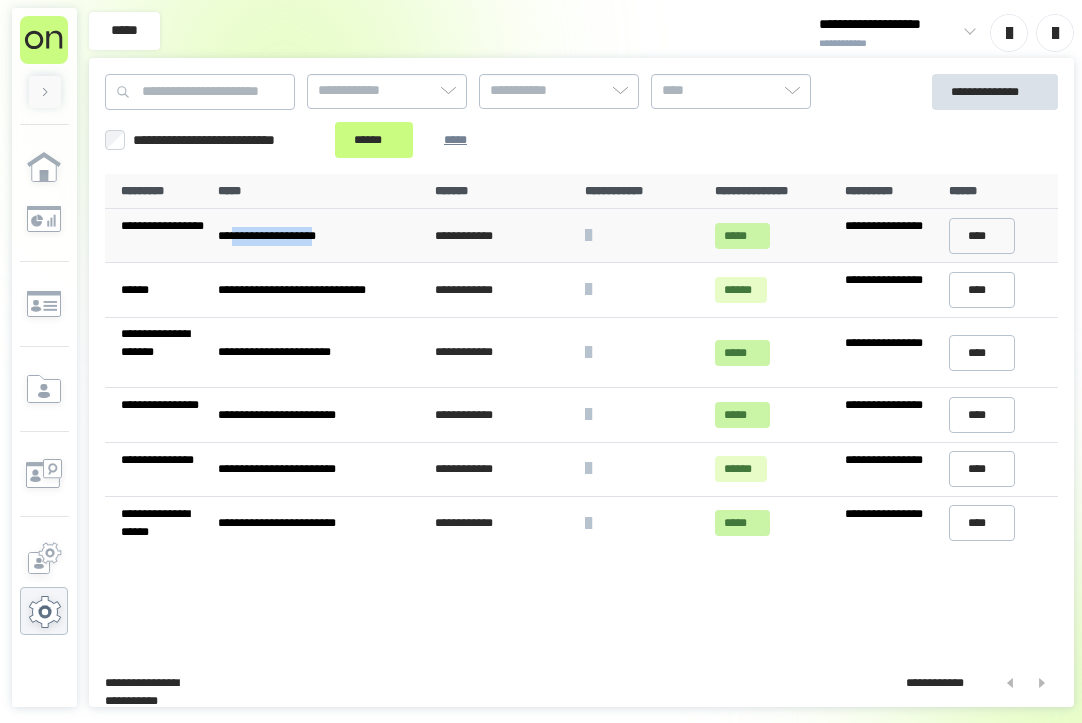 drag, startPoint x: 316, startPoint y: 236, endPoint x: 234, endPoint y: 252, distance: 83.546394 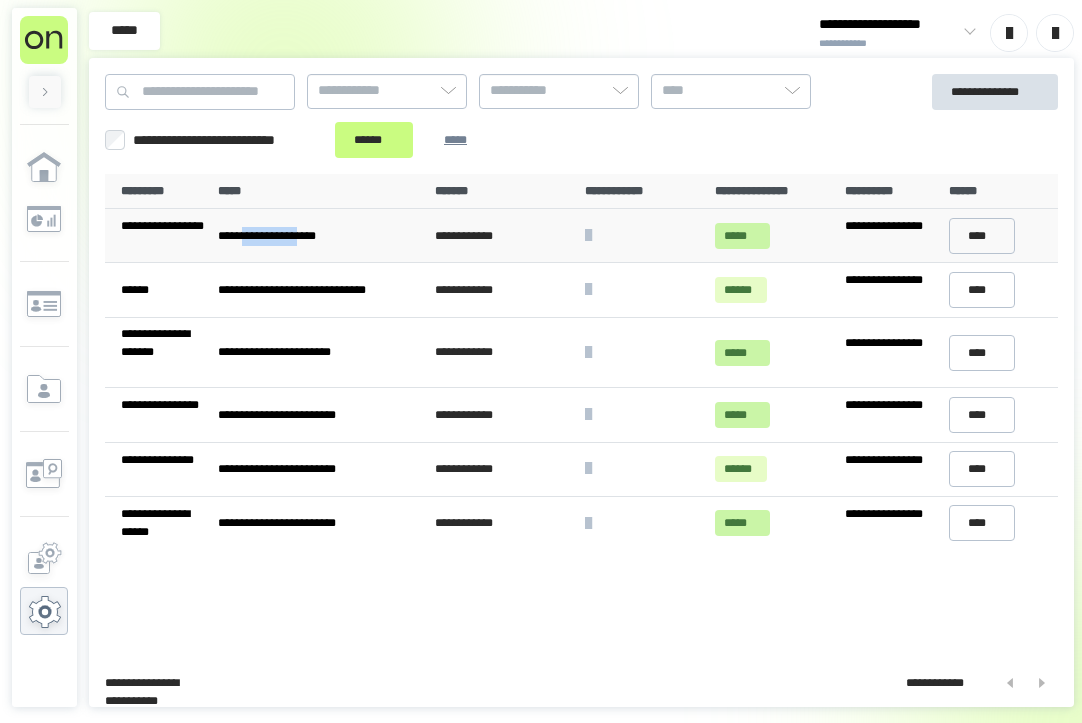 click on "**********" at bounding box center (318, 235) 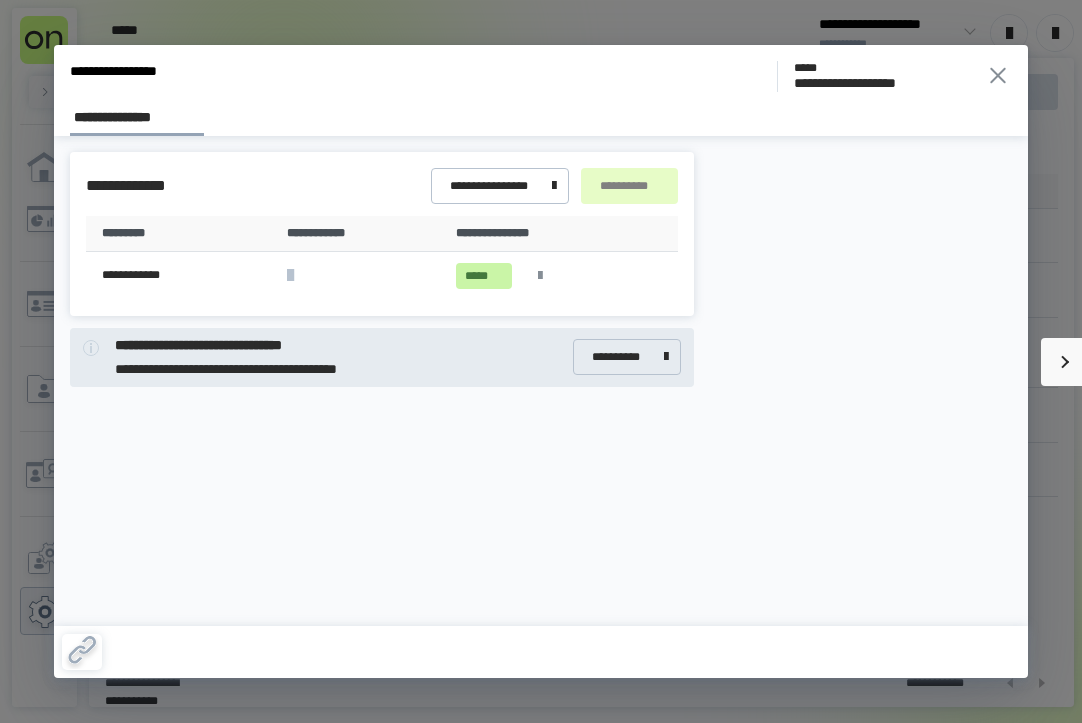 click 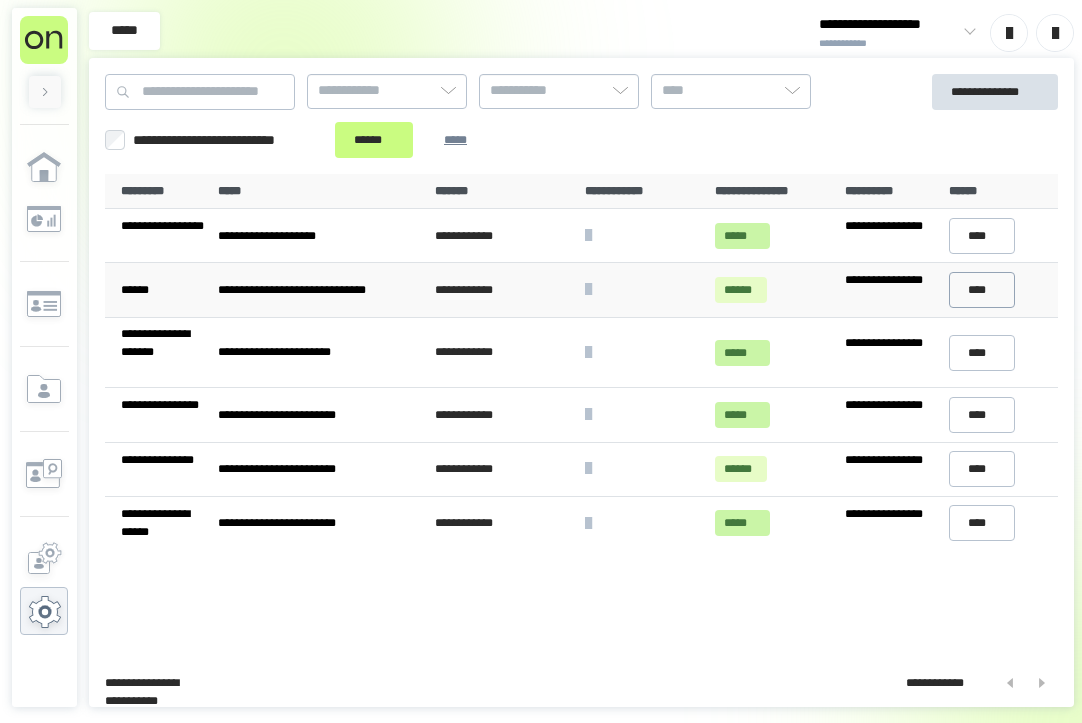 click on "****" at bounding box center [999, 289] 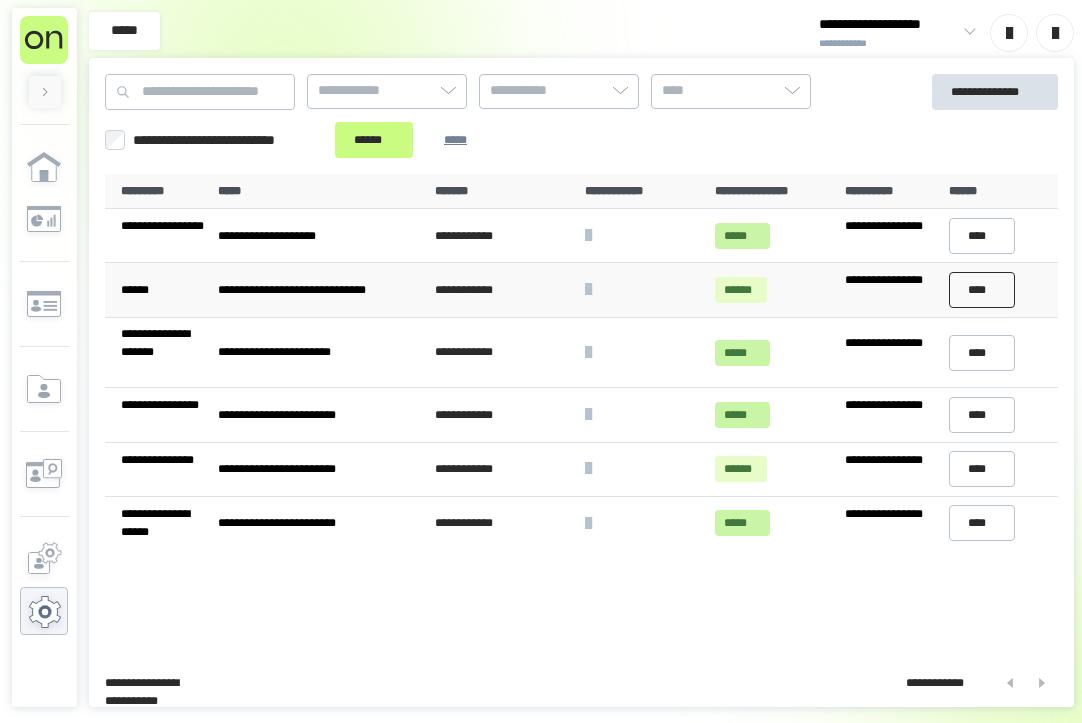 click on "****" at bounding box center [982, 290] 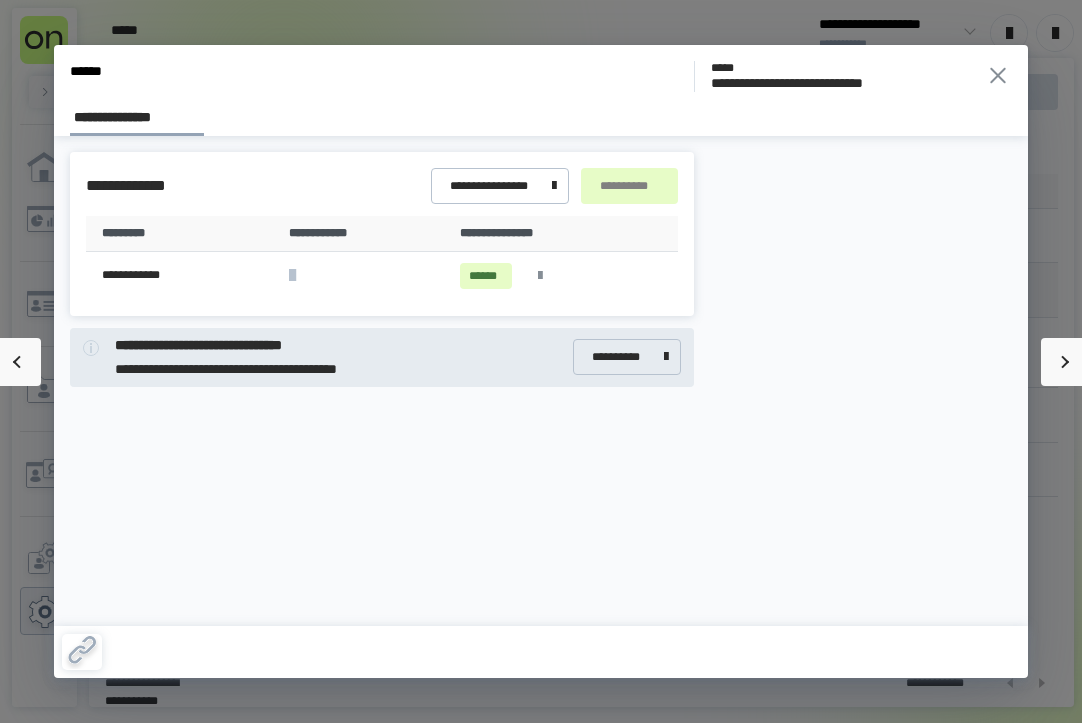 click 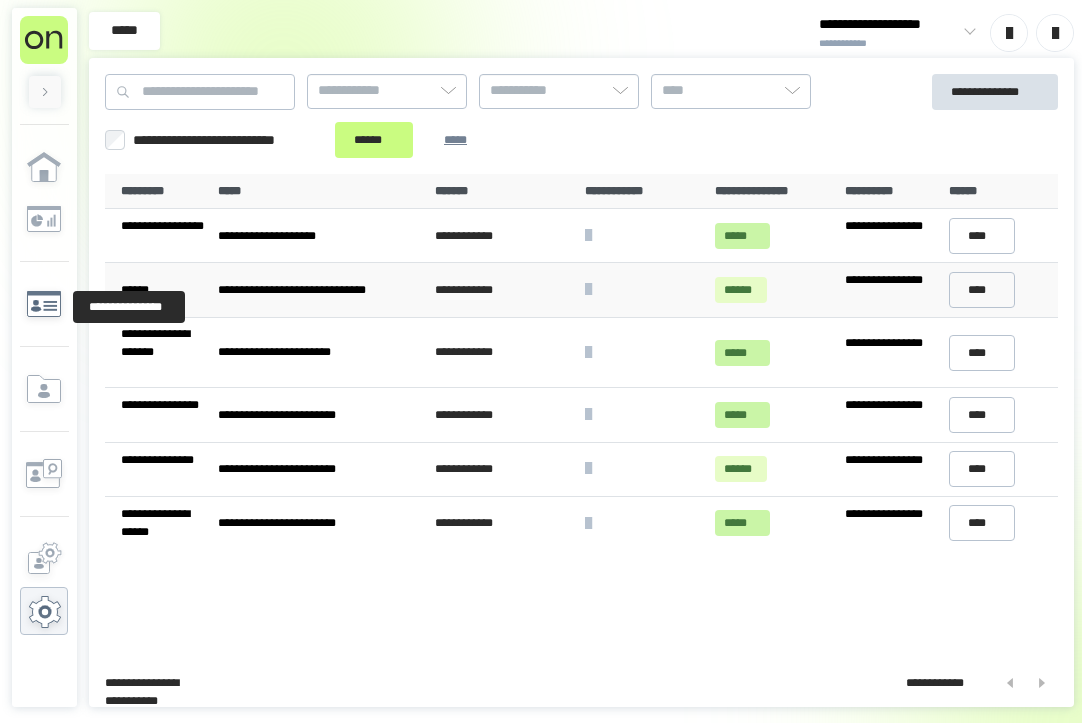 click 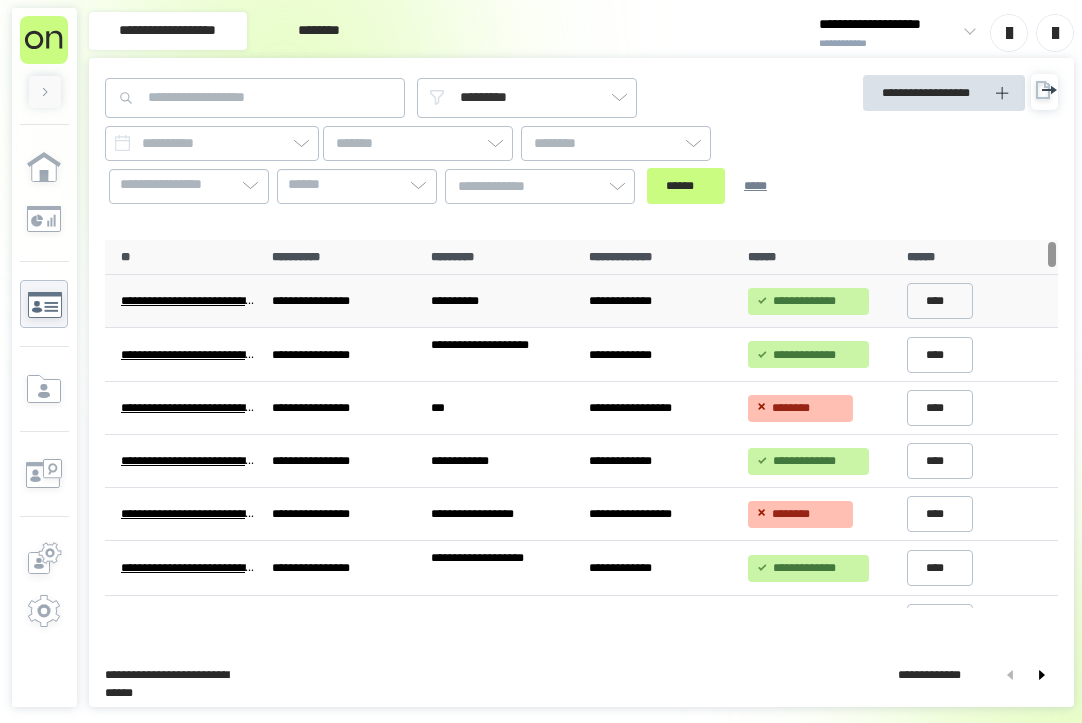 click on "**********" at bounding box center [189, 301] 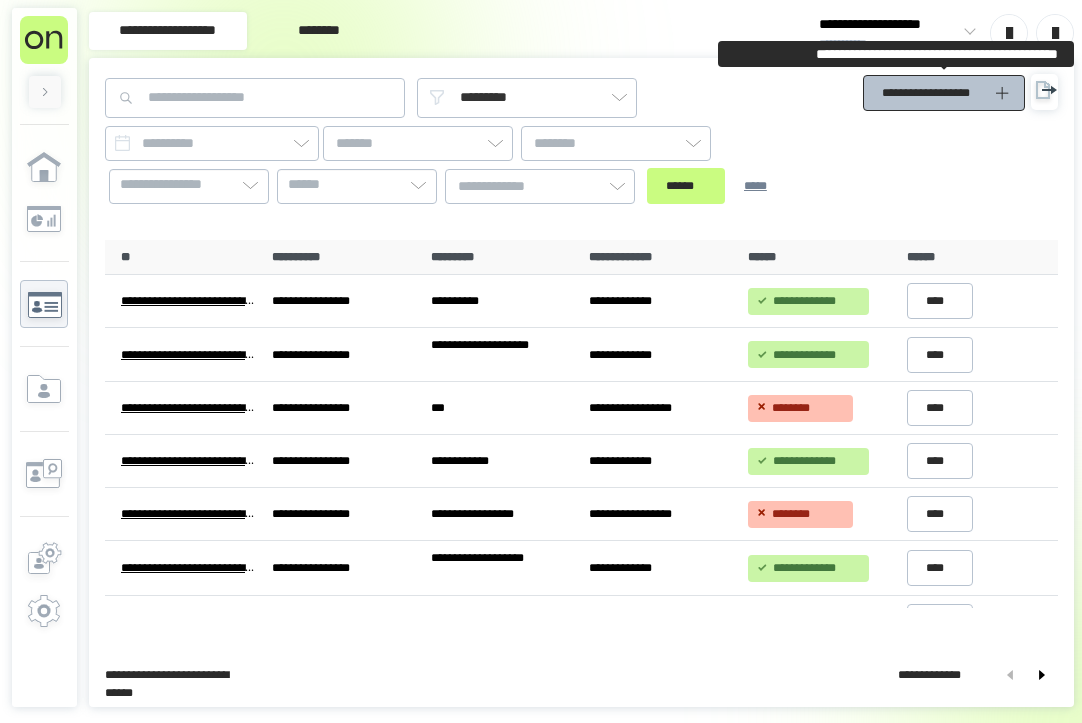 click on "**********" at bounding box center [947, 93] 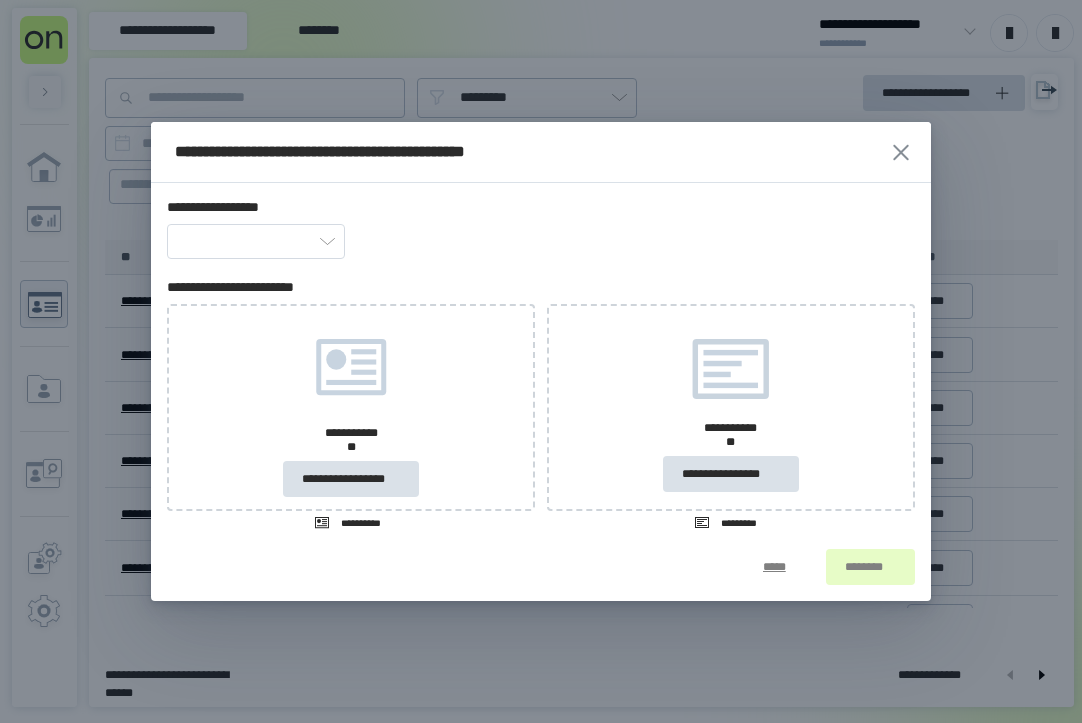 type on "**********" 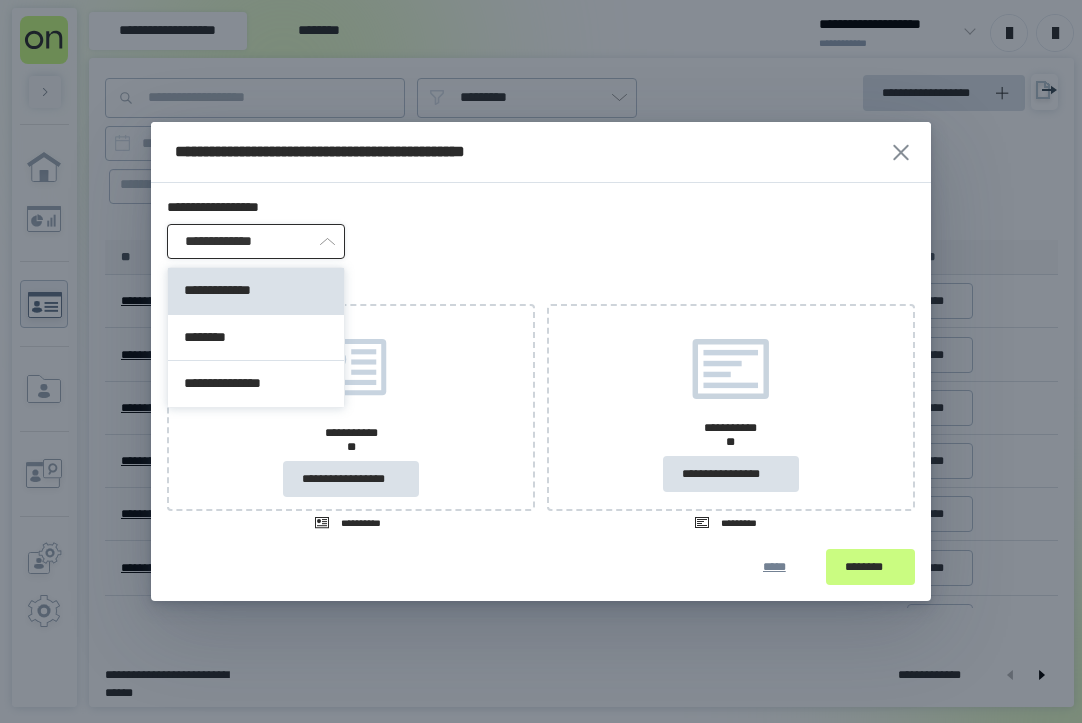 click on "**********" at bounding box center (256, 241) 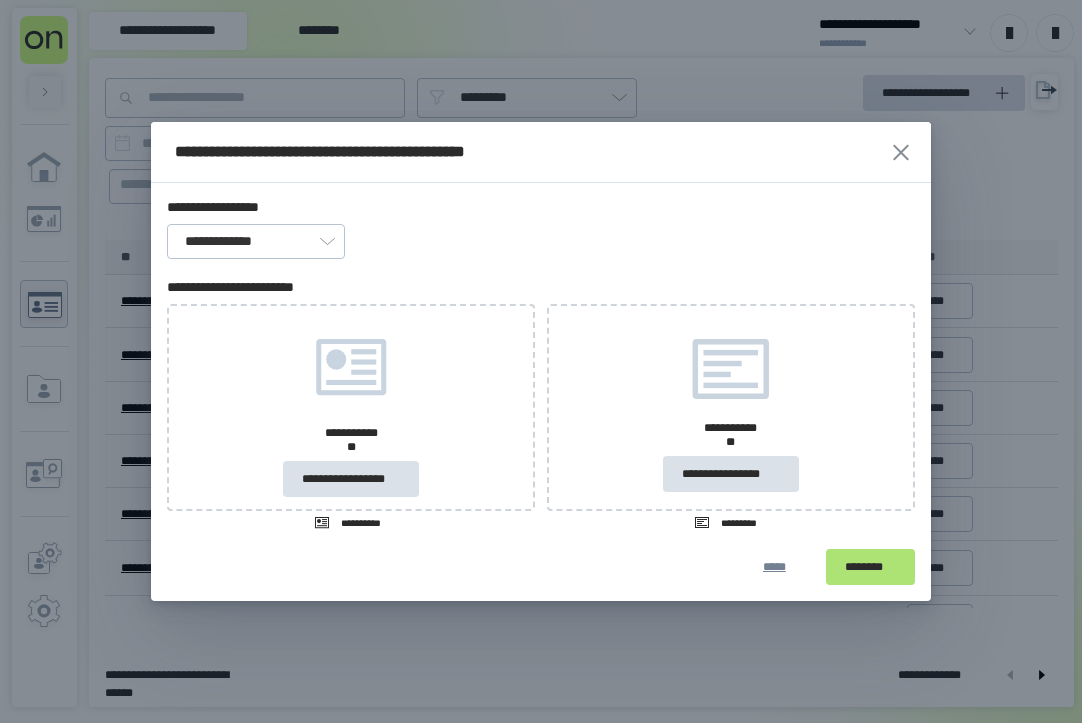 click on "********" at bounding box center [870, 567] 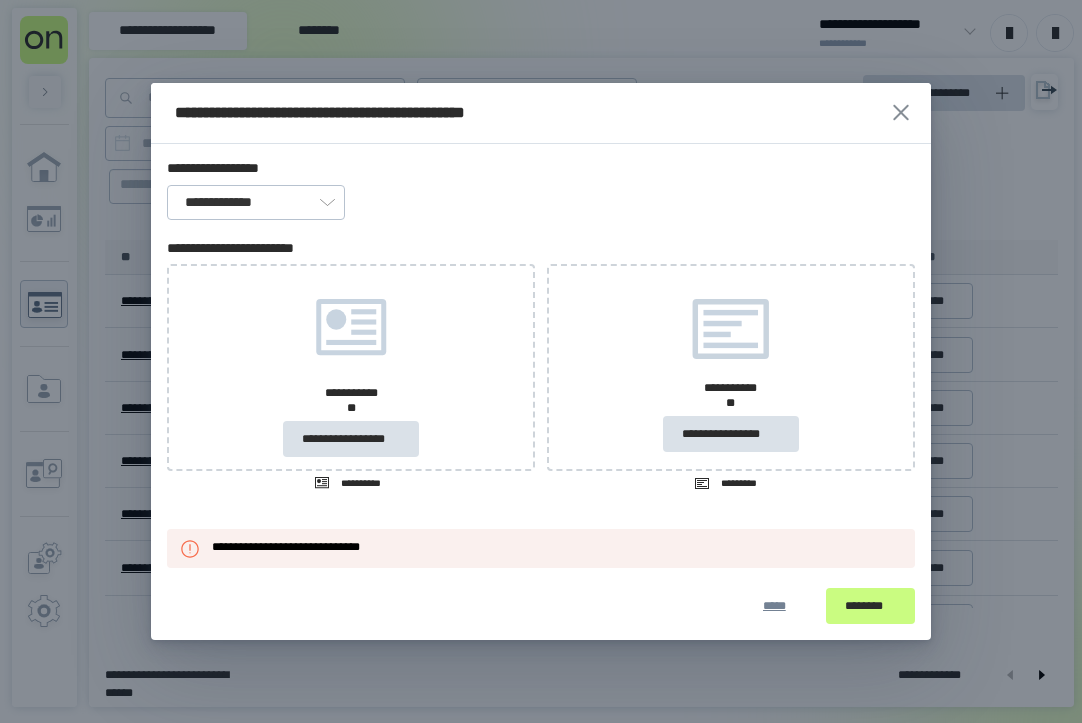 click on "**********" at bounding box center (351, 367) 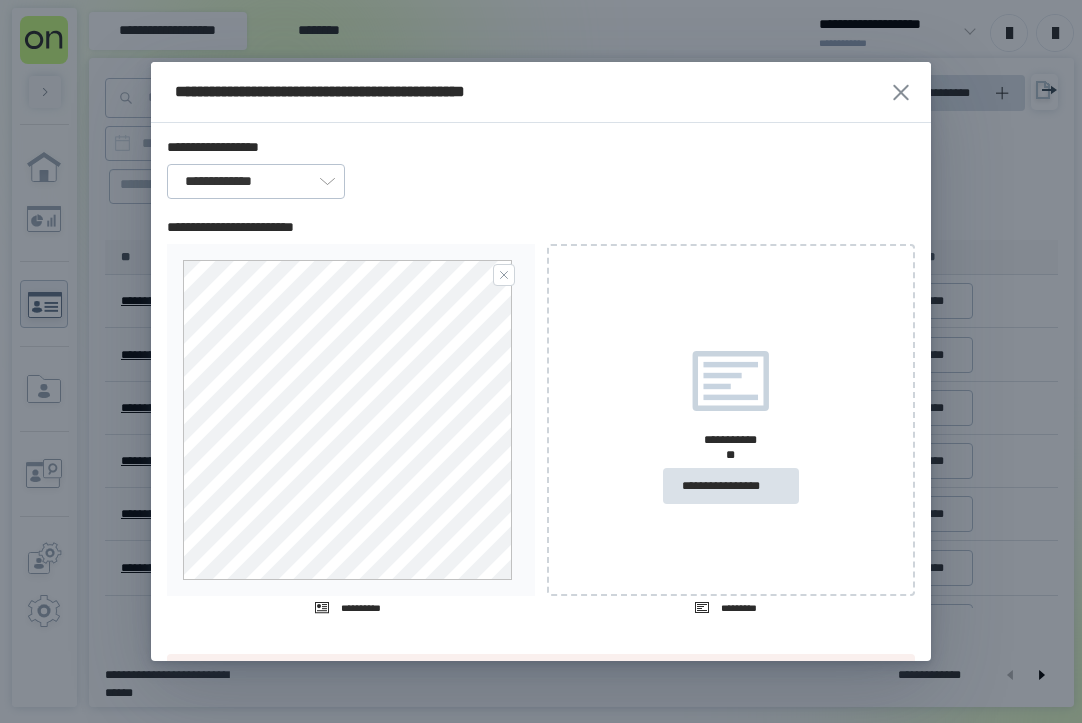 click on "**********" at bounding box center [731, 420] 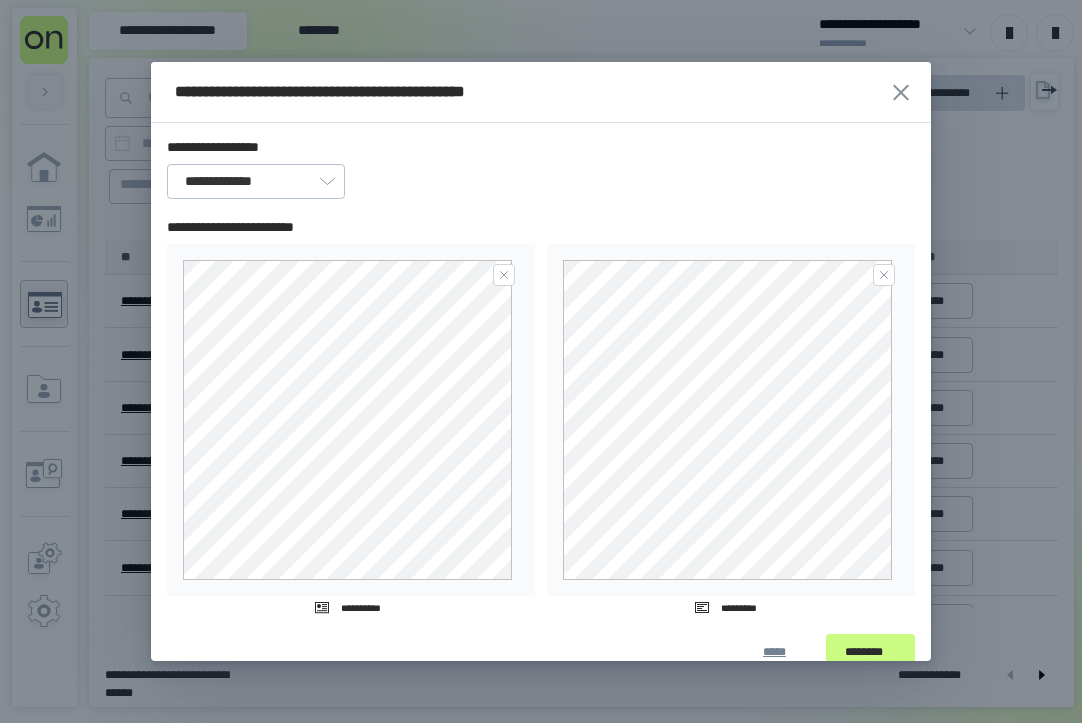 click on "**********" at bounding box center [525, 92] 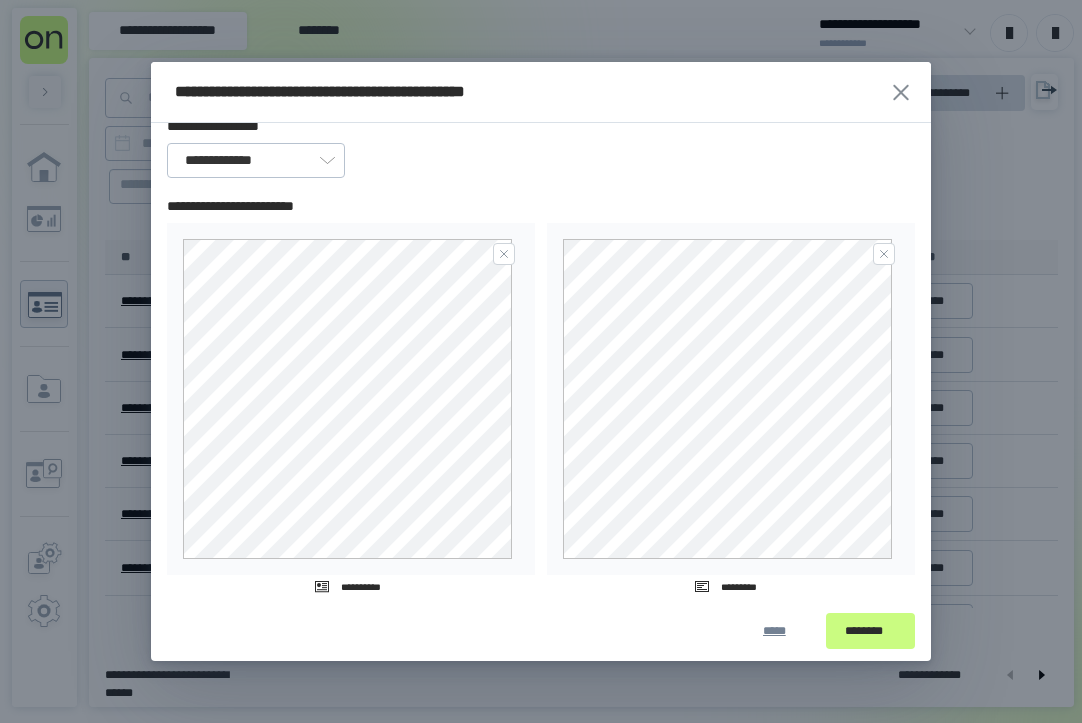 scroll, scrollTop: 25, scrollLeft: 0, axis: vertical 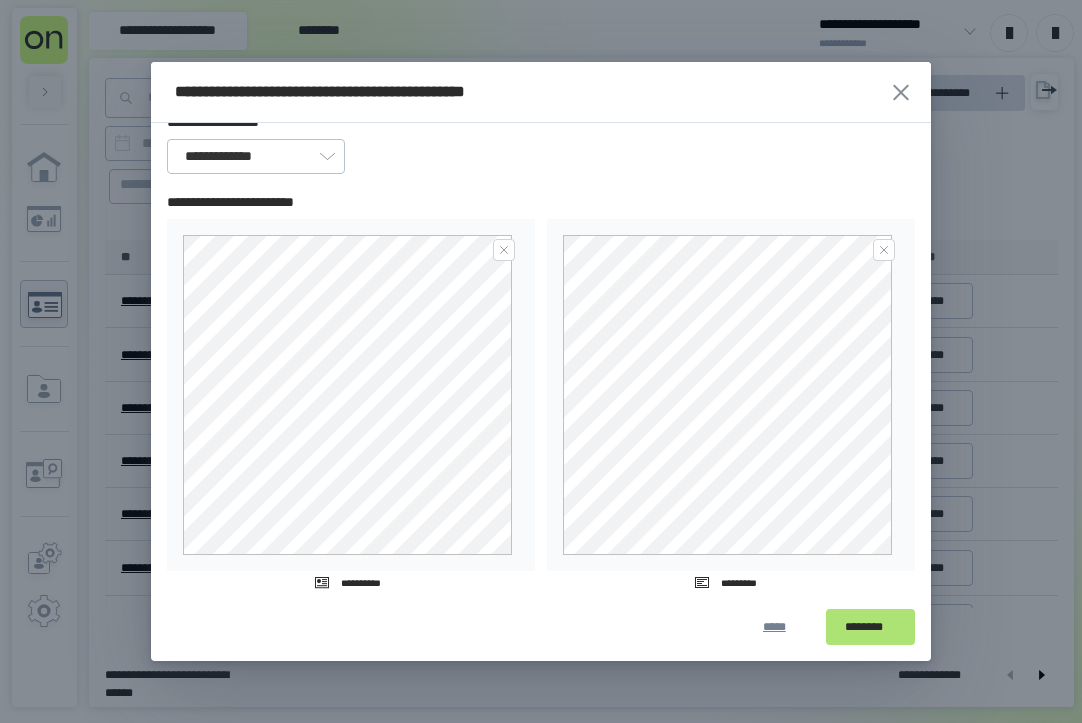 click on "********" at bounding box center (870, 627) 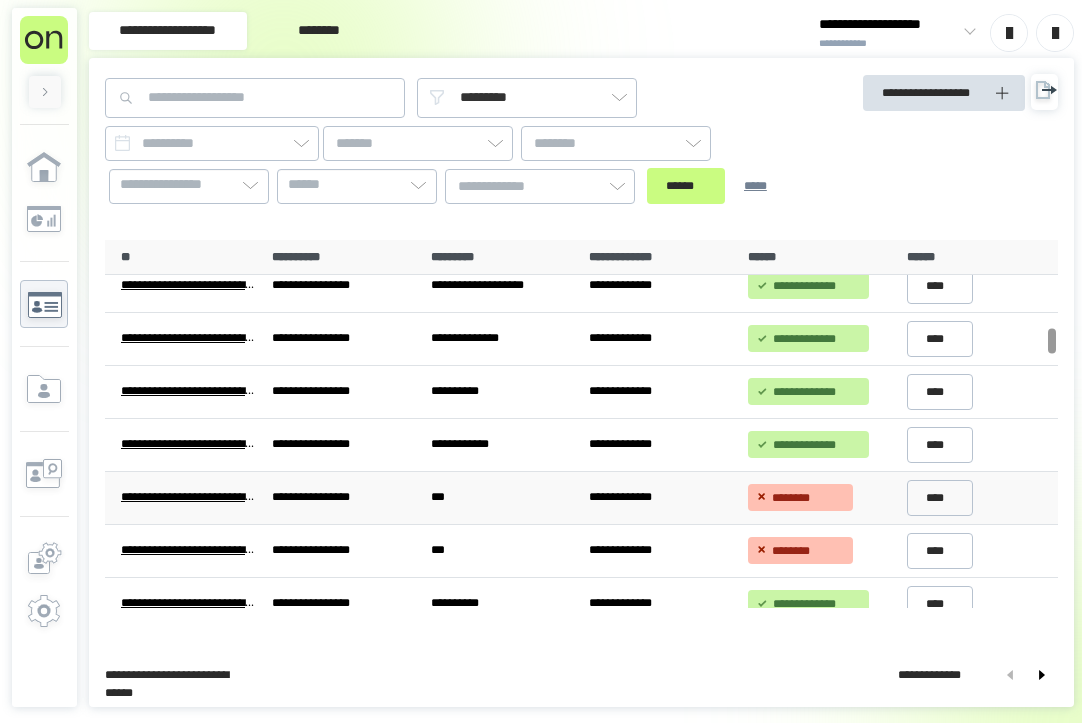 scroll, scrollTop: 1300, scrollLeft: 0, axis: vertical 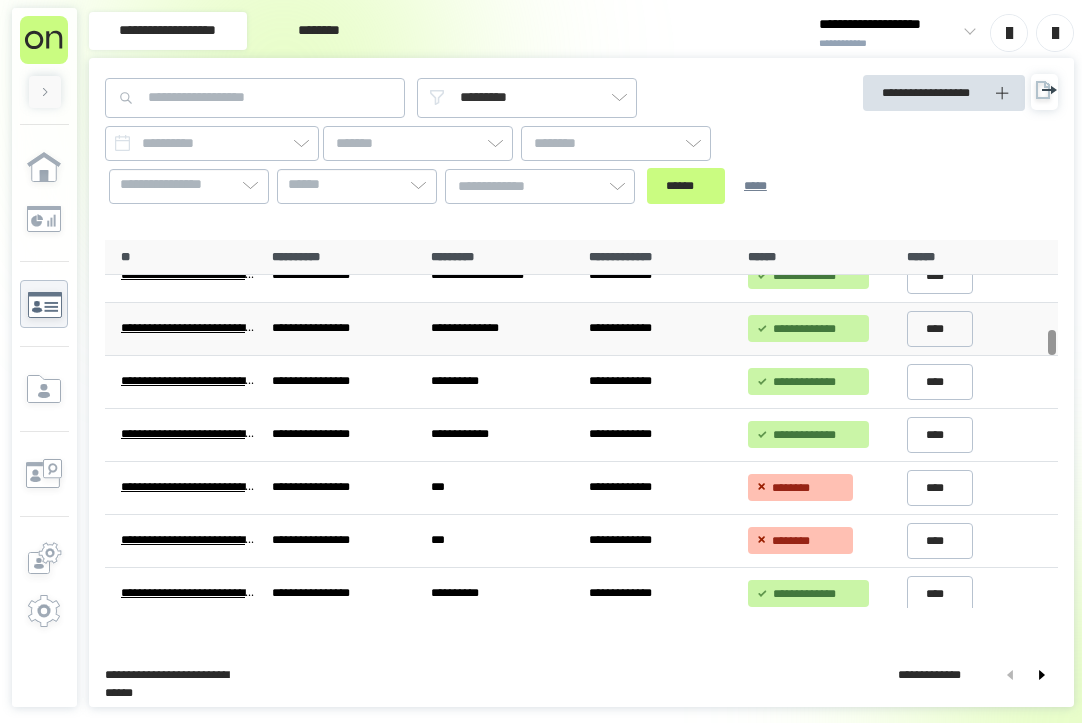 click on "**********" at bounding box center (189, 328) 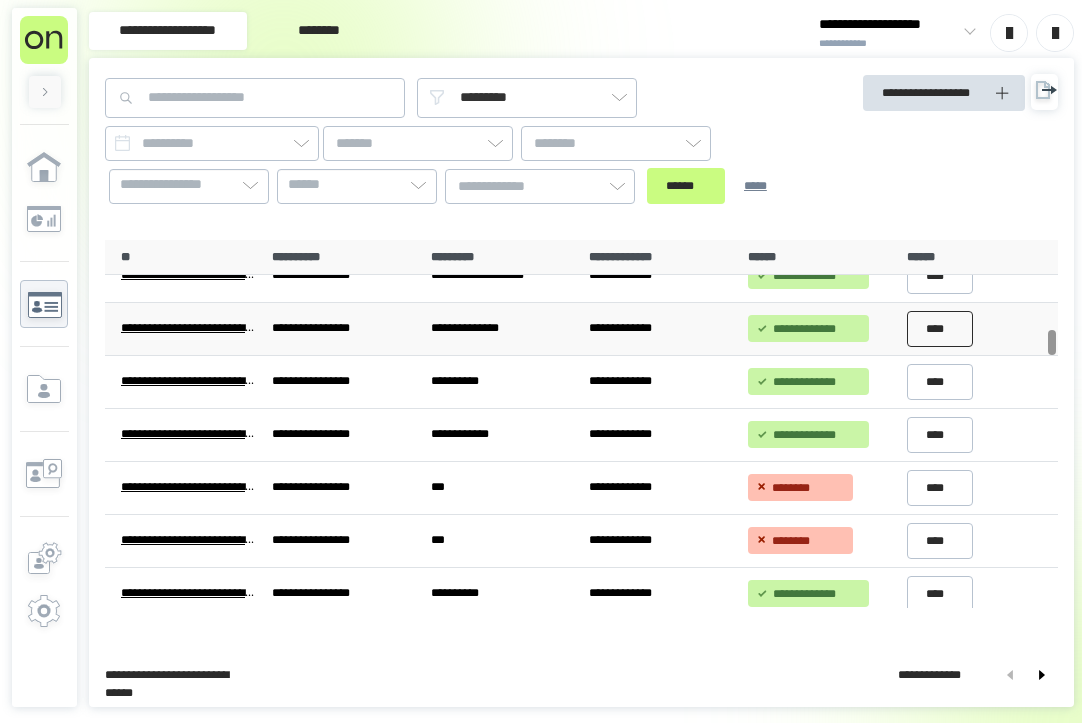 click on "****" at bounding box center (940, 329) 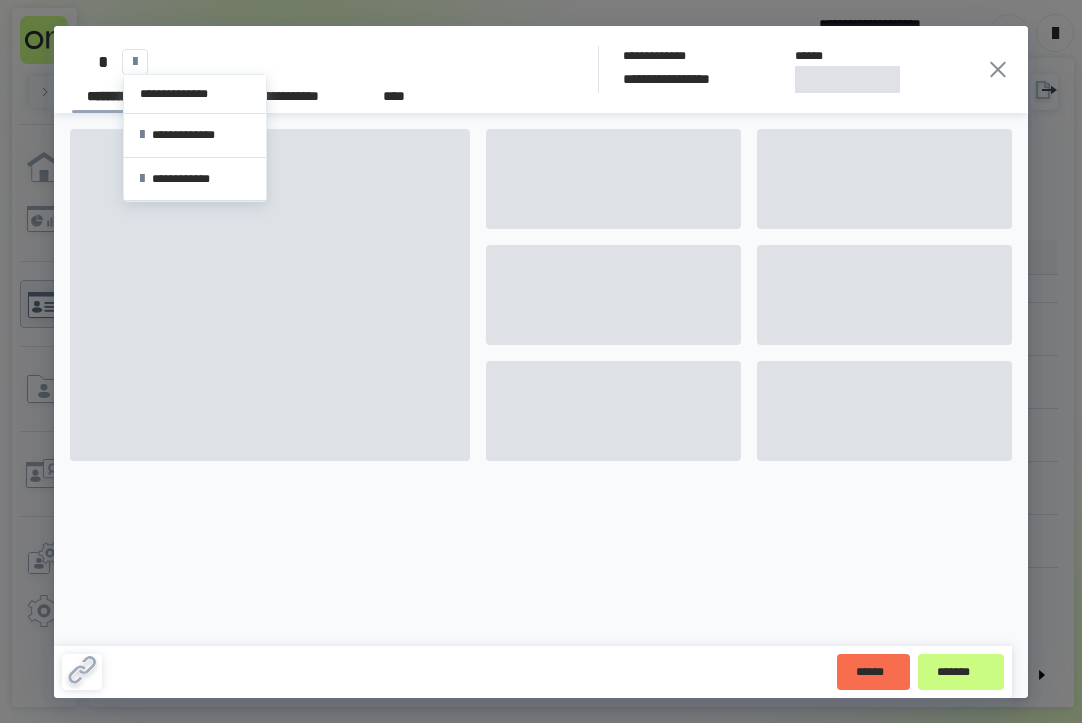 click at bounding box center (135, 62) 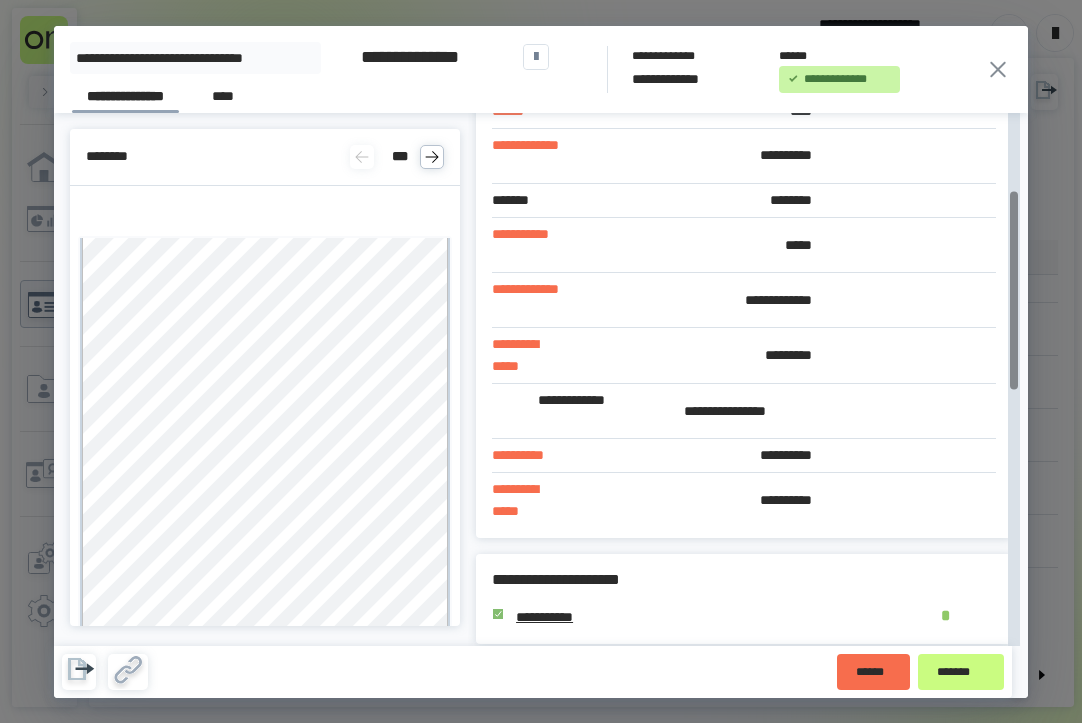 scroll, scrollTop: 300, scrollLeft: 0, axis: vertical 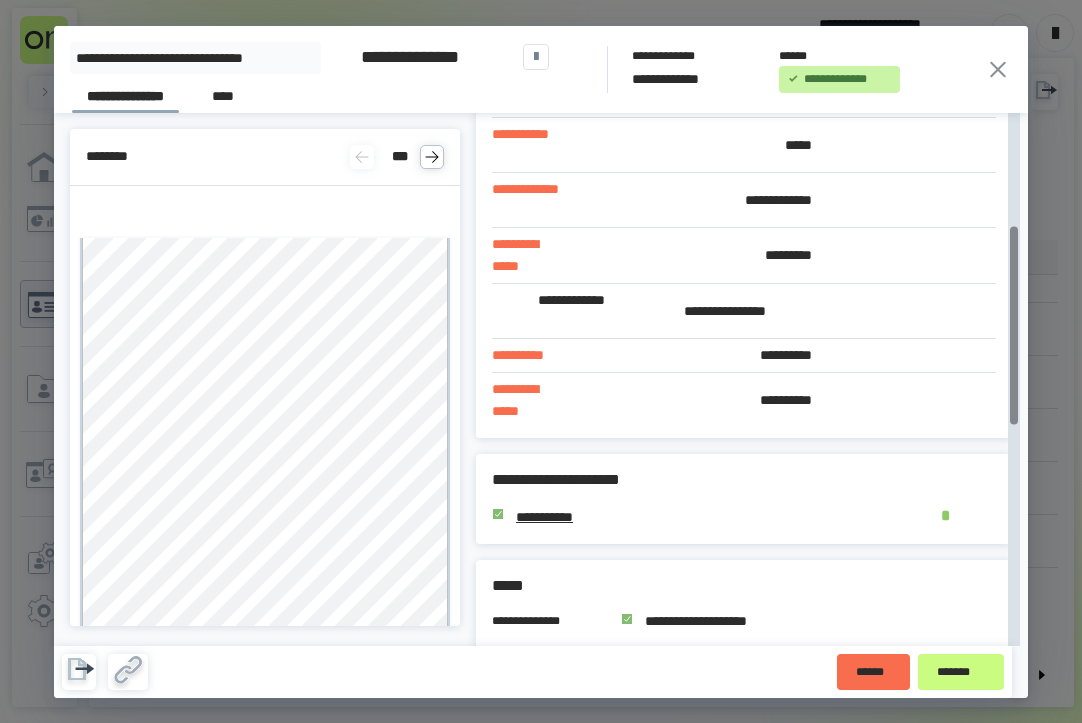 click on "**********" at bounding box center [744, 311] 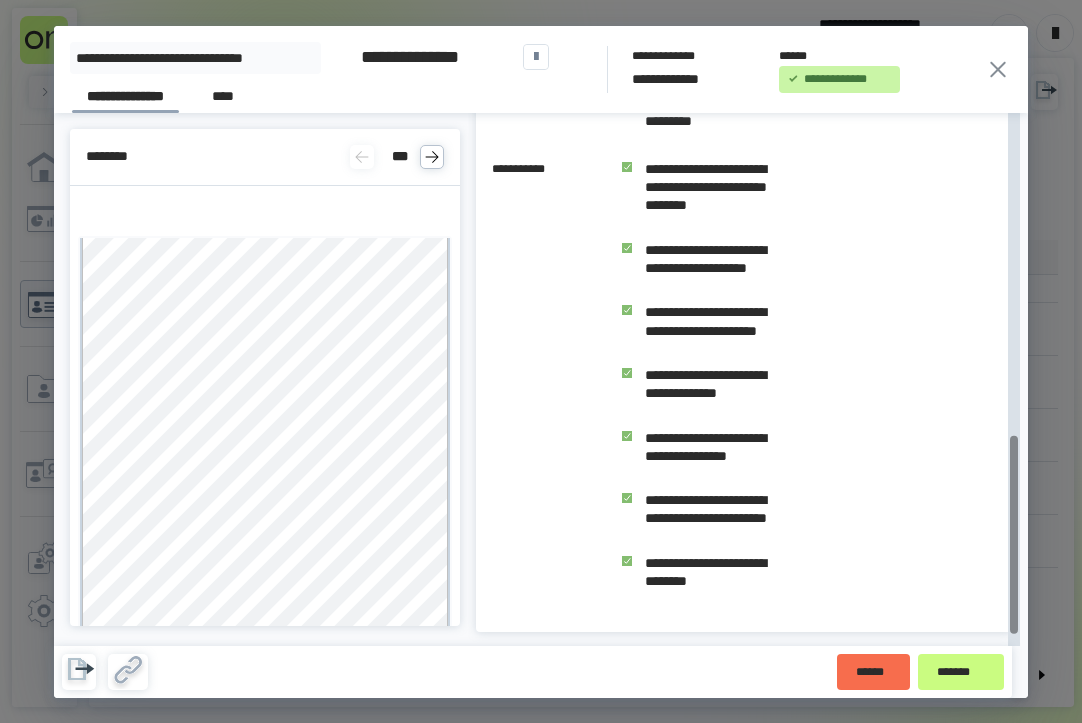 scroll, scrollTop: 789, scrollLeft: 0, axis: vertical 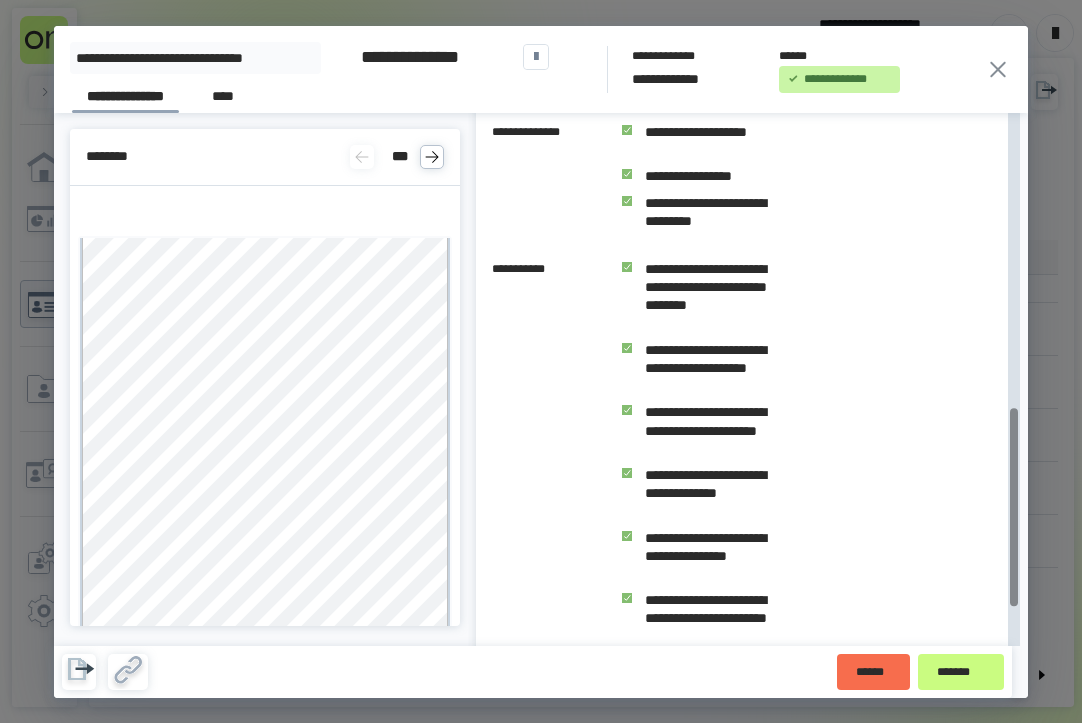 drag, startPoint x: 900, startPoint y: 275, endPoint x: 1005, endPoint y: 319, distance: 113.84639 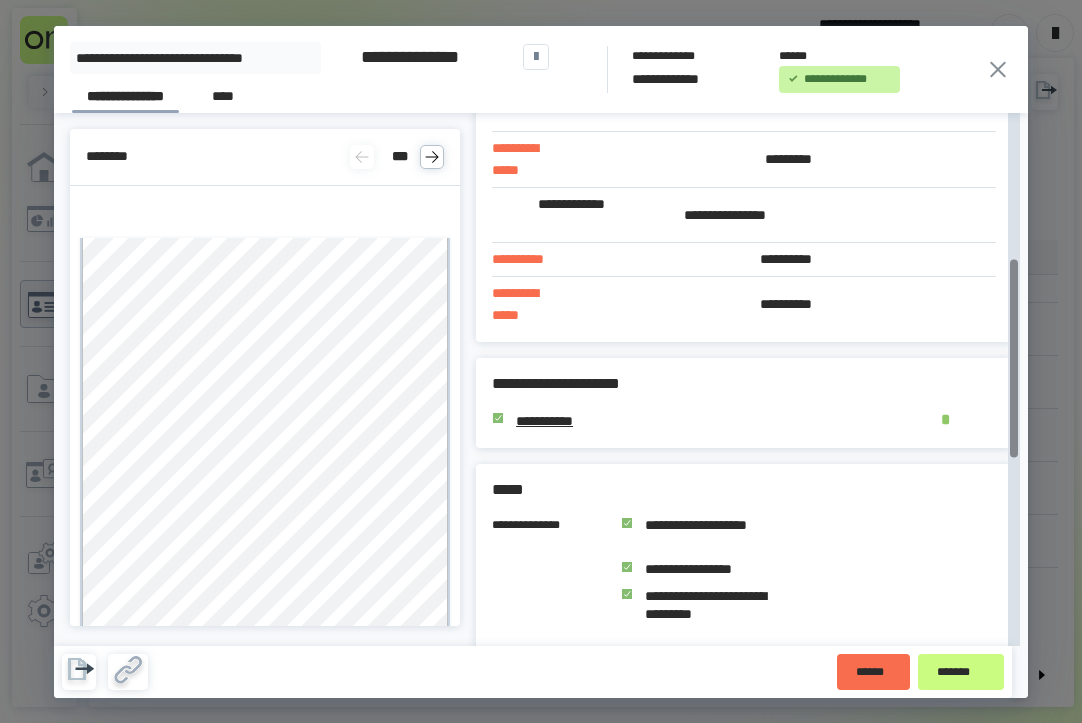 scroll, scrollTop: 389, scrollLeft: 0, axis: vertical 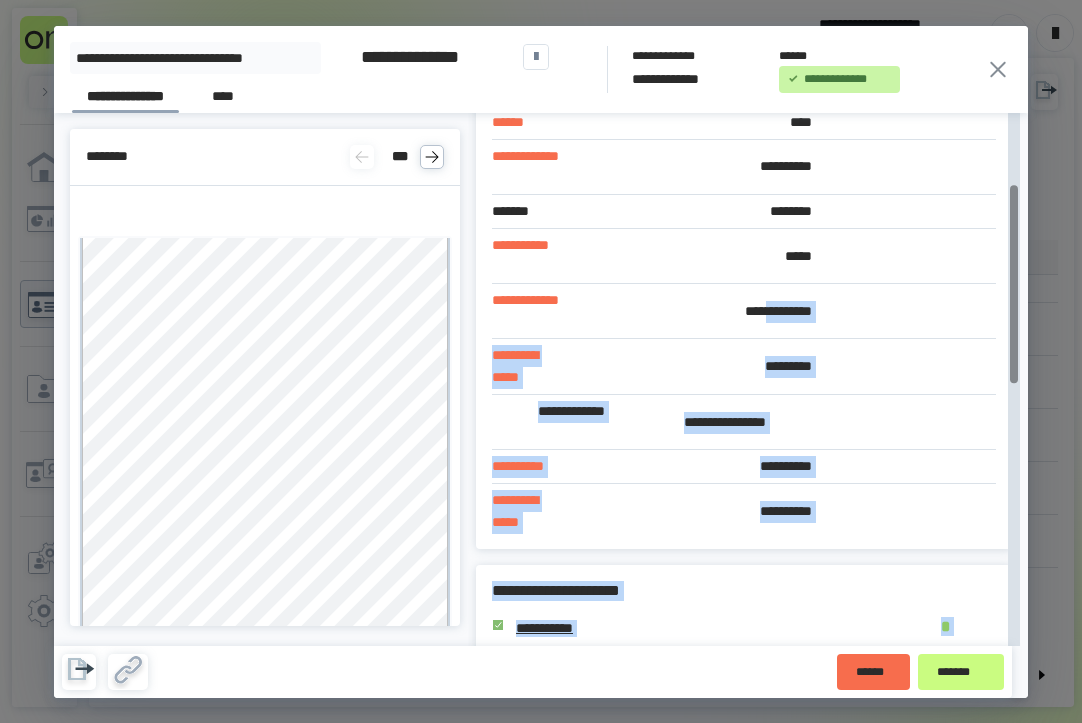 drag, startPoint x: 781, startPoint y: 466, endPoint x: 641, endPoint y: 300, distance: 217.15433 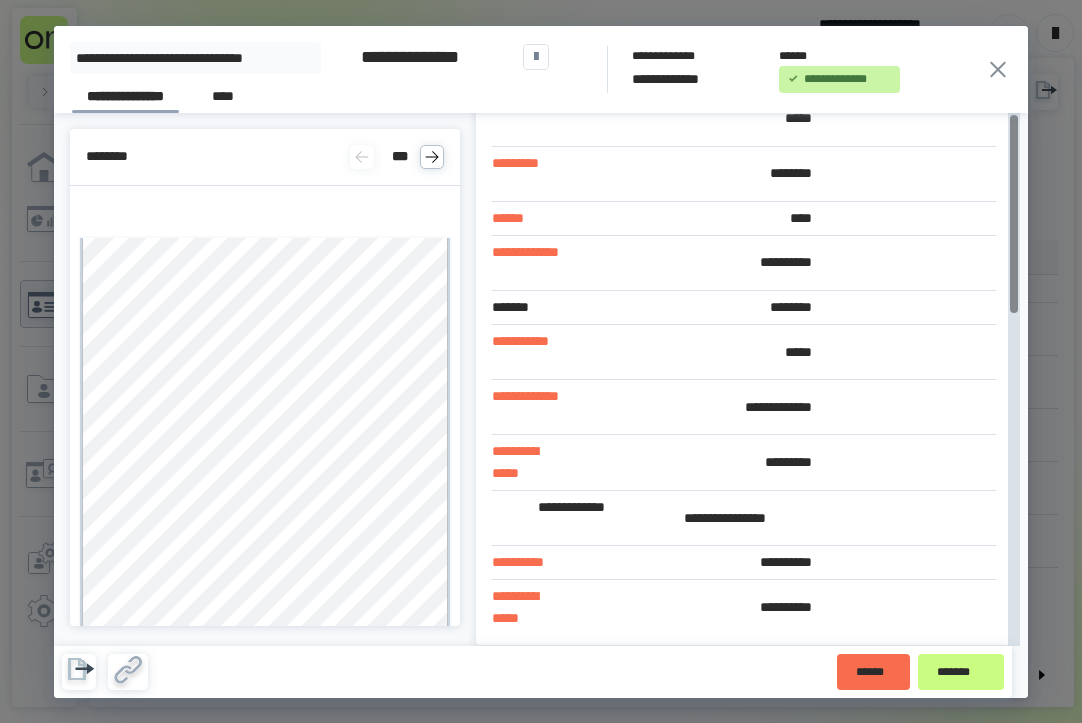 scroll, scrollTop: 0, scrollLeft: 0, axis: both 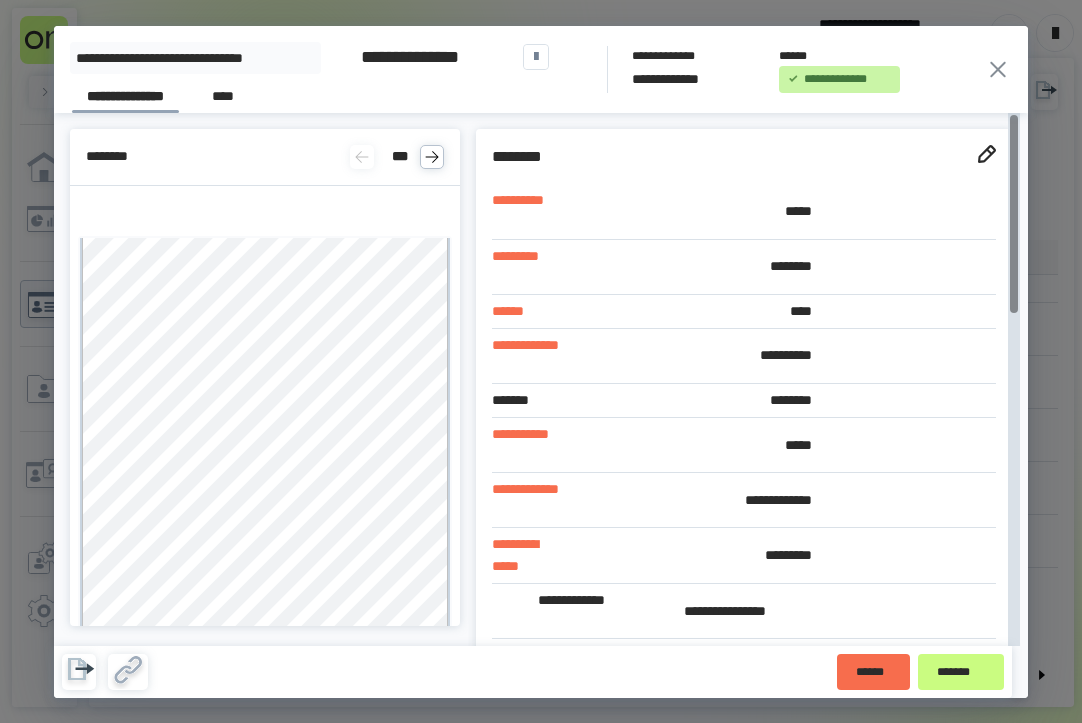 click 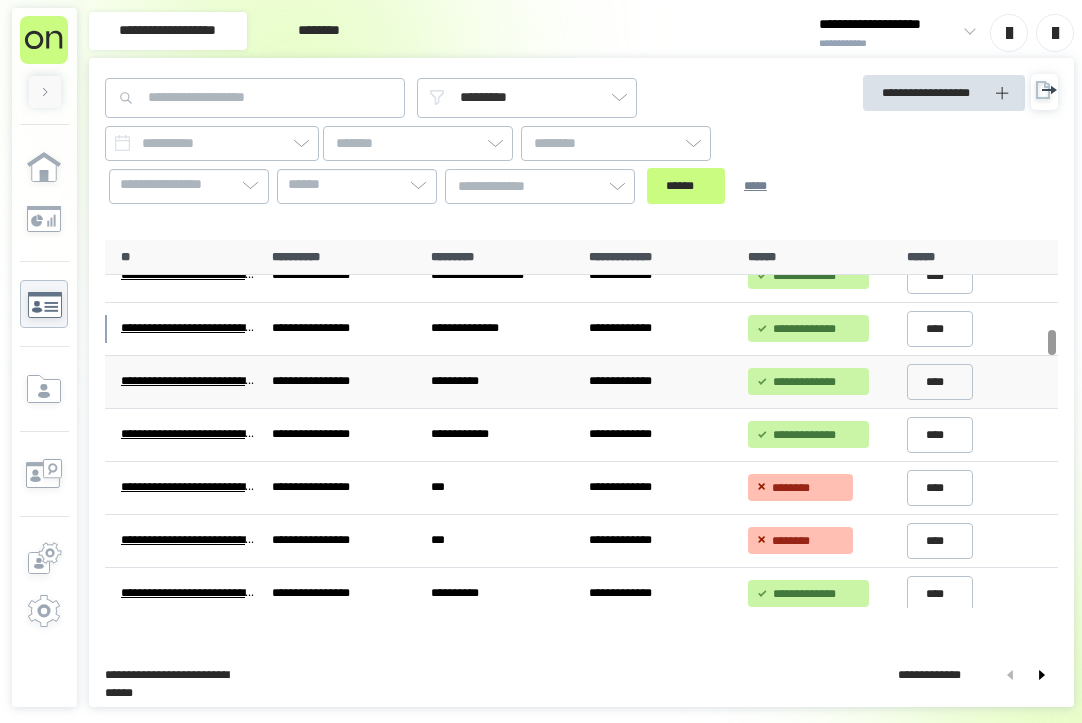 type 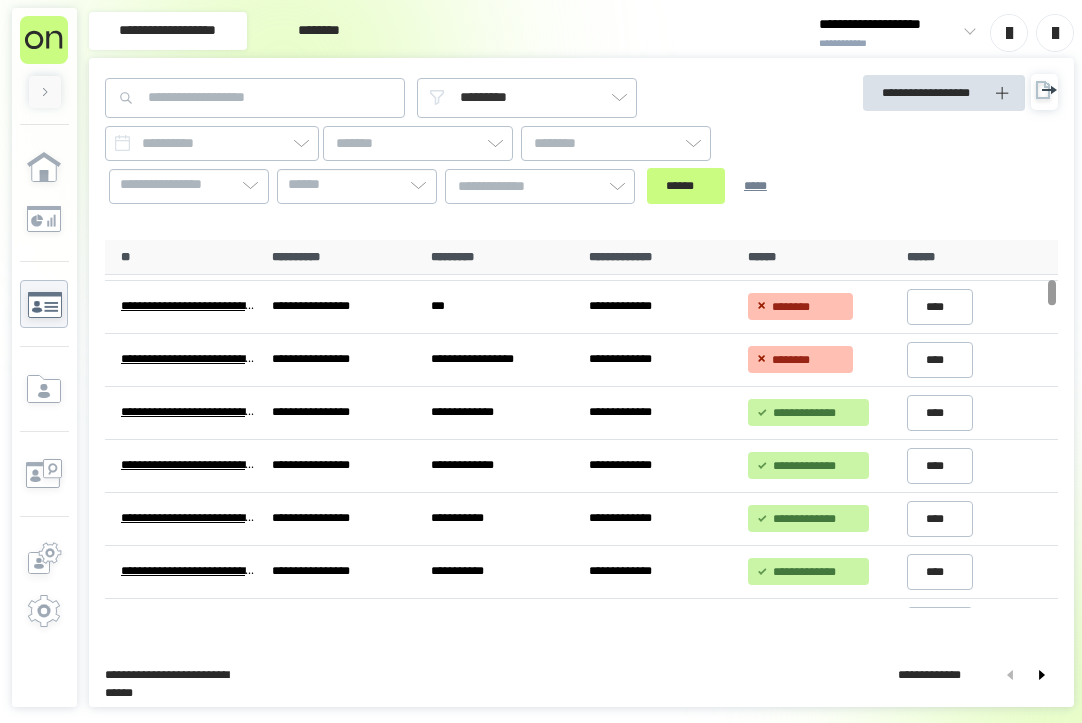 scroll, scrollTop: 0, scrollLeft: 0, axis: both 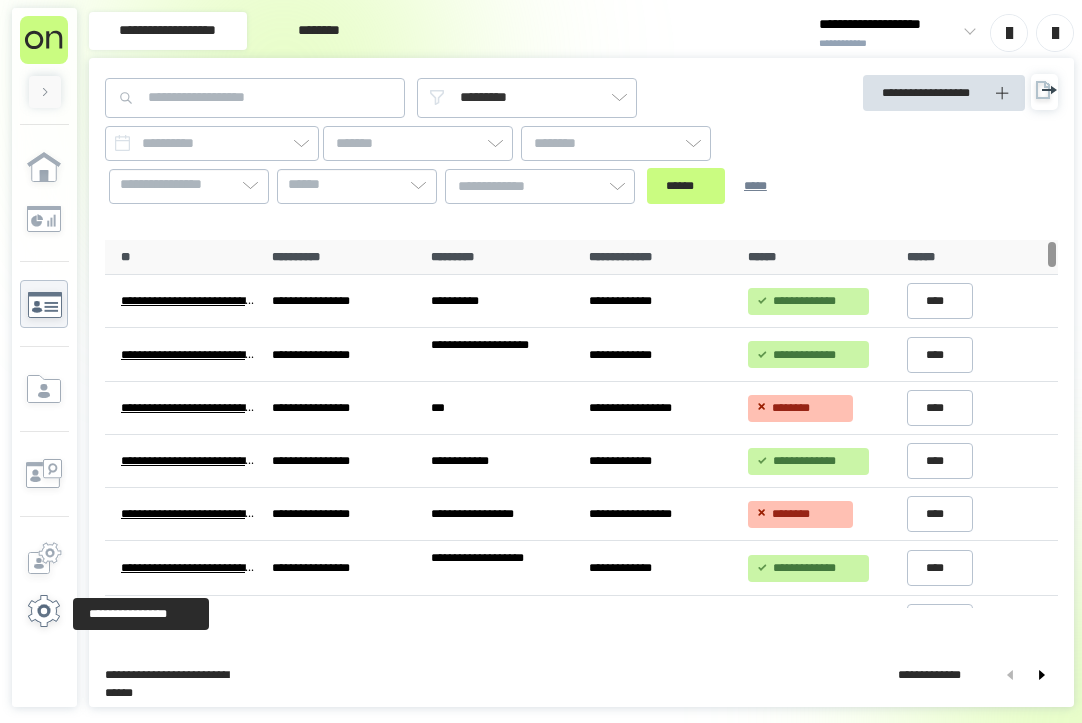 click 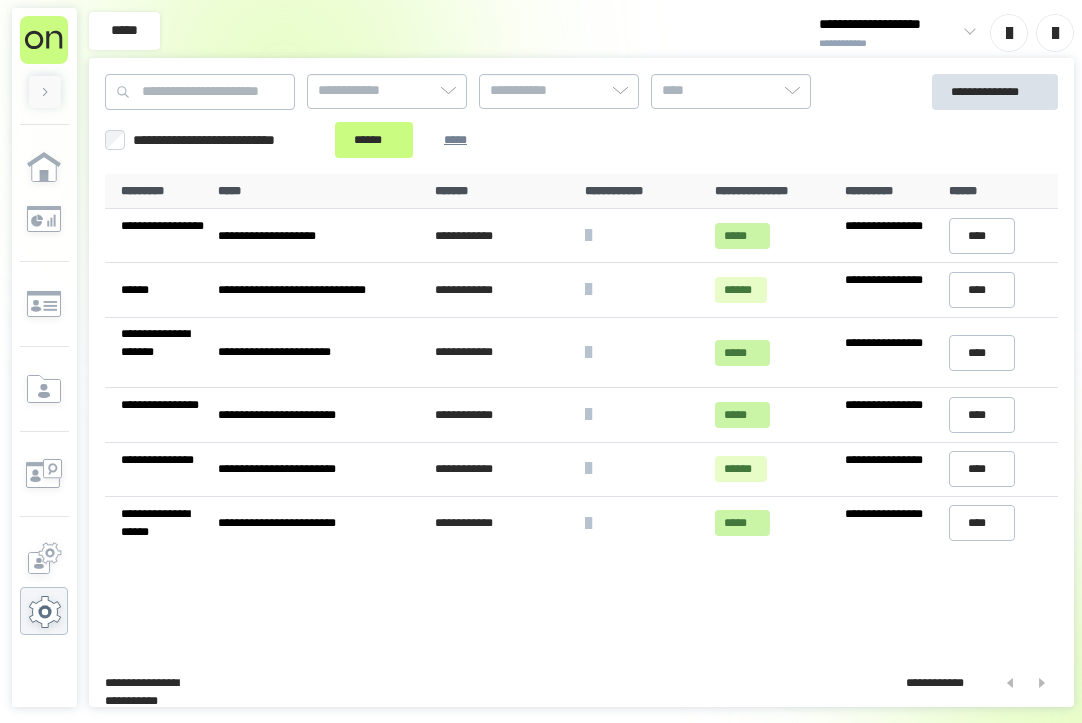click on "**********" at bounding box center [224, 140] 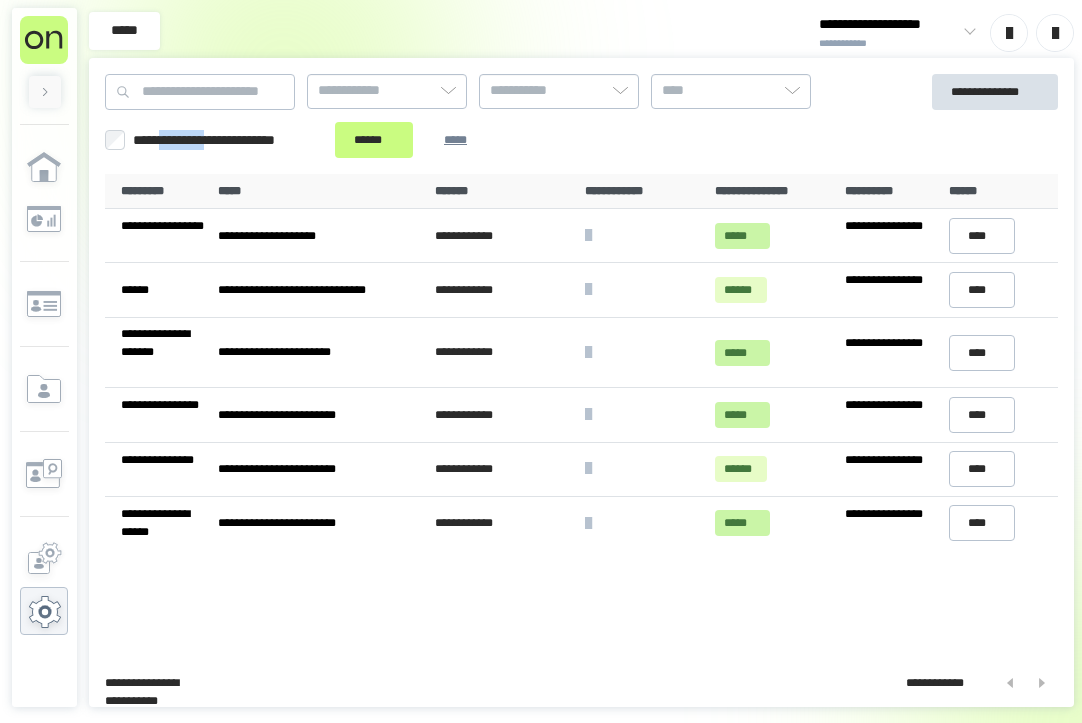 click on "**********" at bounding box center [224, 140] 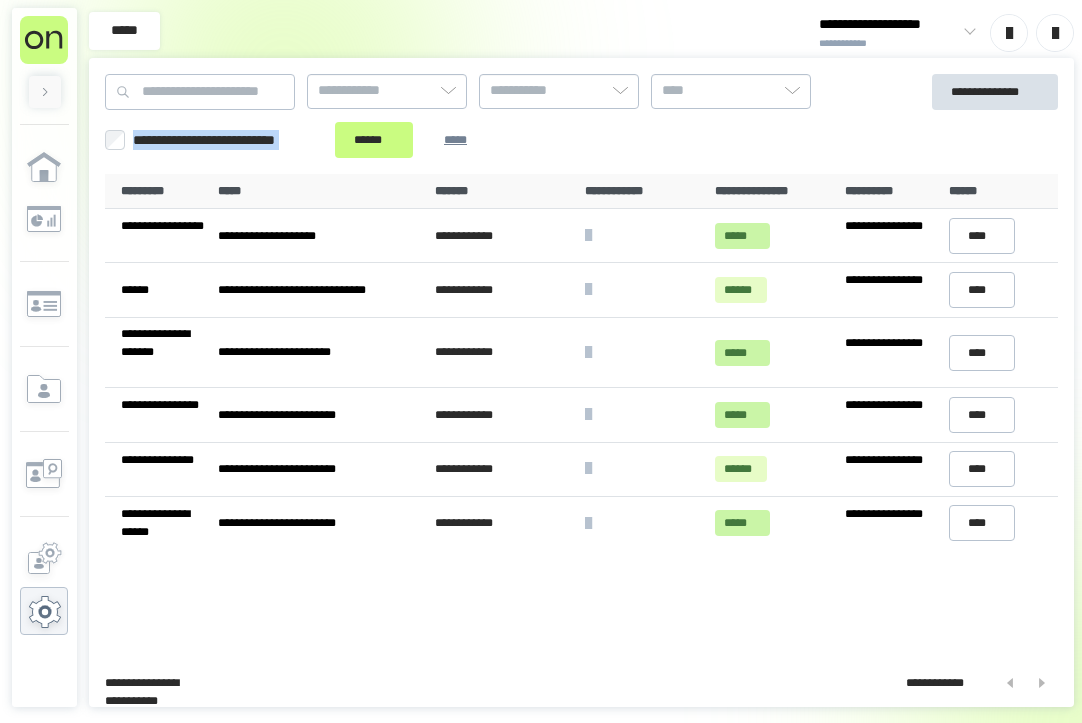 click on "**********" at bounding box center [224, 140] 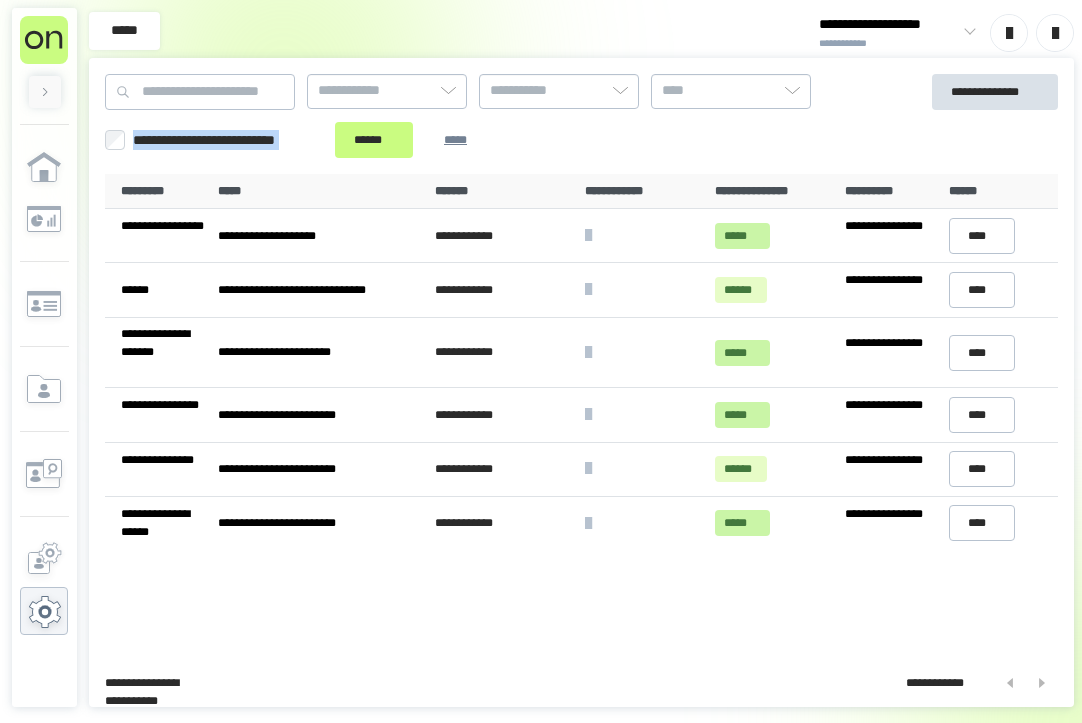 click on "**********" at bounding box center [510, 116] 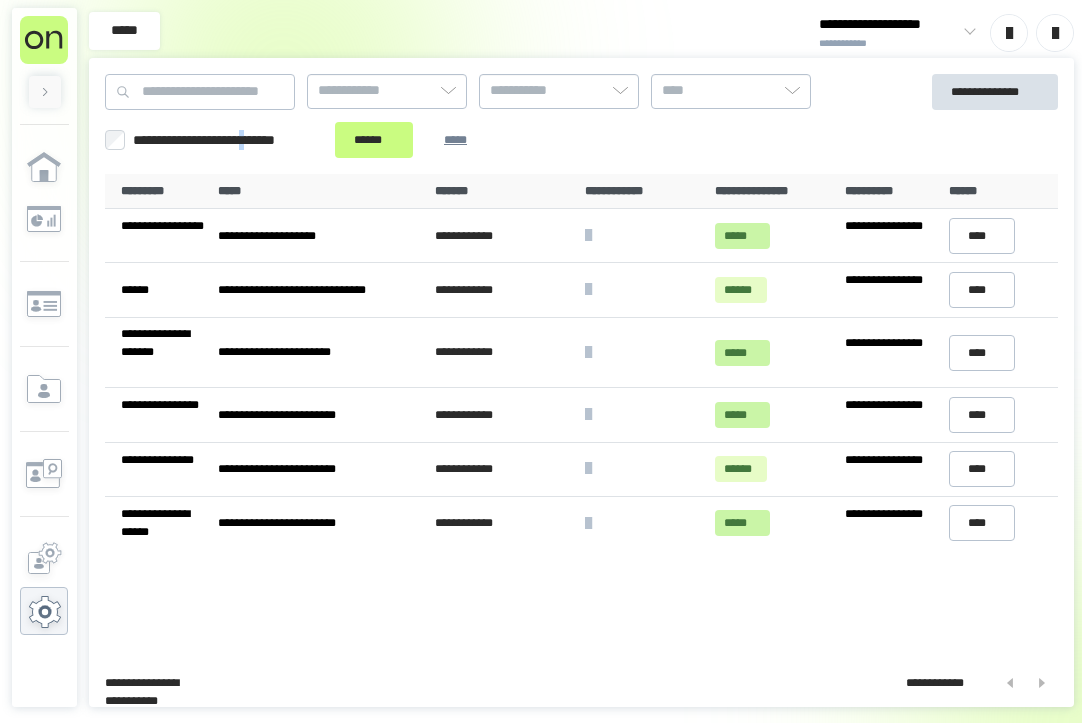 click on "**********" at bounding box center (510, 116) 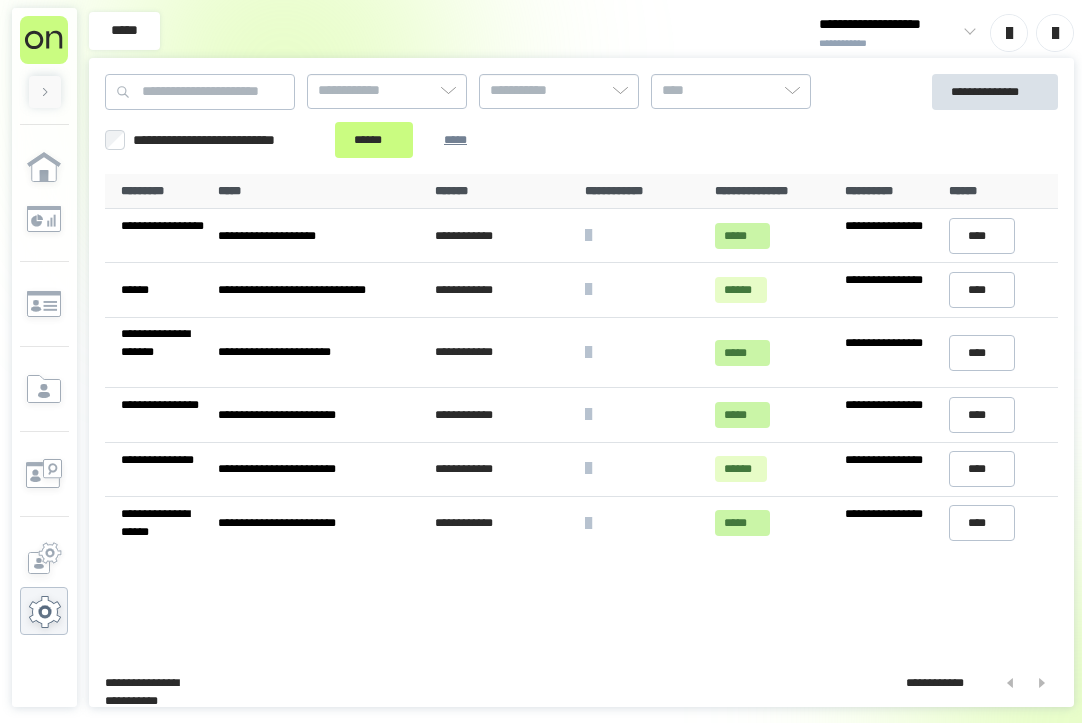 click on "**********" at bounding box center (224, 140) 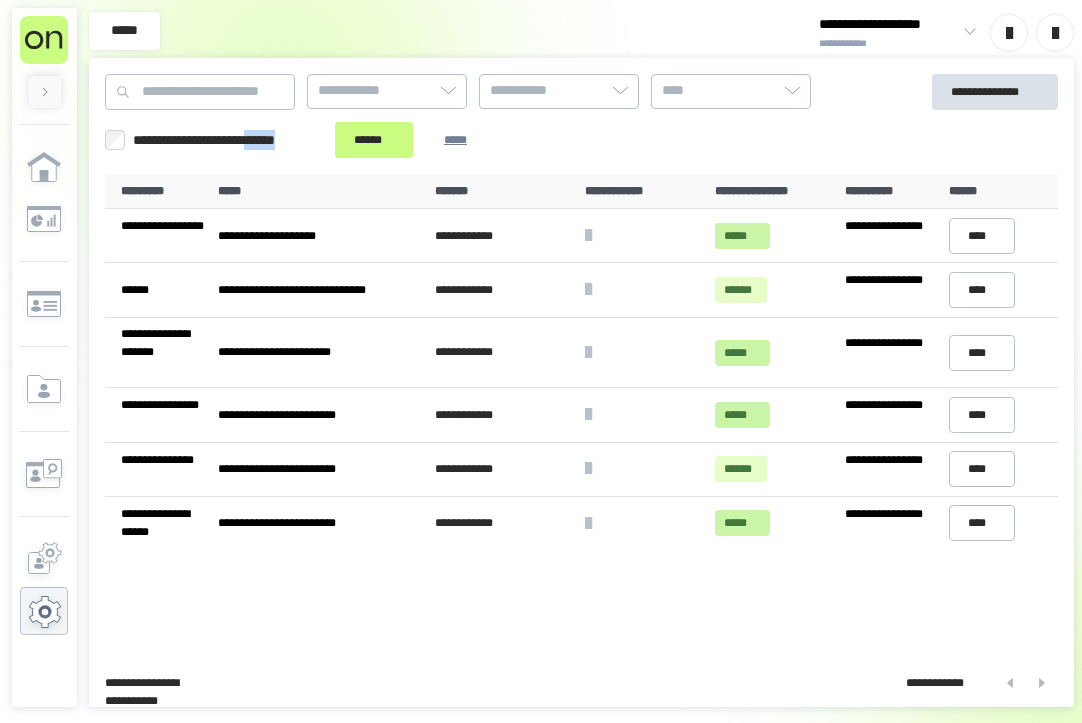 click on "**********" at bounding box center [224, 140] 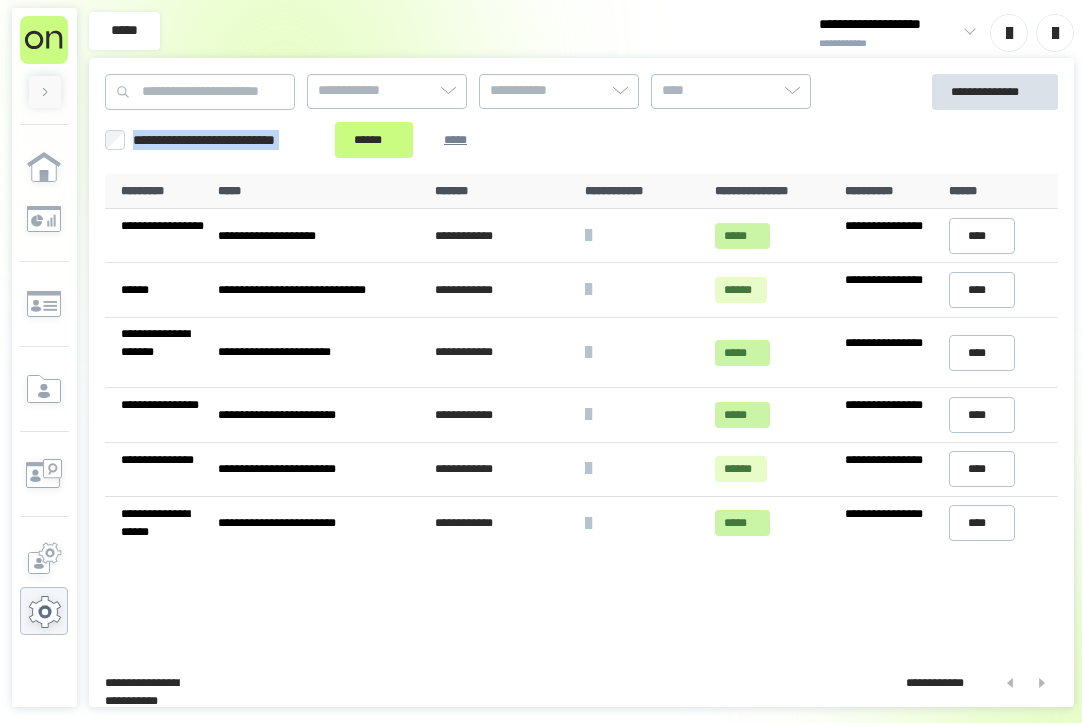 click on "**********" at bounding box center (224, 140) 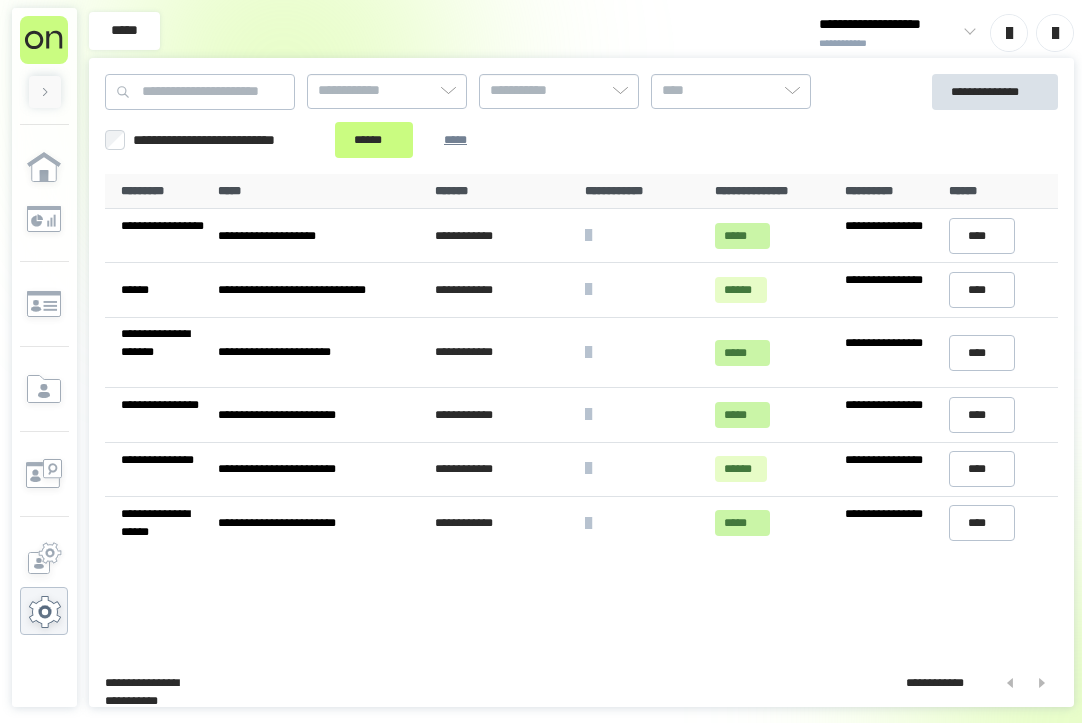 click on "**********" at bounding box center (510, 116) 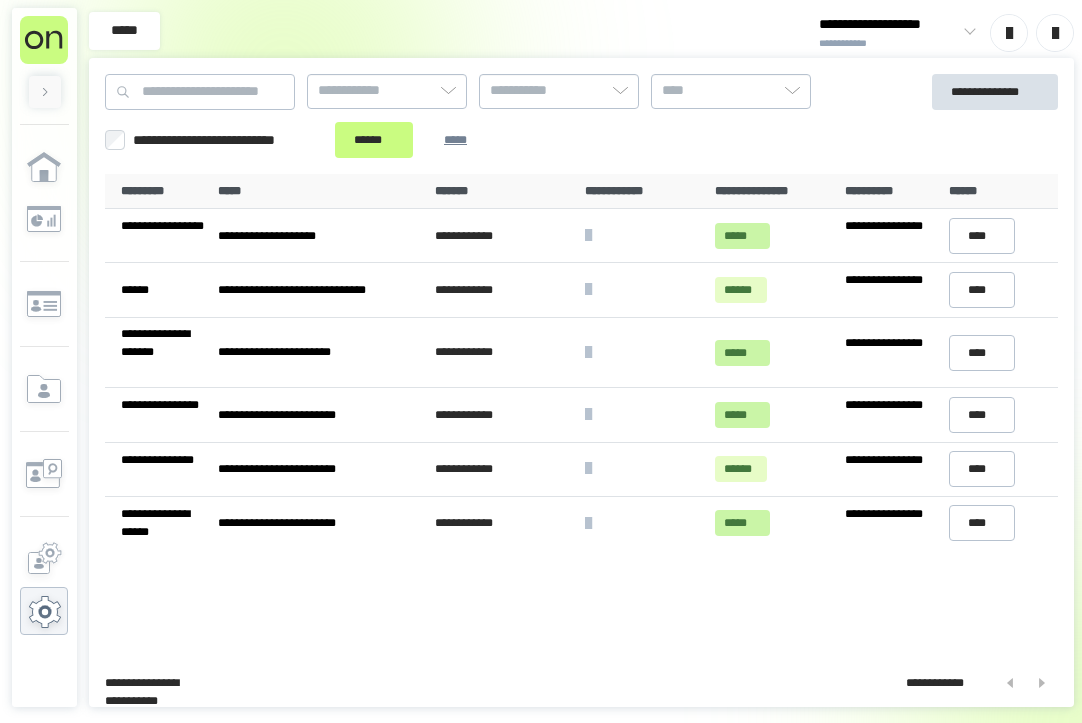 click on "**********" at bounding box center (224, 140) 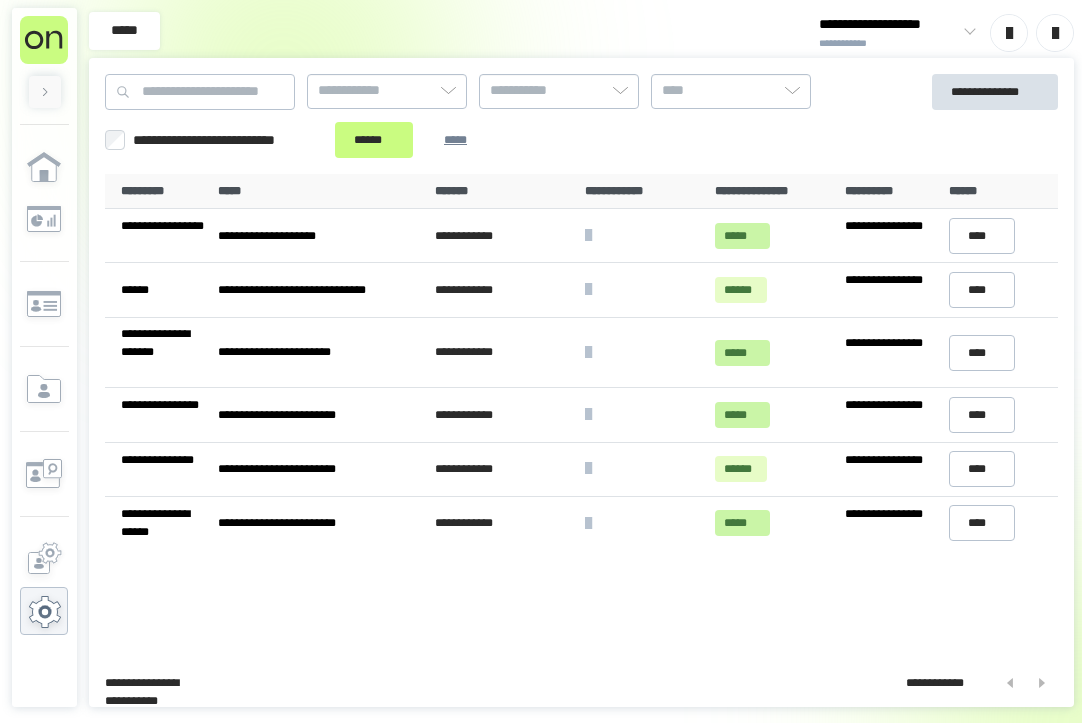 click on "**********" at bounding box center (224, 140) 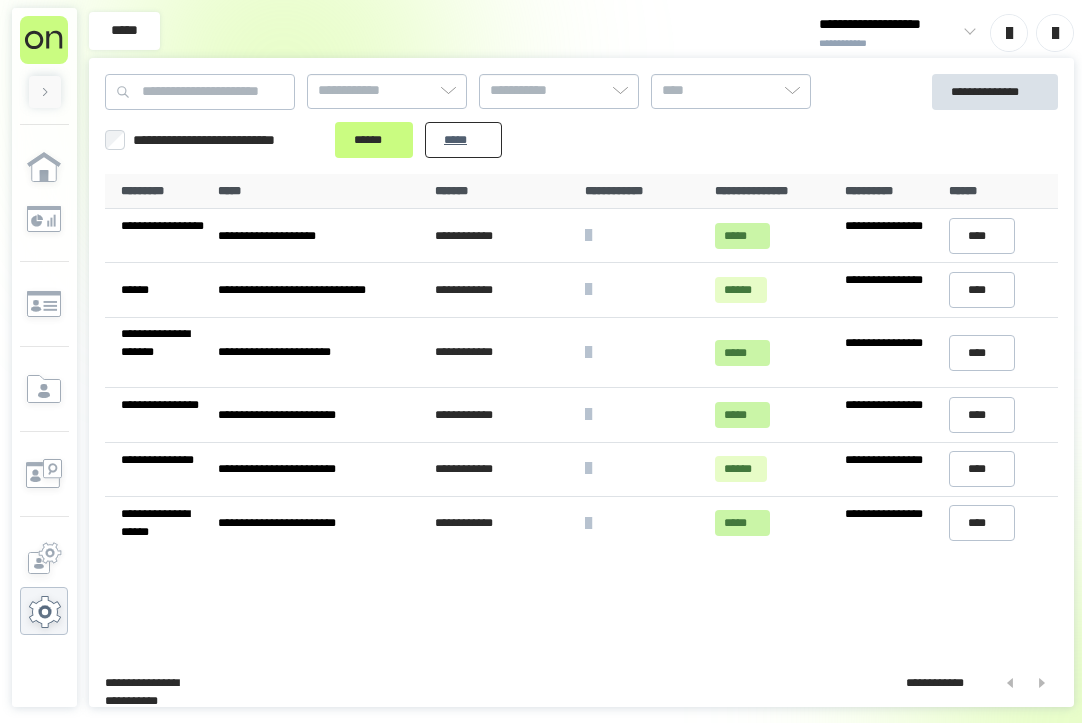 click on "*****" at bounding box center (463, 140) 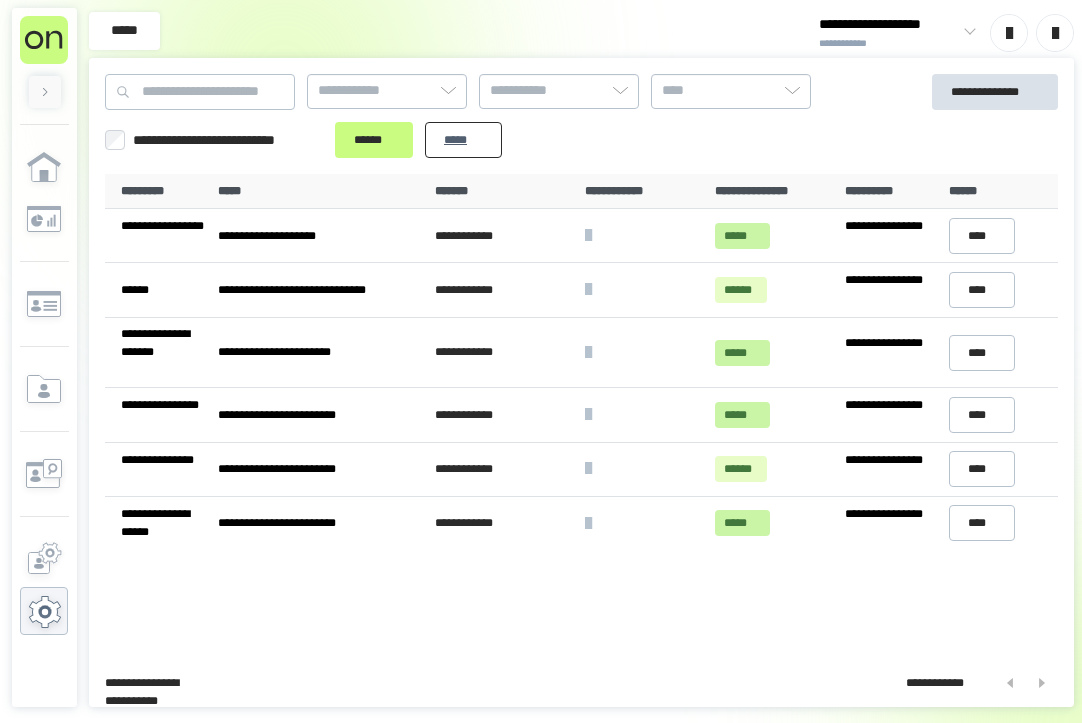 click on "*****" at bounding box center (463, 140) 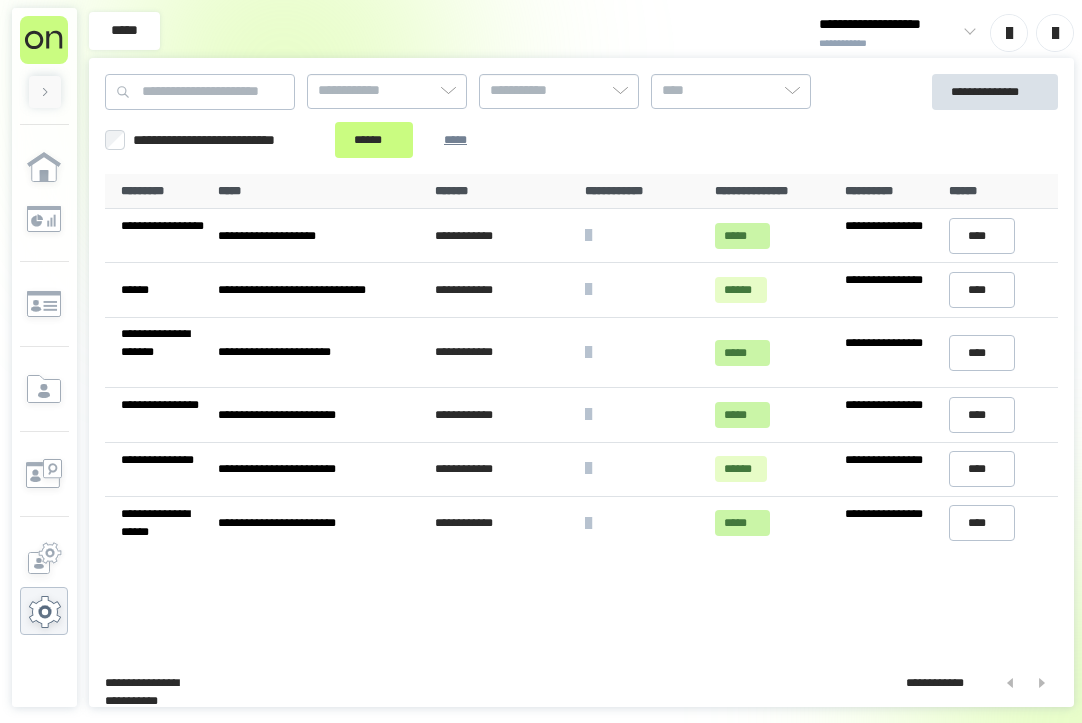click at bounding box center (1009, 33) 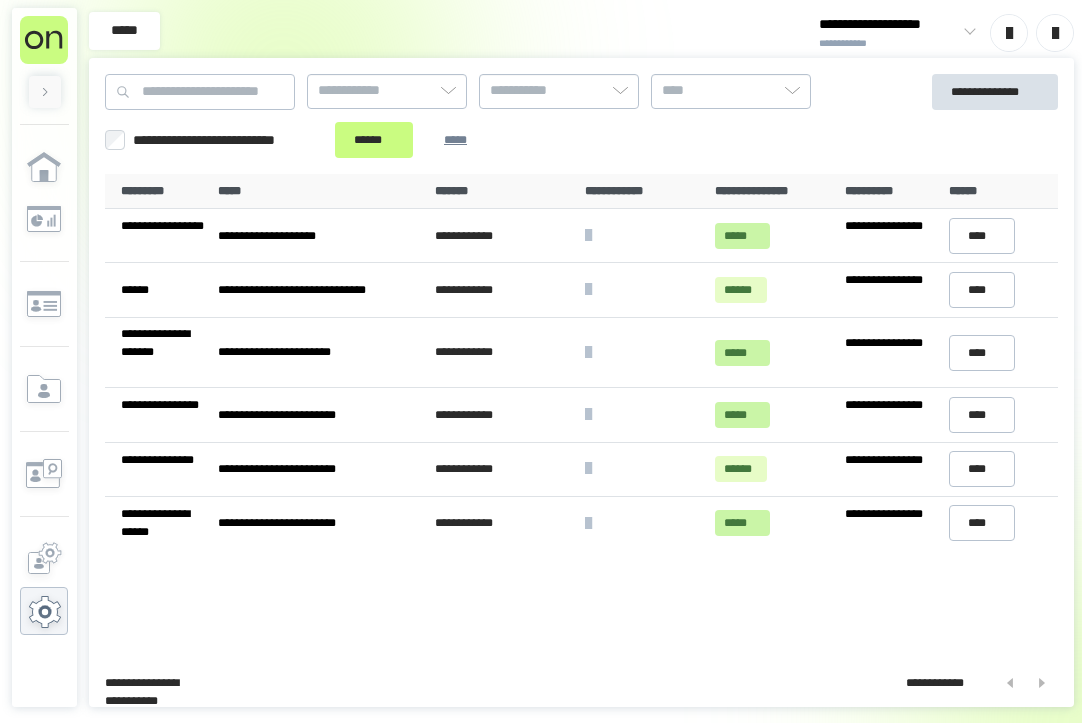click at bounding box center [1055, 33] 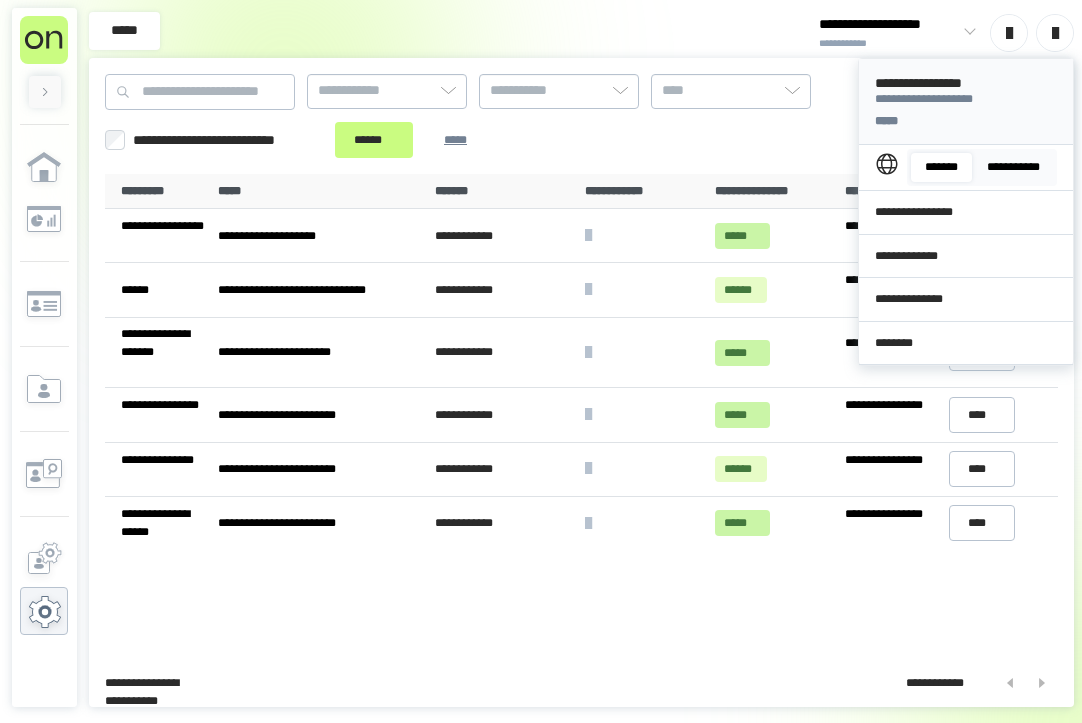 drag, startPoint x: 889, startPoint y: 163, endPoint x: 1021, endPoint y: 164, distance: 132.00378 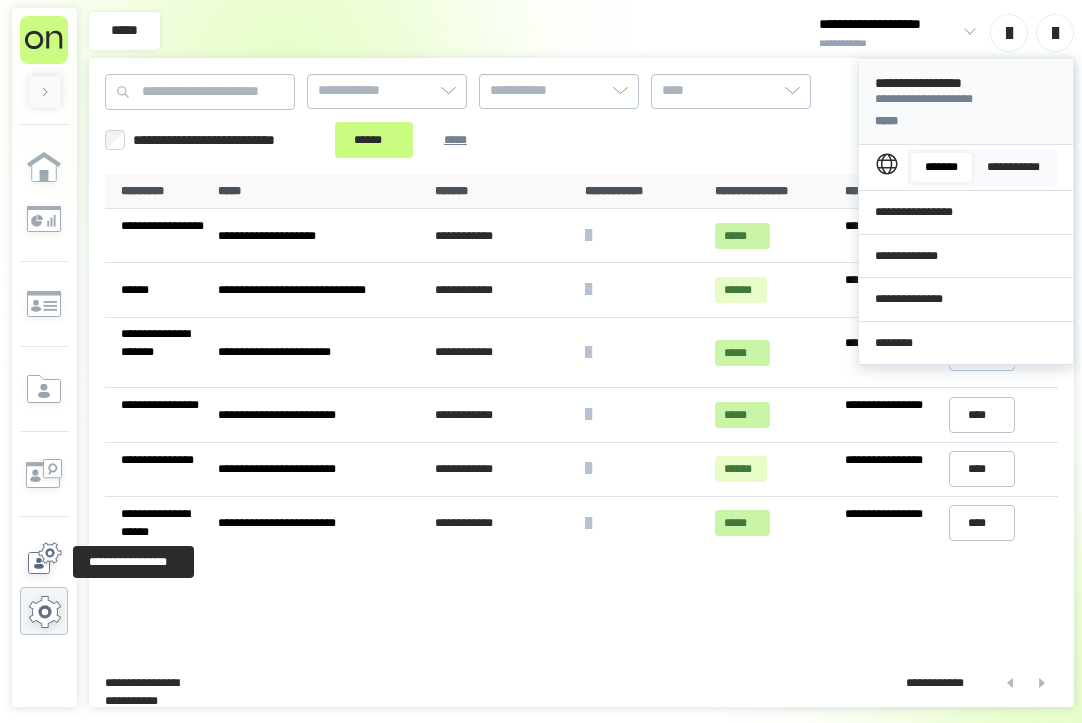 click 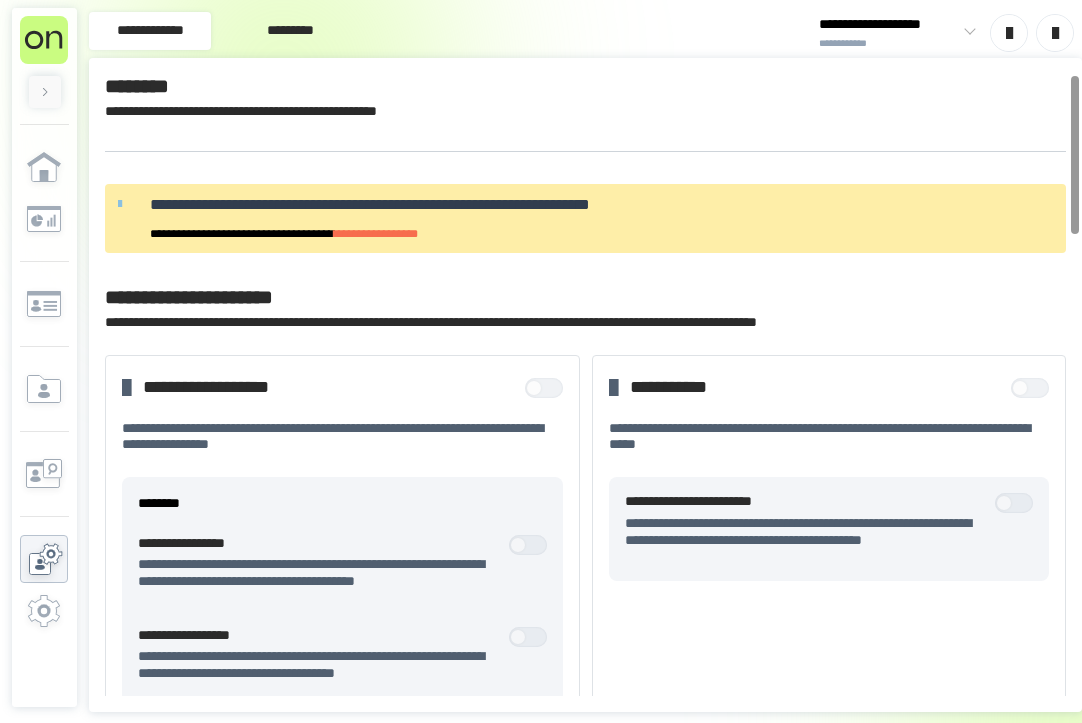 click on "*********" at bounding box center (290, 31) 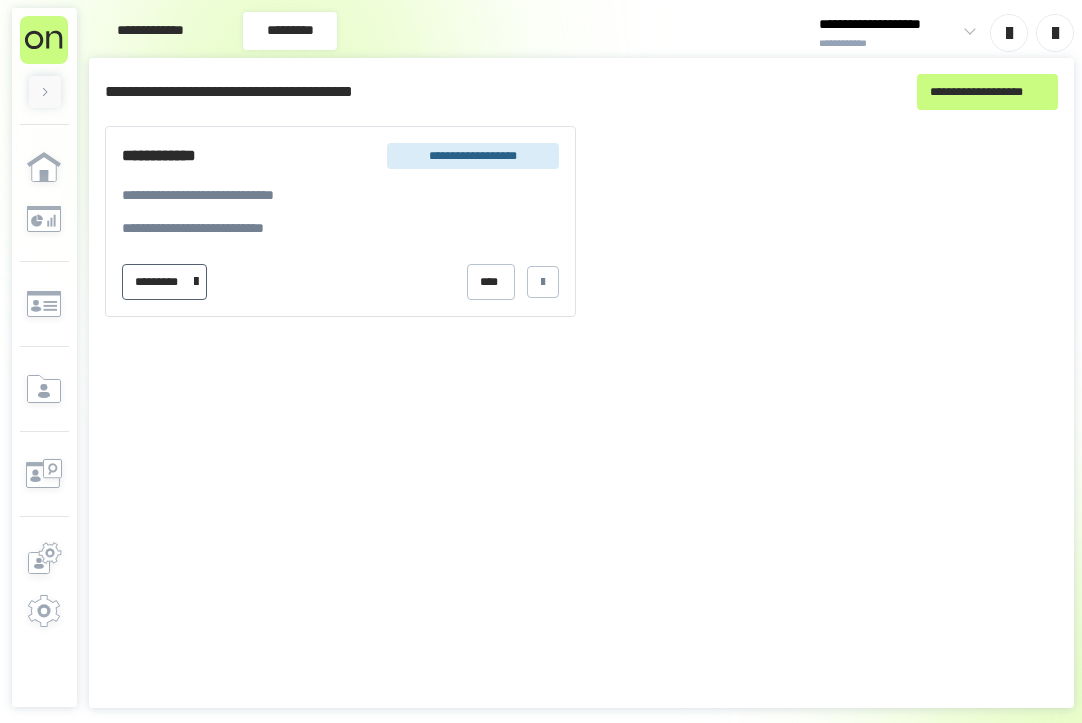 click at bounding box center [196, 282] 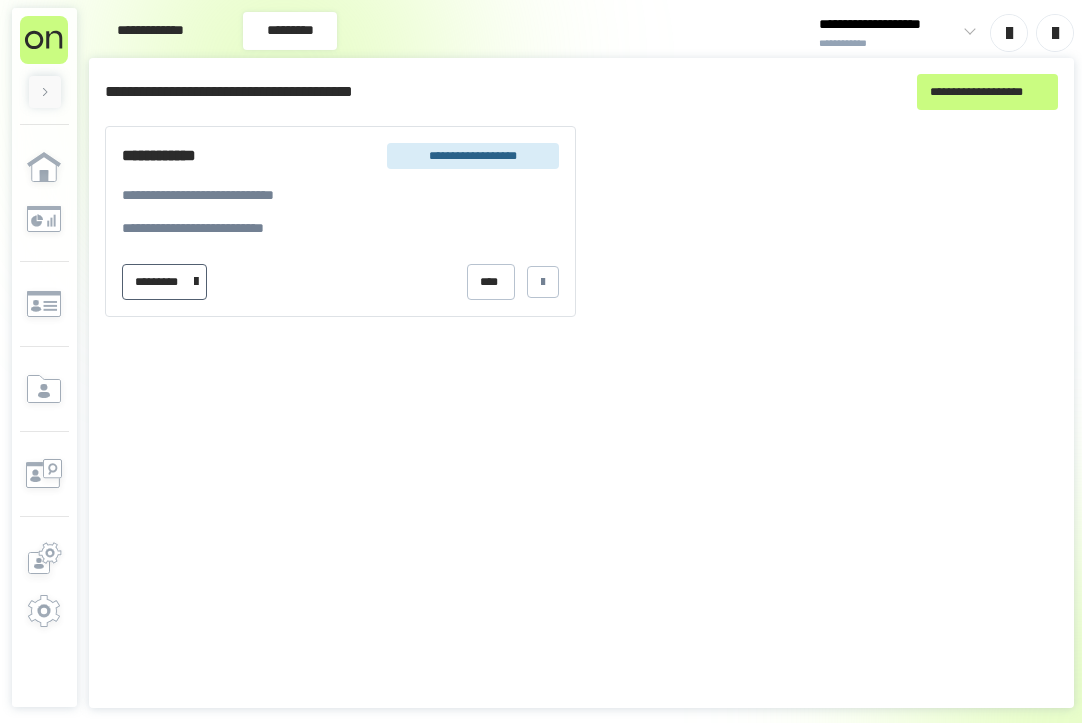 click on "*********" at bounding box center [161, 282] 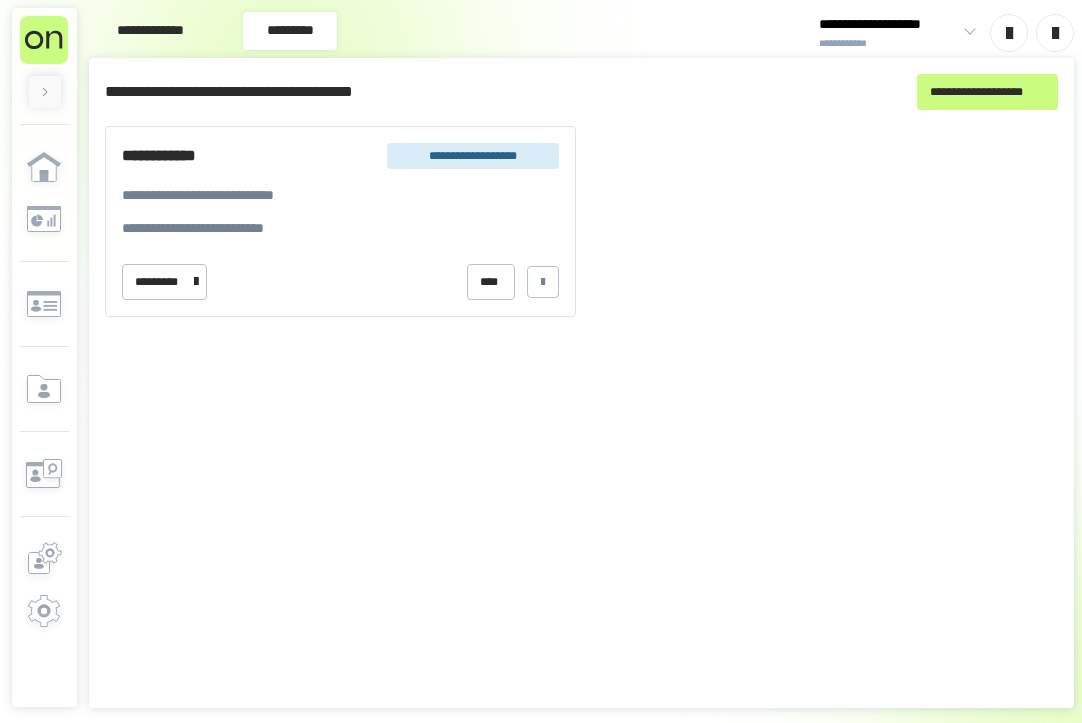 click on "**********" at bounding box center (150, 31) 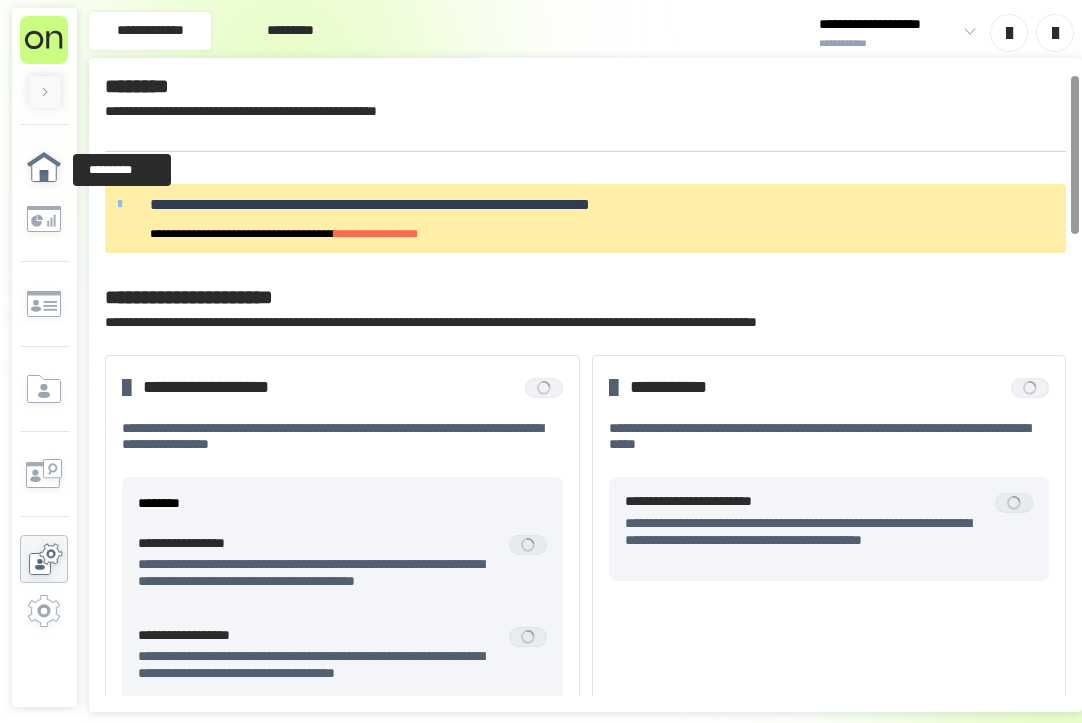 click 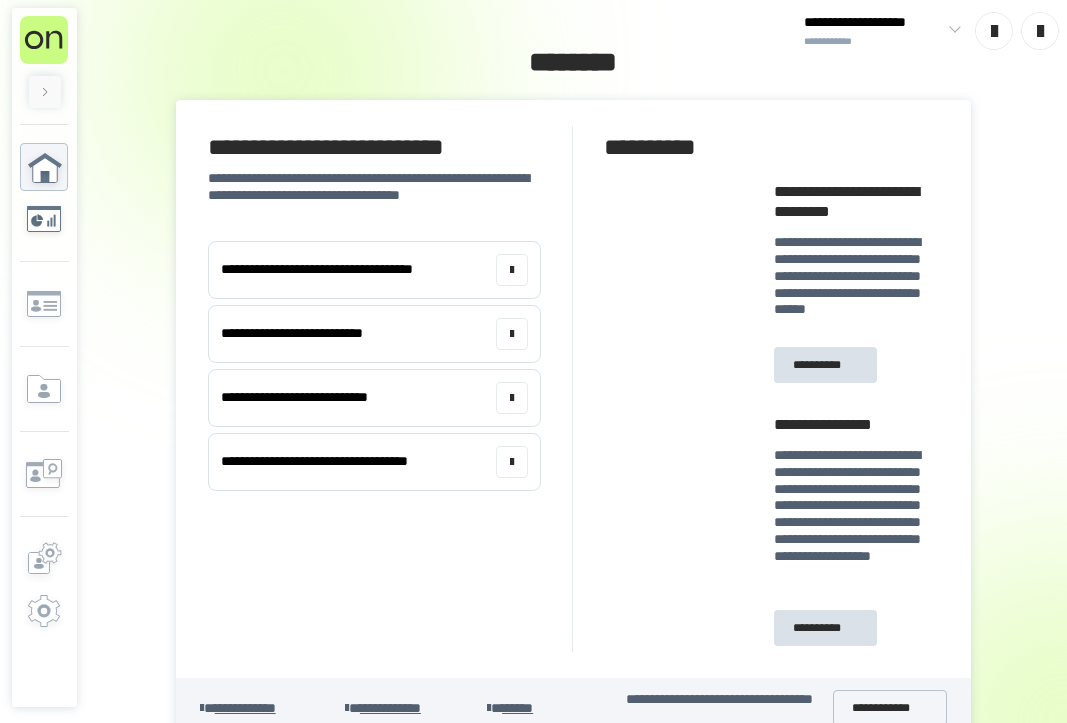 click at bounding box center (44, 193) 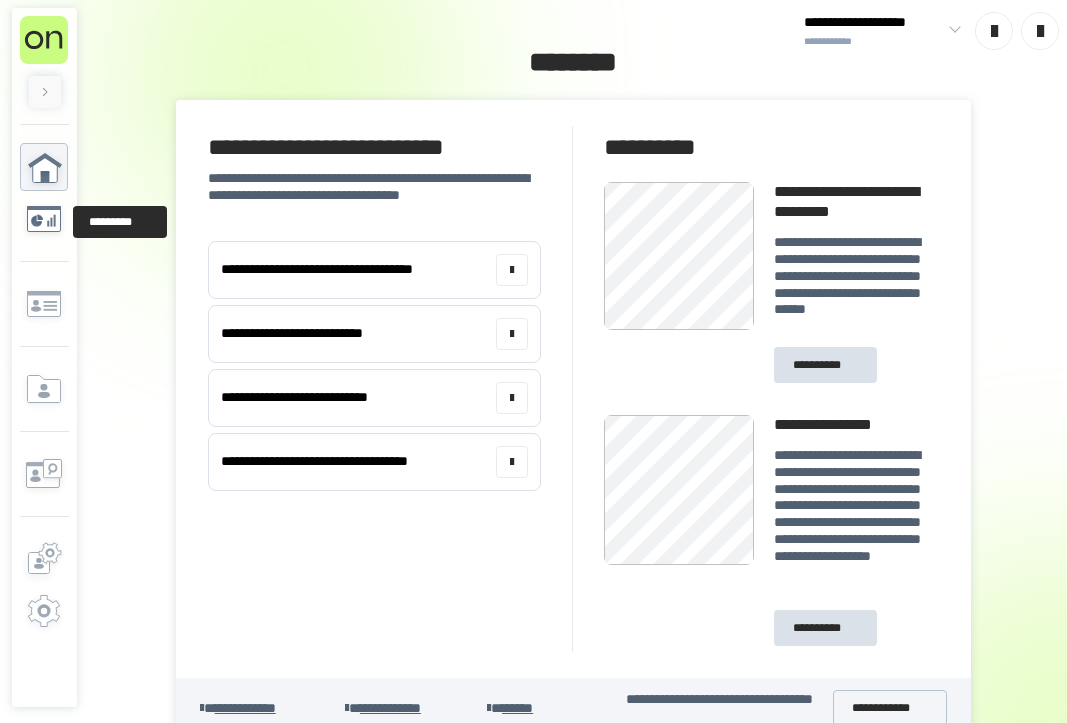 click 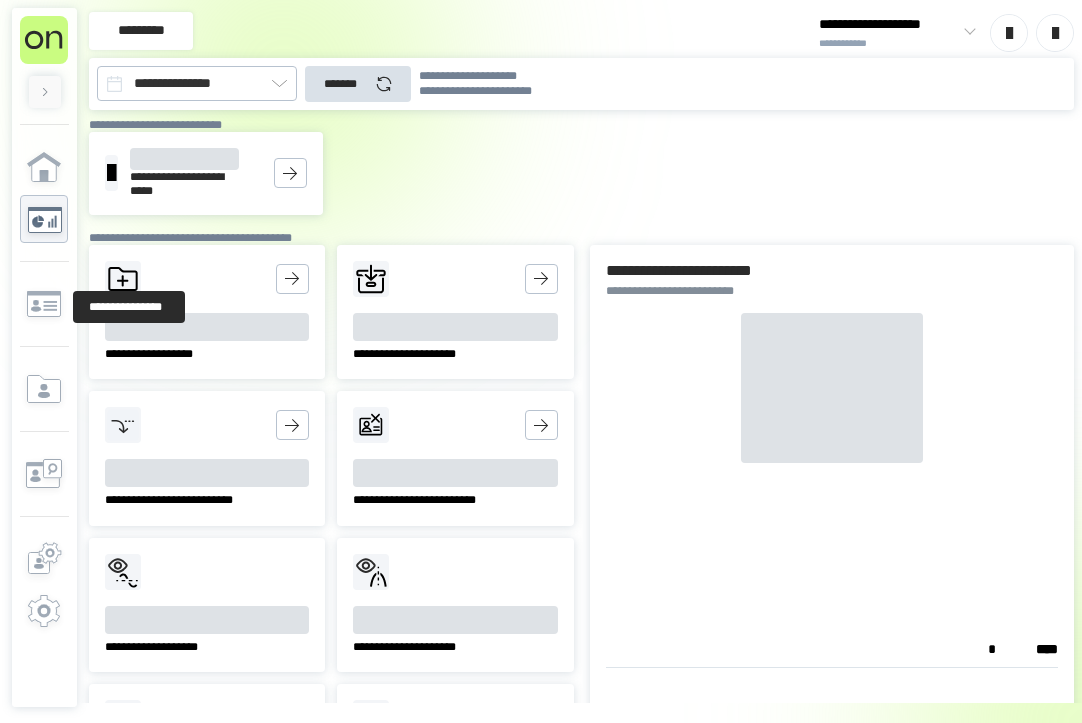 click at bounding box center [44, 287] 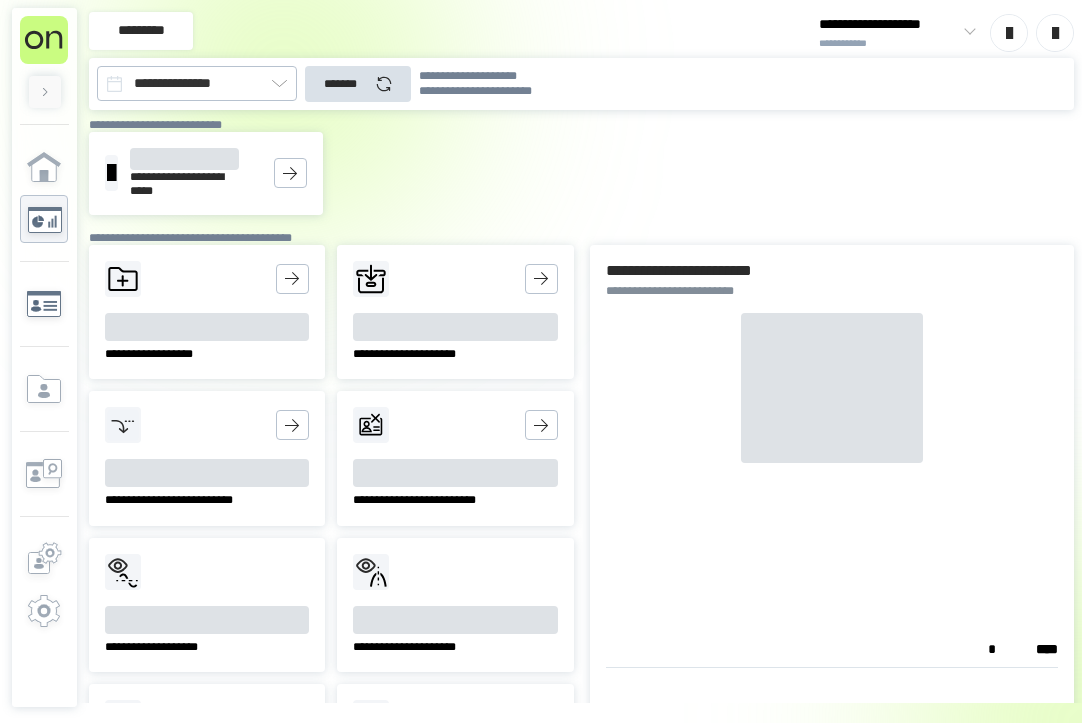click 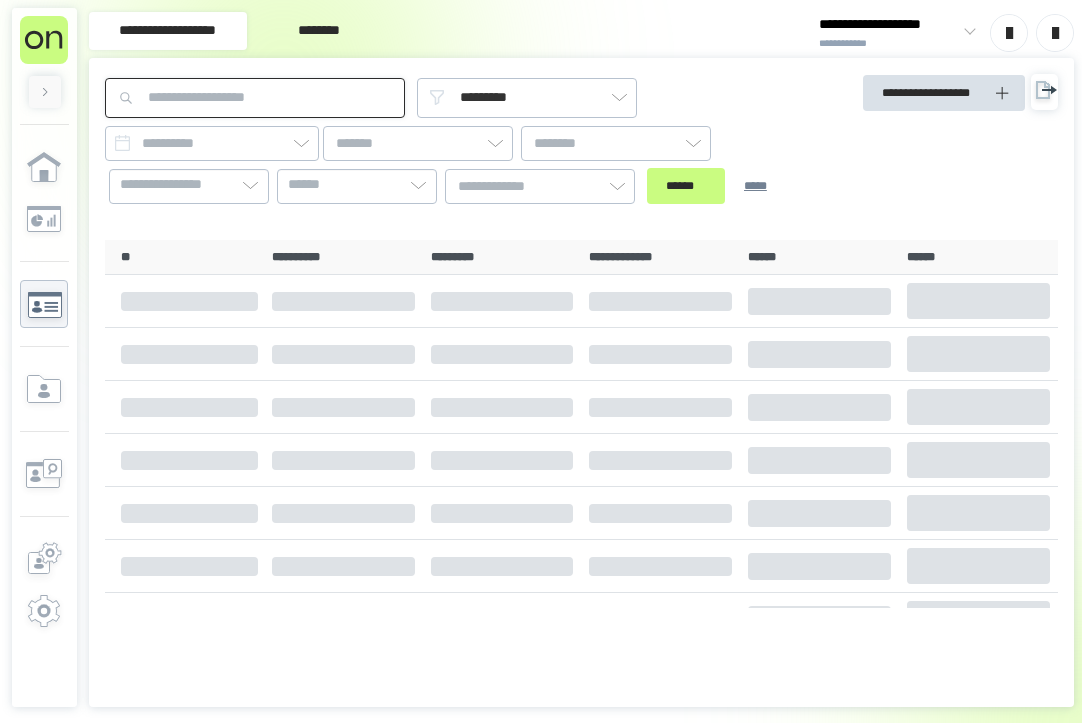 click at bounding box center (255, 98) 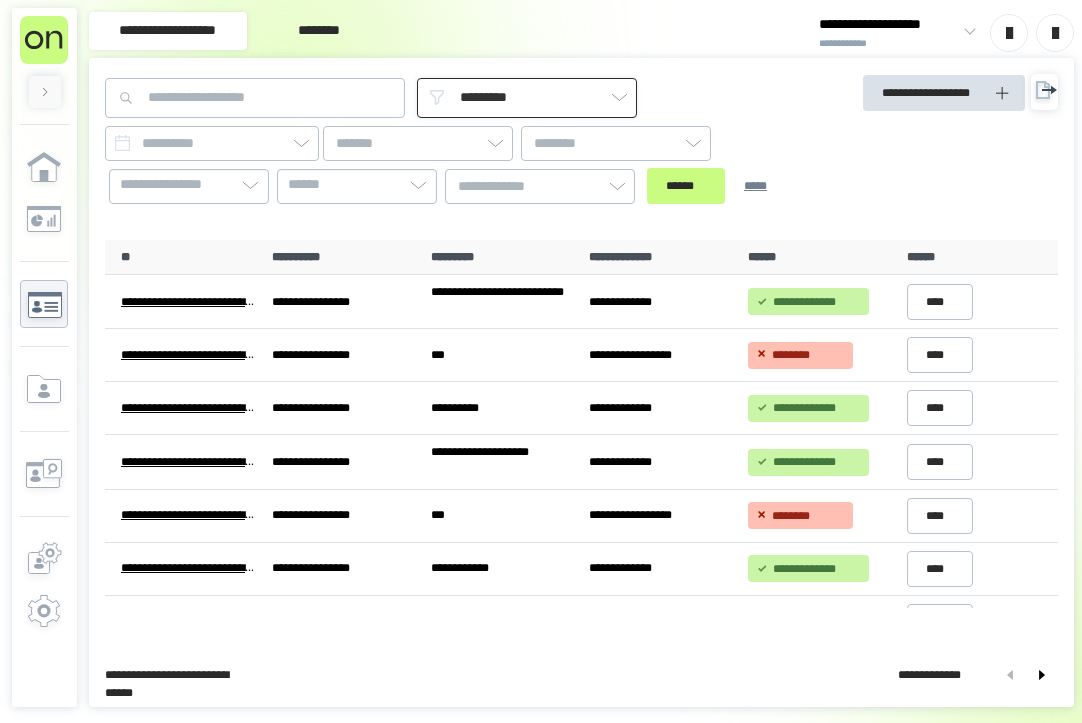 click on "*********" at bounding box center (527, 98) 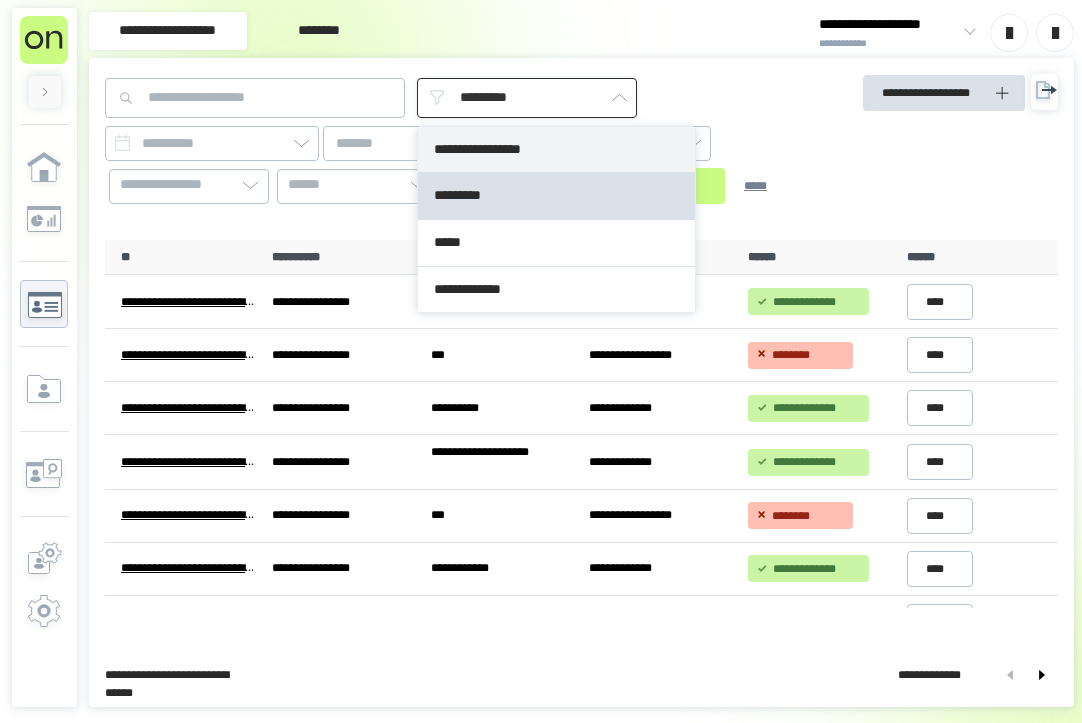 type on "**********" 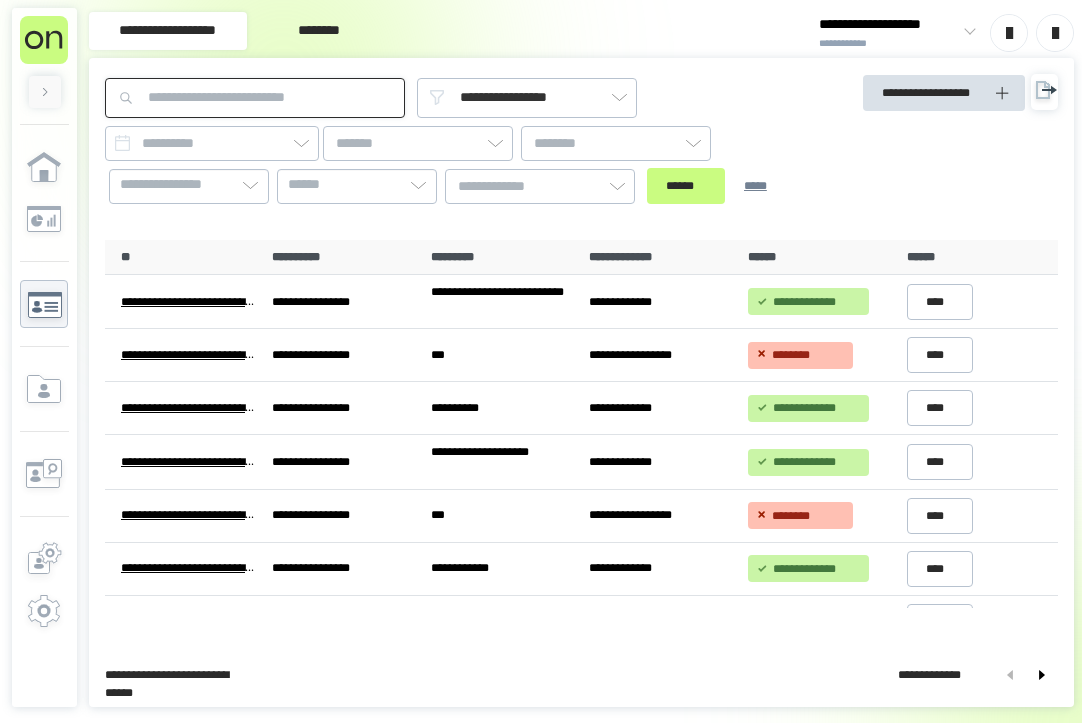 click at bounding box center [255, 98] 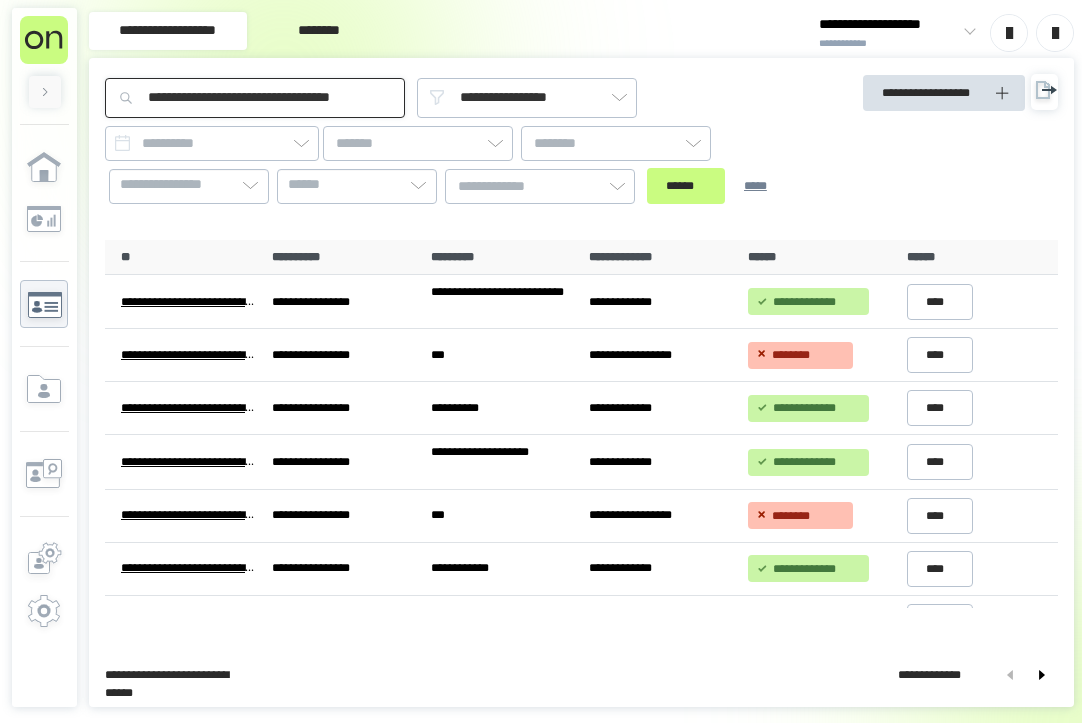 scroll, scrollTop: 0, scrollLeft: 62, axis: horizontal 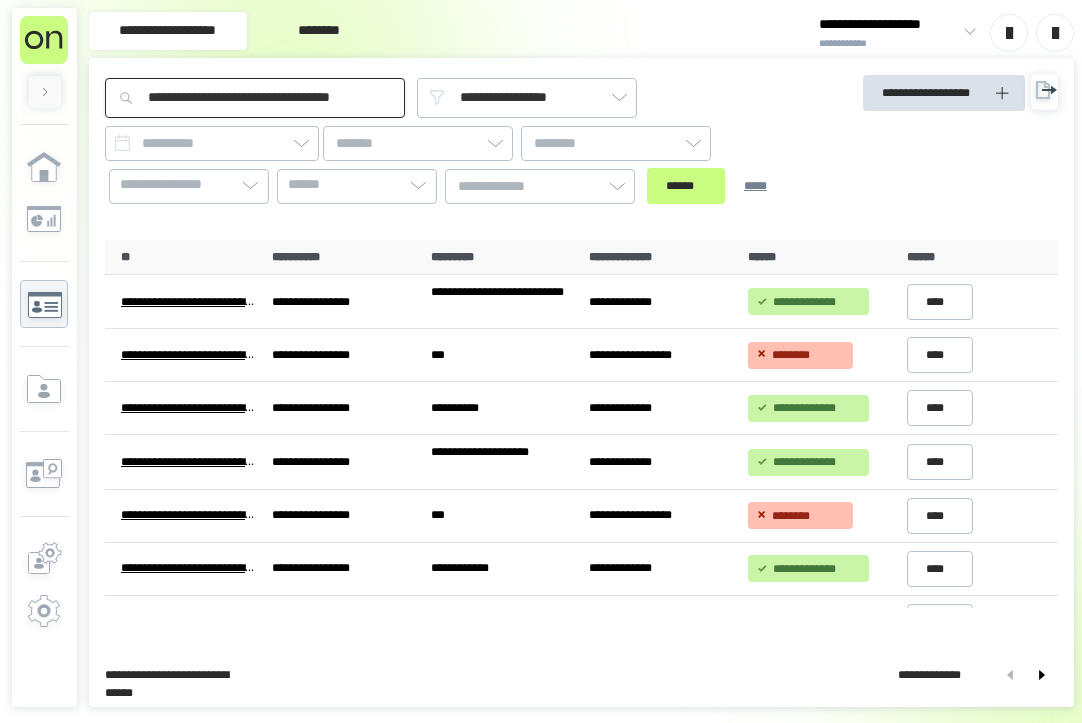 type on "**********" 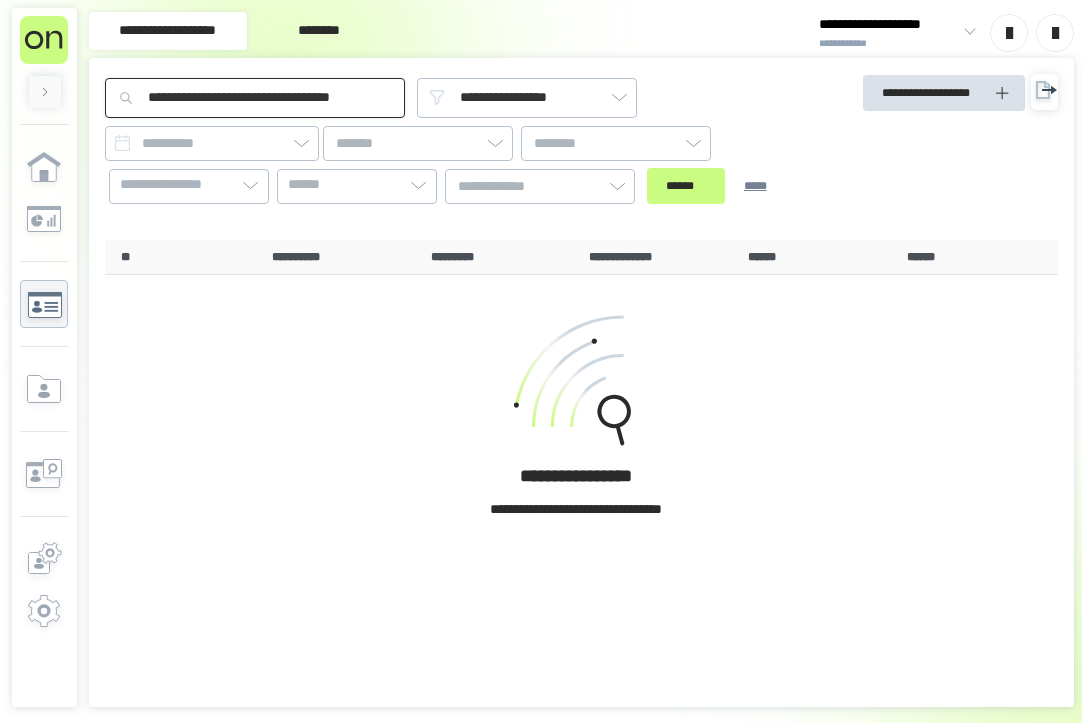 click on "**********" at bounding box center (255, 98) 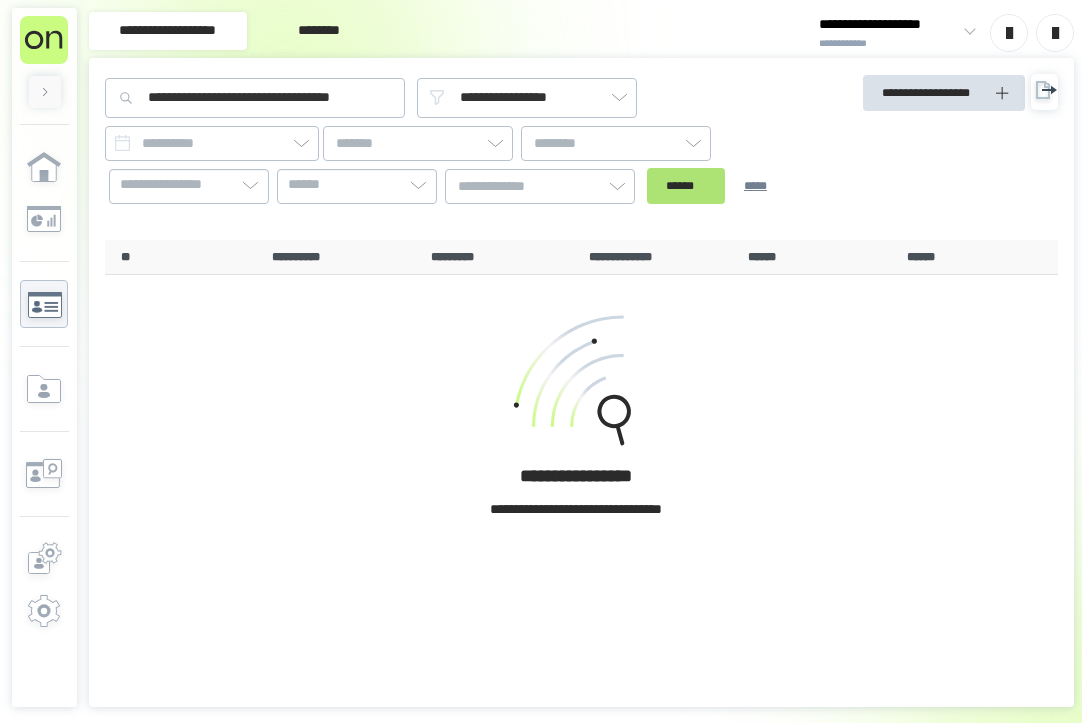 click on "******" at bounding box center (686, 186) 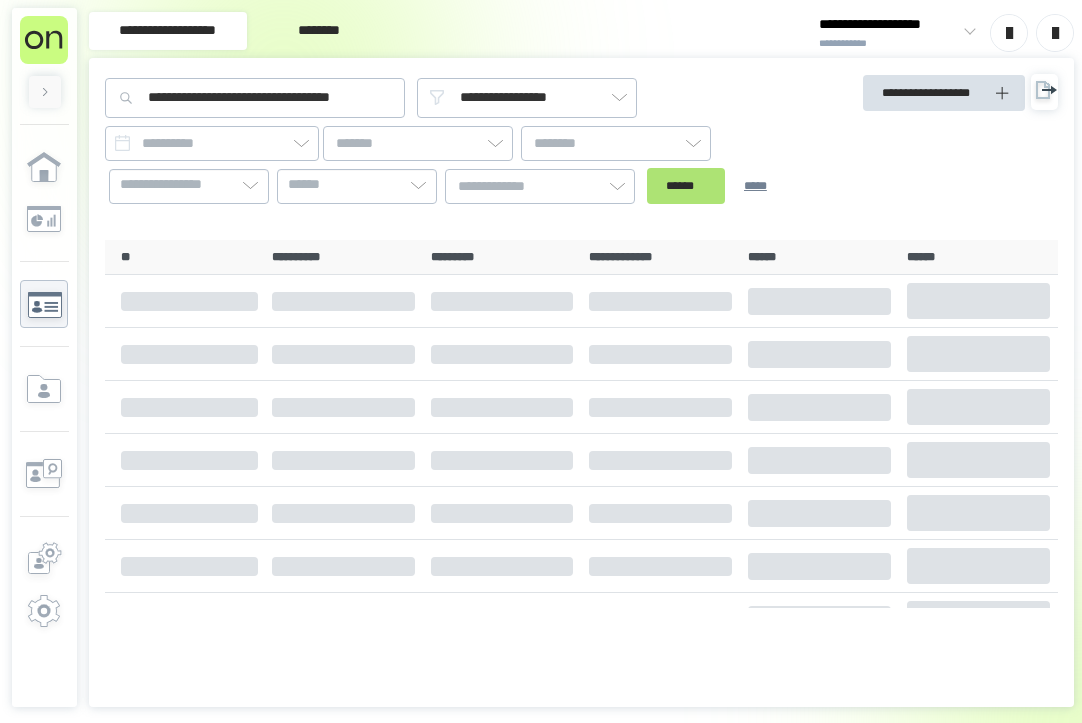 scroll, scrollTop: 0, scrollLeft: 0, axis: both 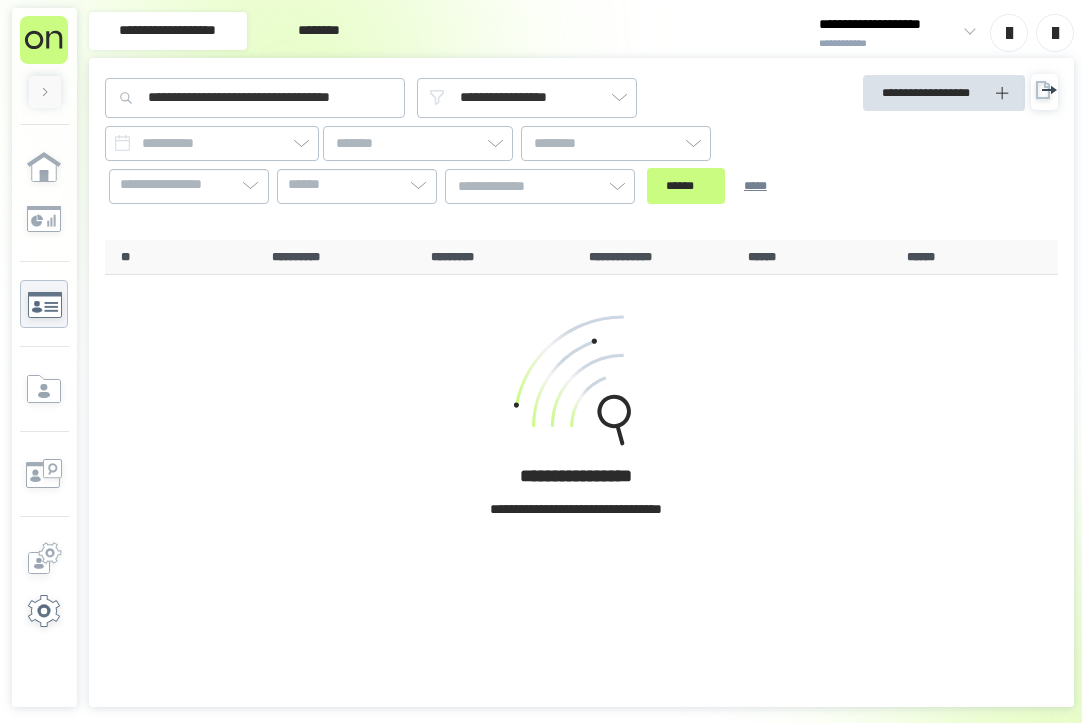 click 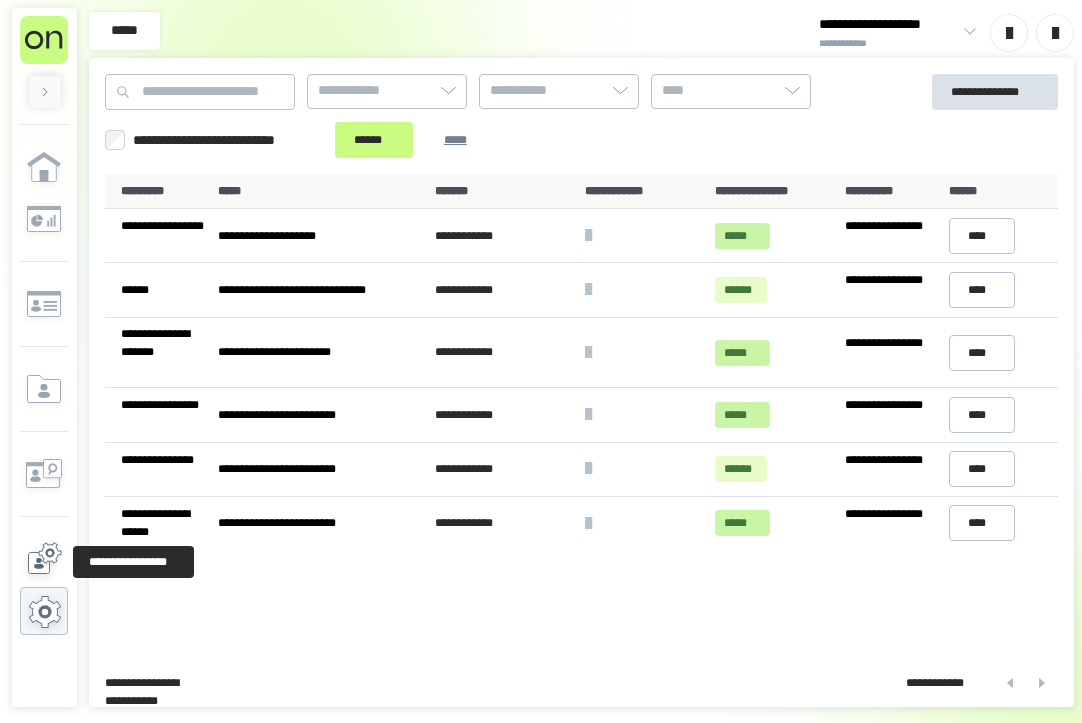 click 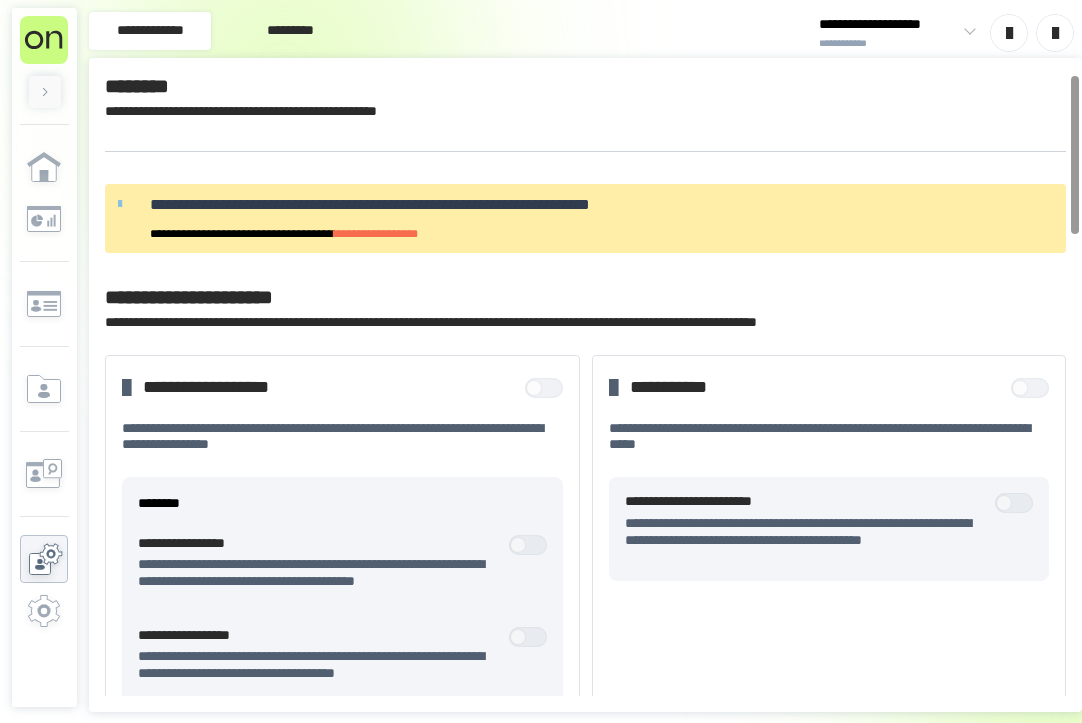 click on "*********" at bounding box center [290, 31] 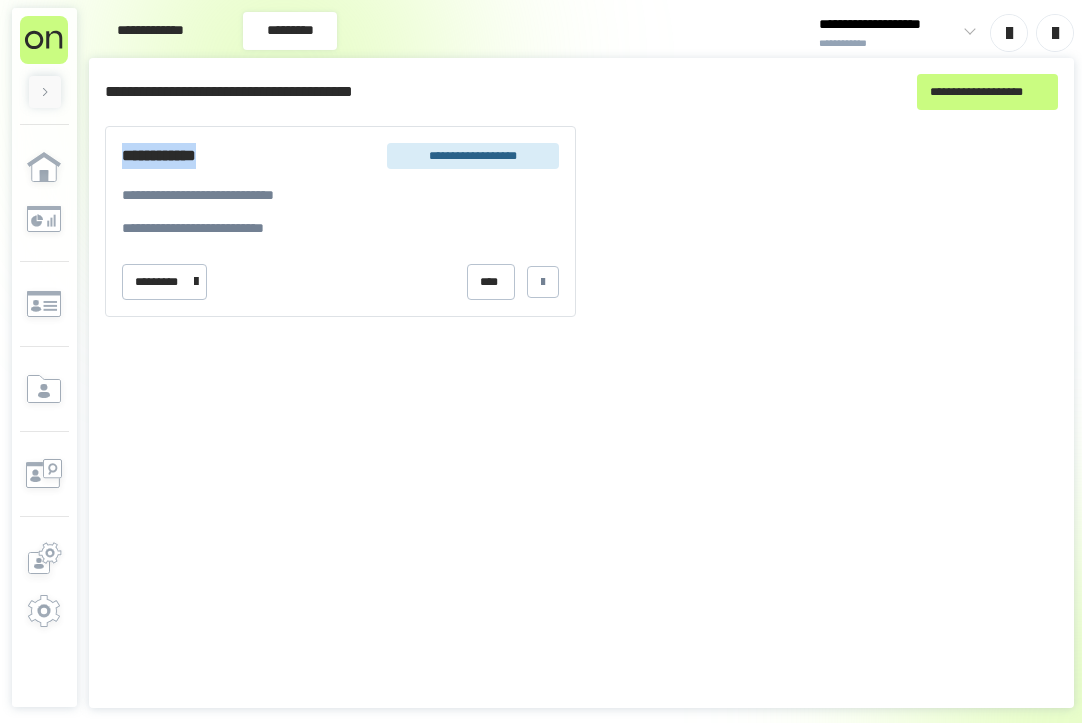 drag, startPoint x: 134, startPoint y: 154, endPoint x: 269, endPoint y: 157, distance: 135.03333 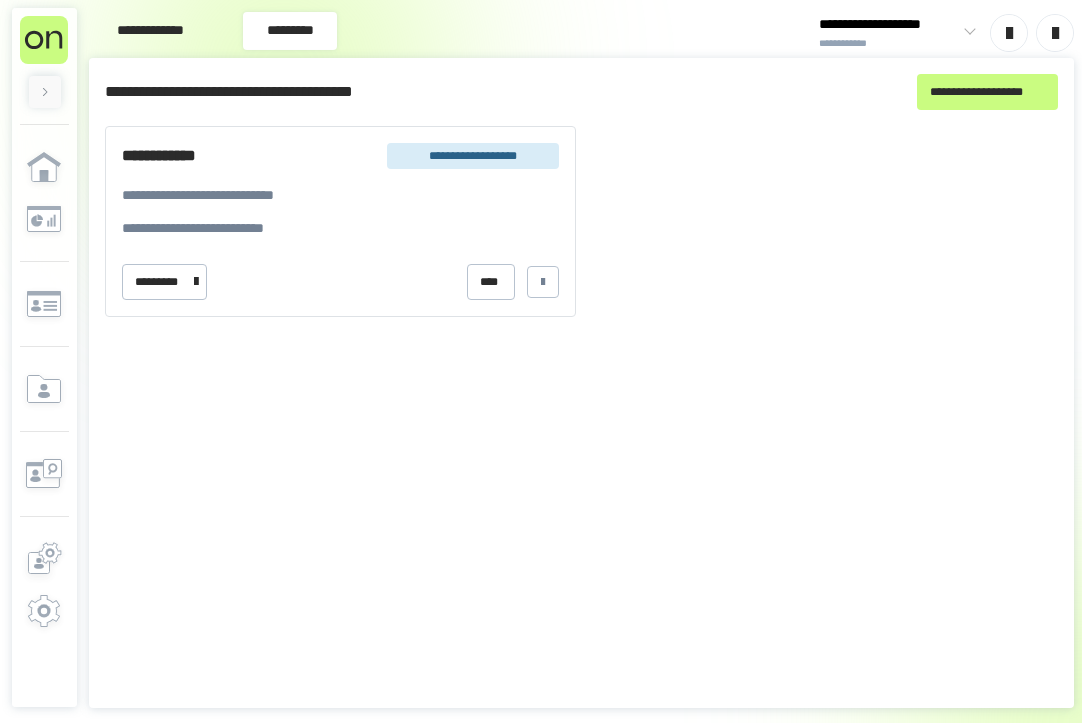 click on "**********" at bounding box center (173, 156) 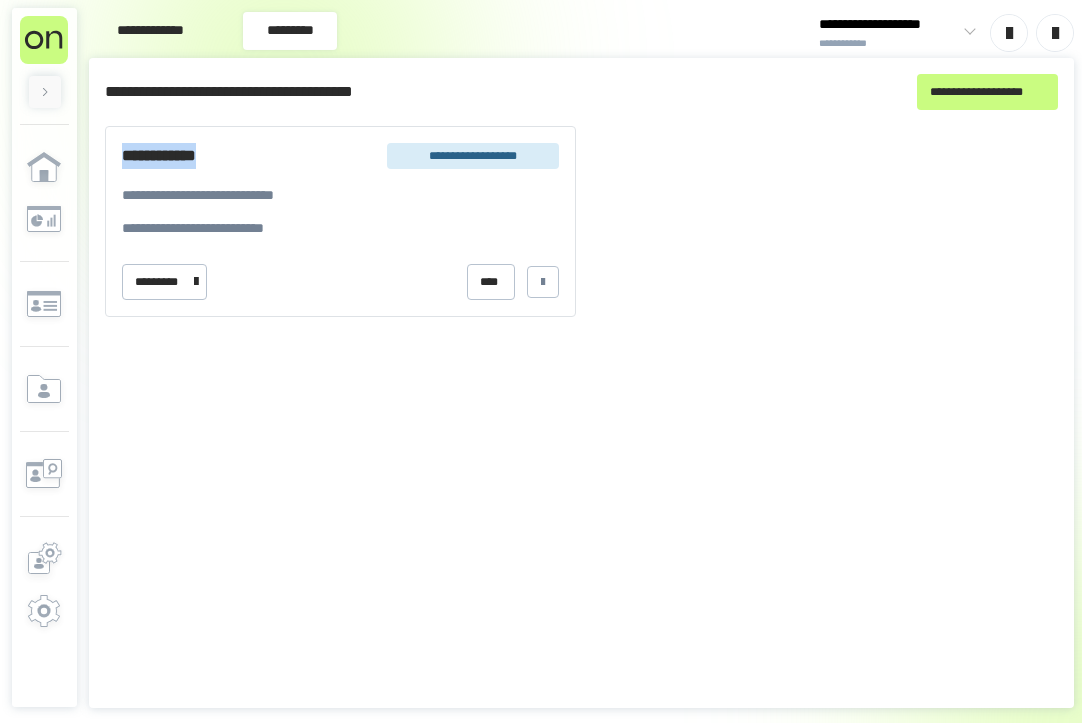 click on "**********" at bounding box center (173, 156) 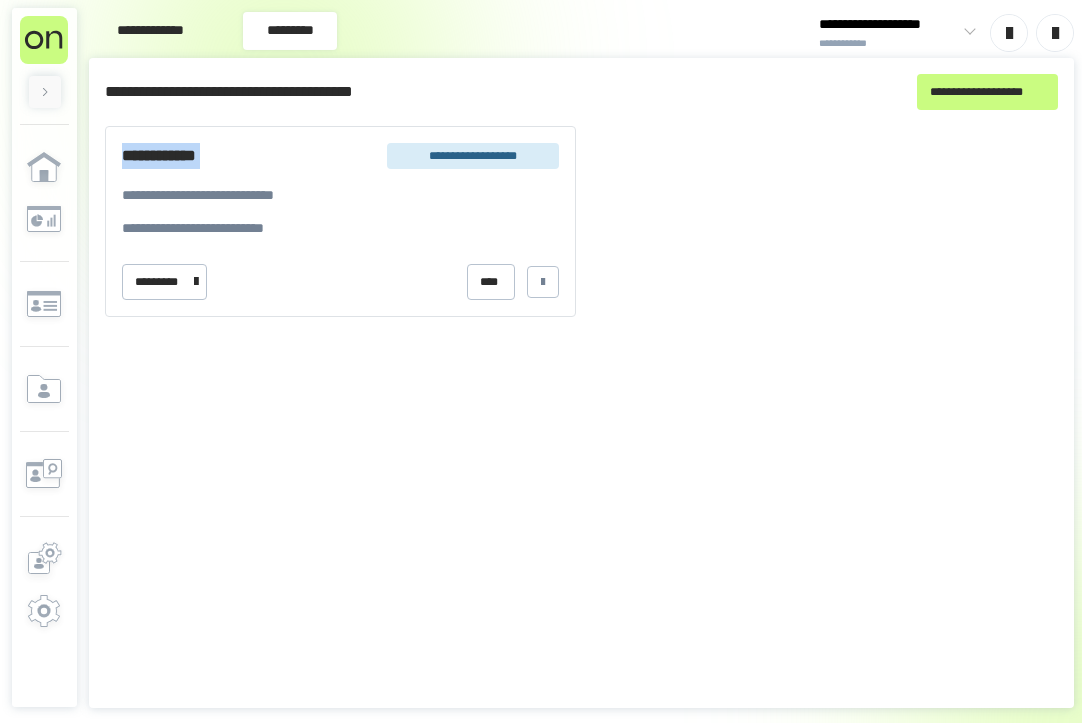 drag, startPoint x: 193, startPoint y: 145, endPoint x: 238, endPoint y: 138, distance: 45.54119 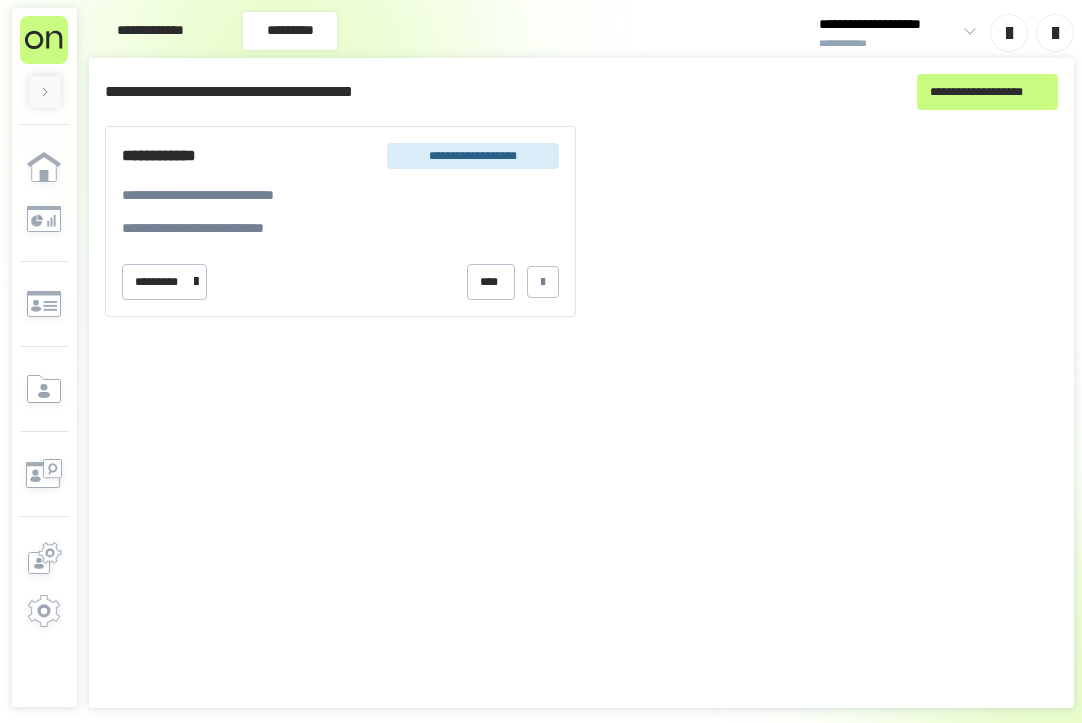 click at bounding box center [1055, 33] 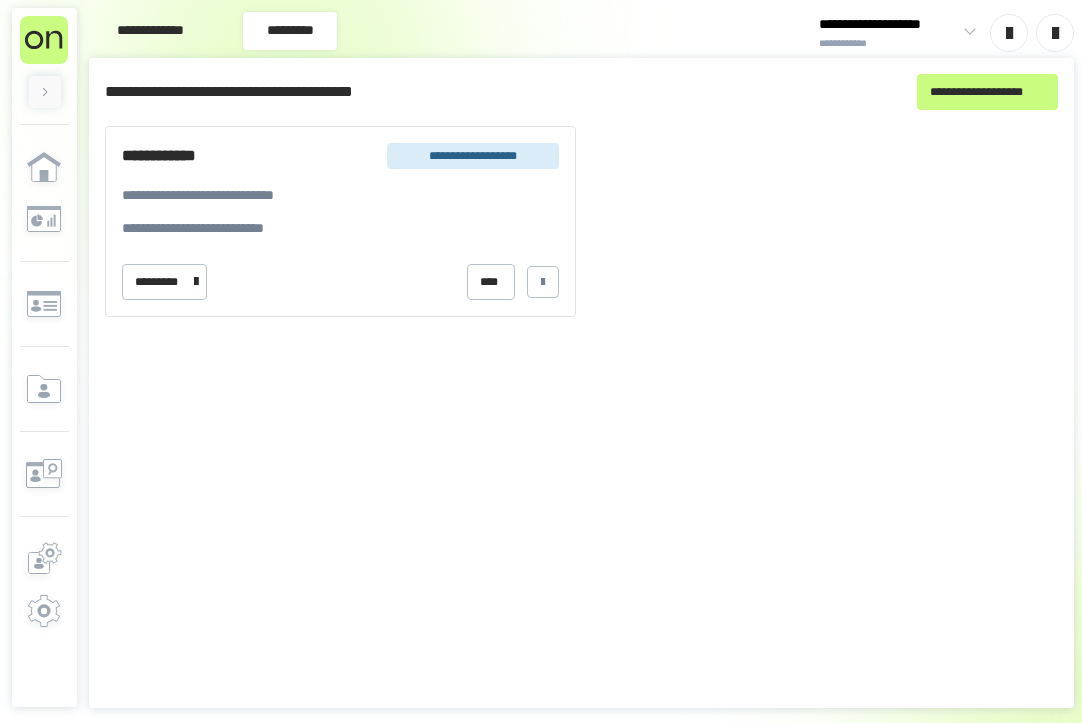 click on "**********" at bounding box center (581, 221) 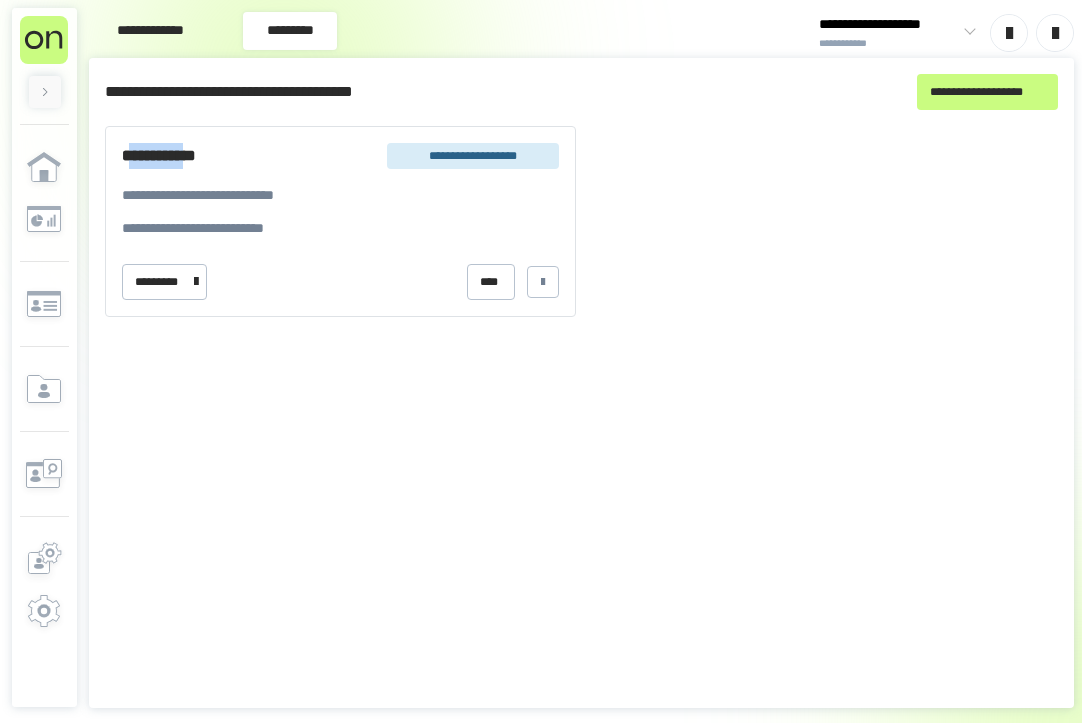 drag, startPoint x: 140, startPoint y: 162, endPoint x: 245, endPoint y: 168, distance: 105.17129 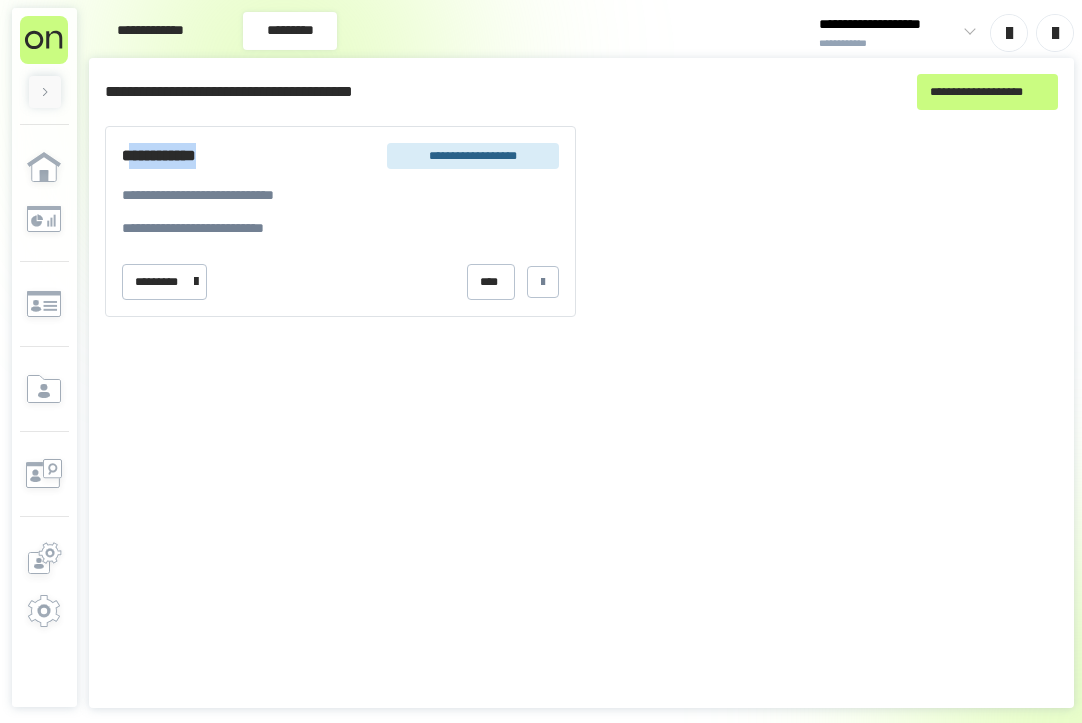 click on "**********" at bounding box center [340, 156] 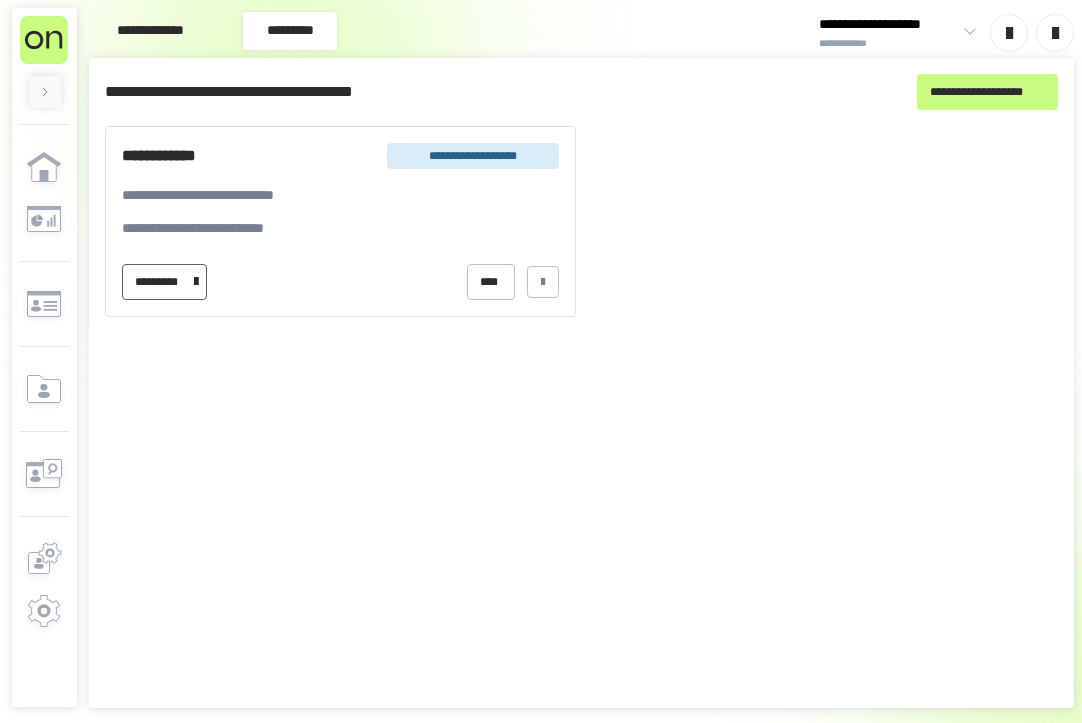 click on "*********" at bounding box center (166, 282) 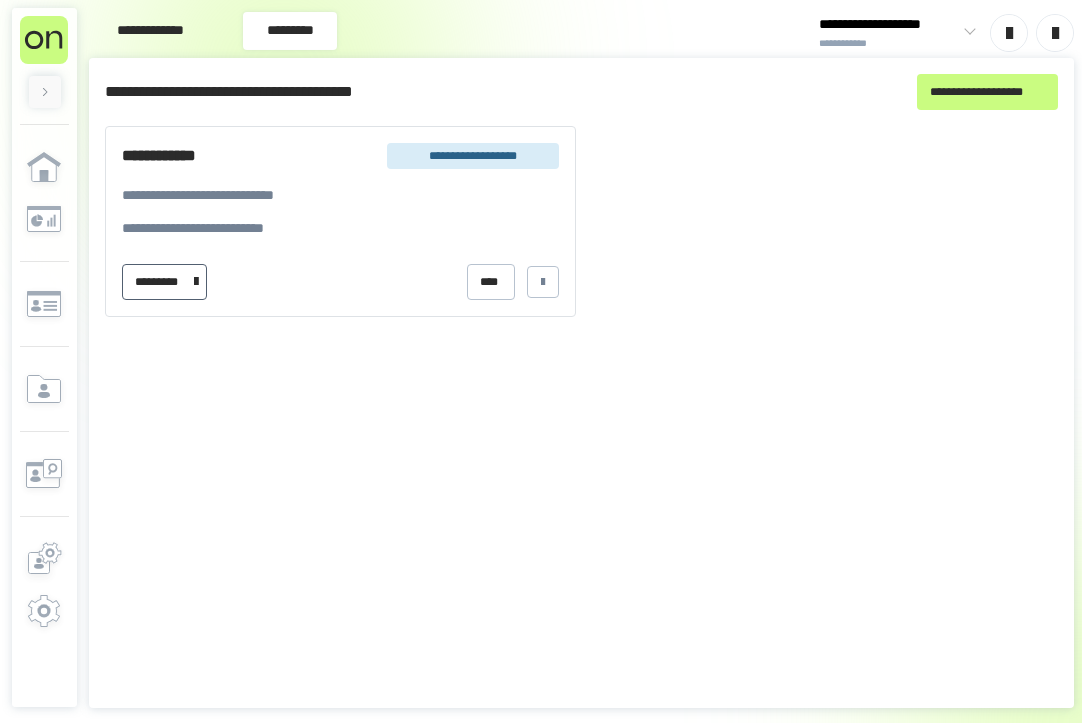 click on "*********" at bounding box center [161, 282] 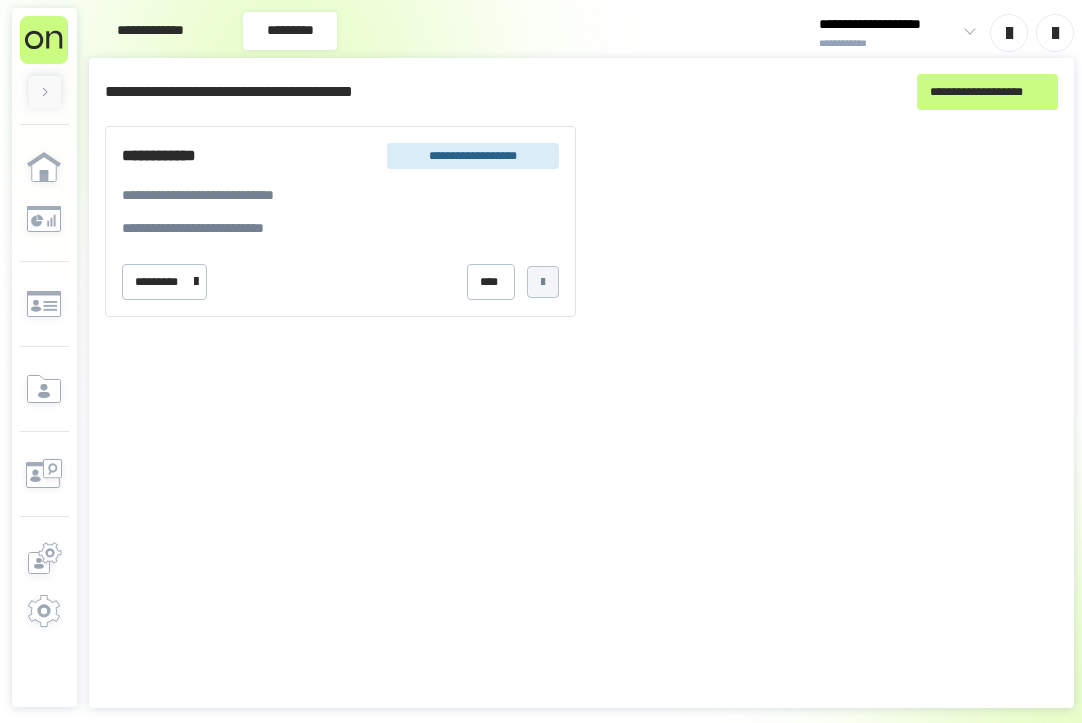 click at bounding box center (543, 282) 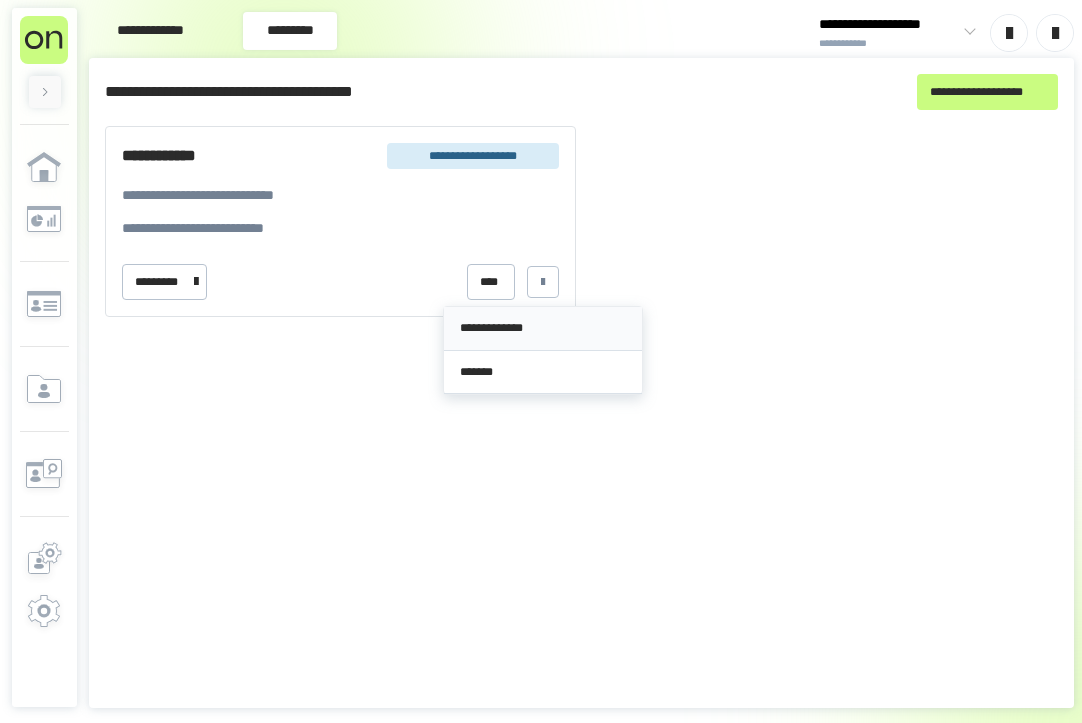 click on "**********" at bounding box center (543, 328) 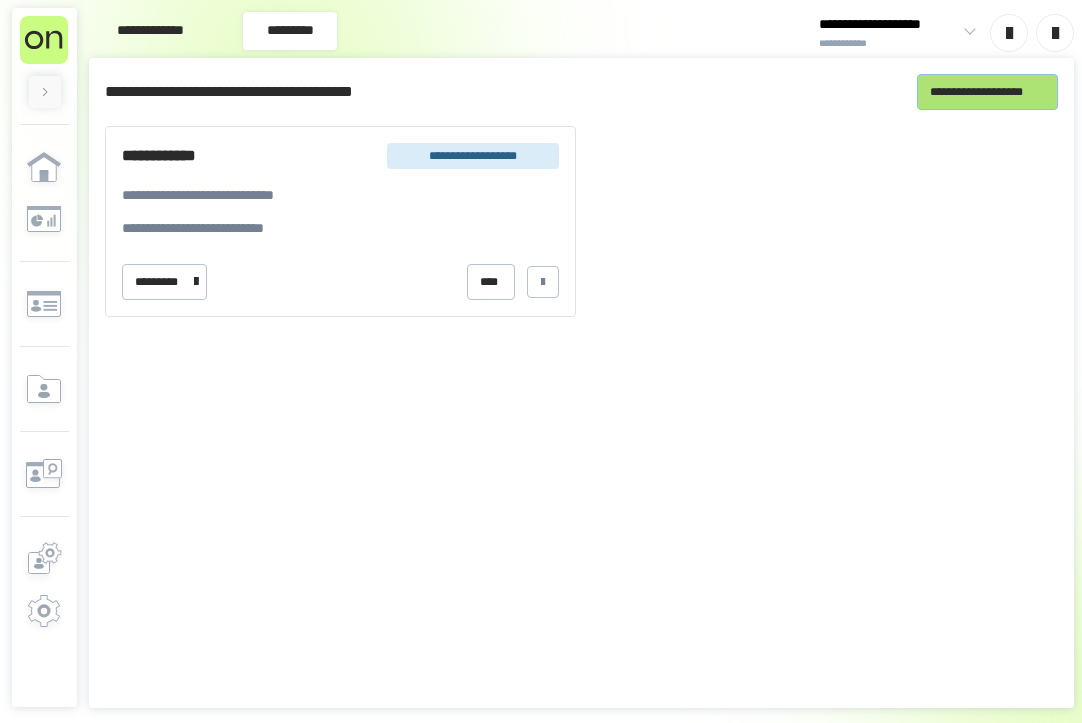 click on "**********" at bounding box center (987, 92) 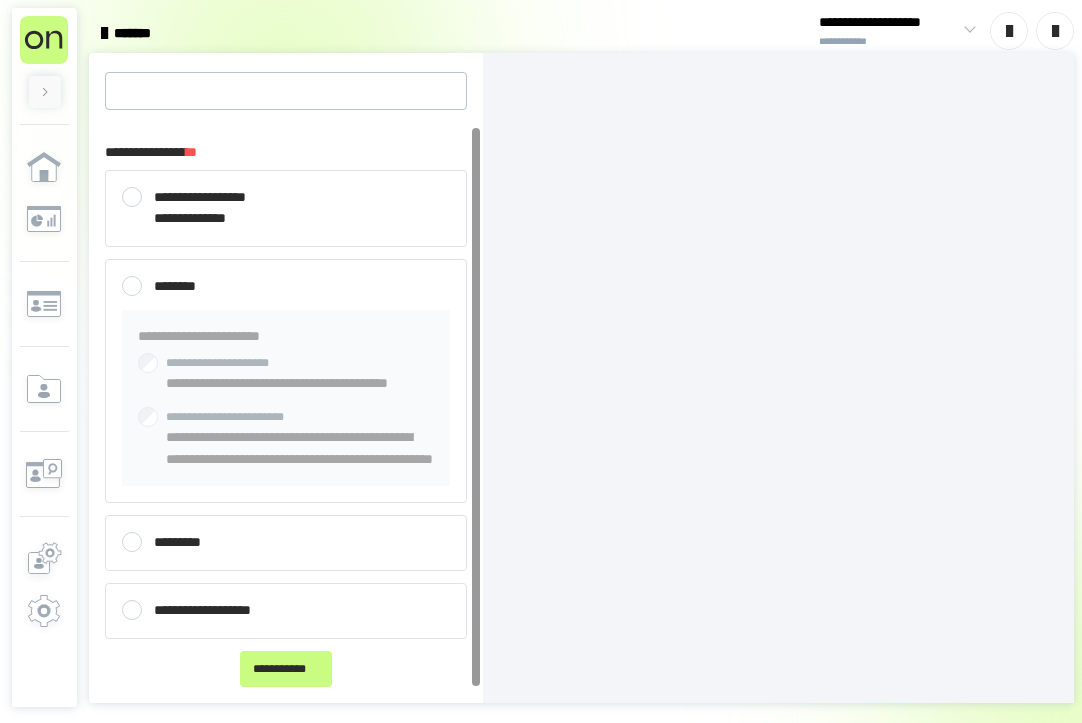scroll, scrollTop: 0, scrollLeft: 0, axis: both 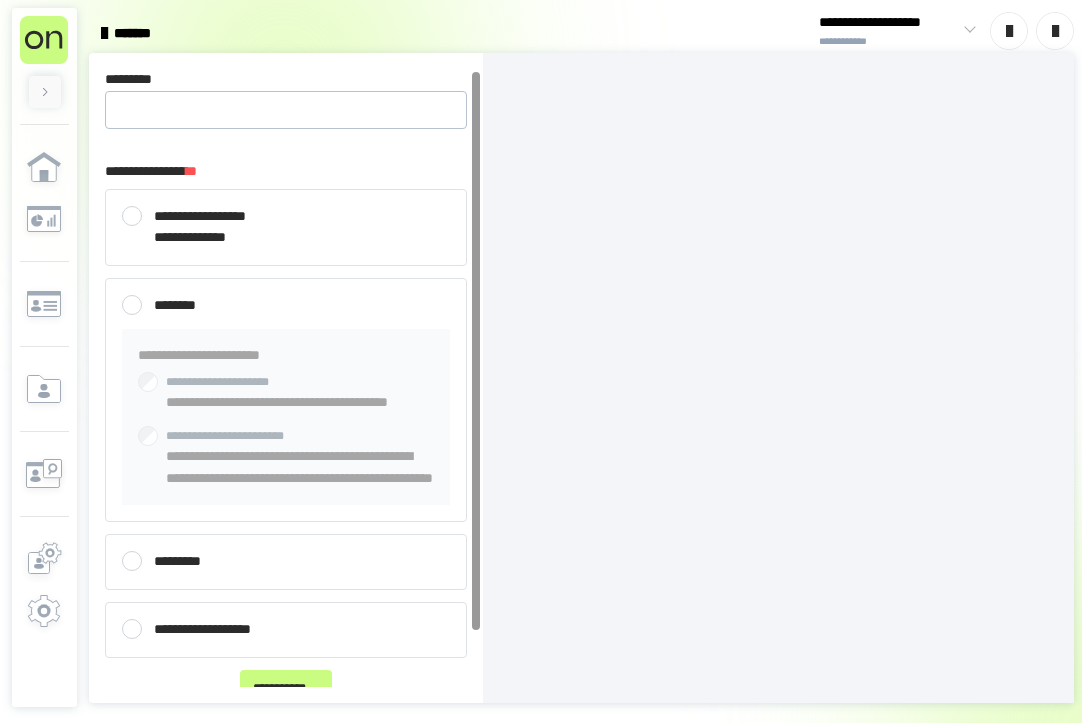 click on "**********" at bounding box center [286, 227] 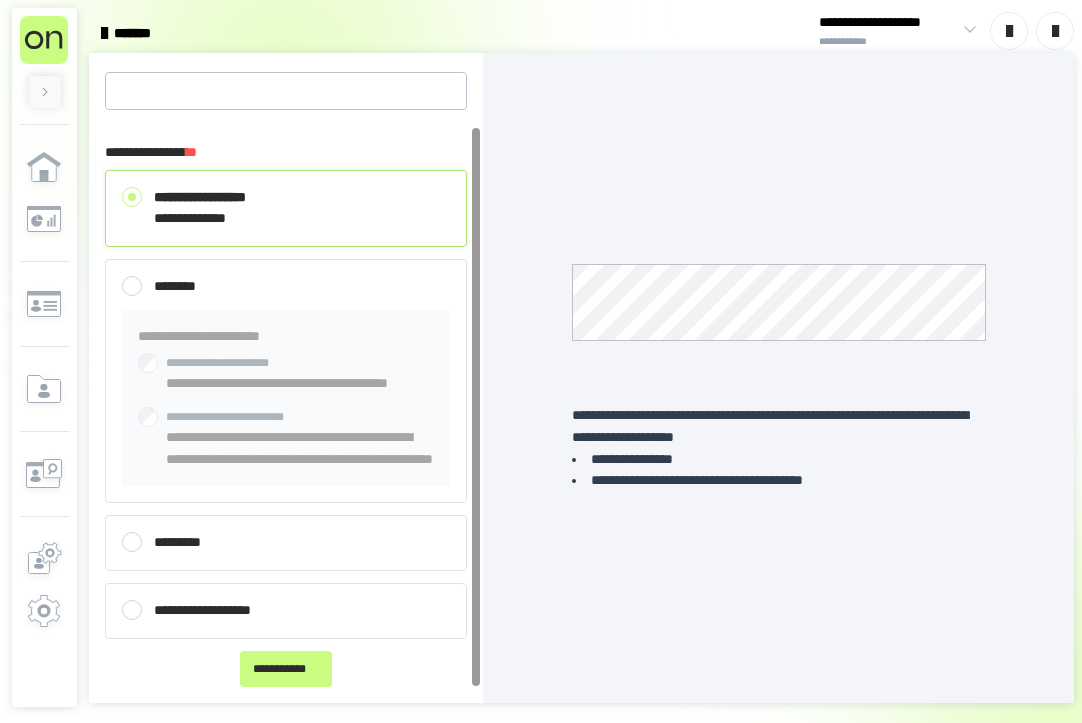 scroll, scrollTop: 62, scrollLeft: 0, axis: vertical 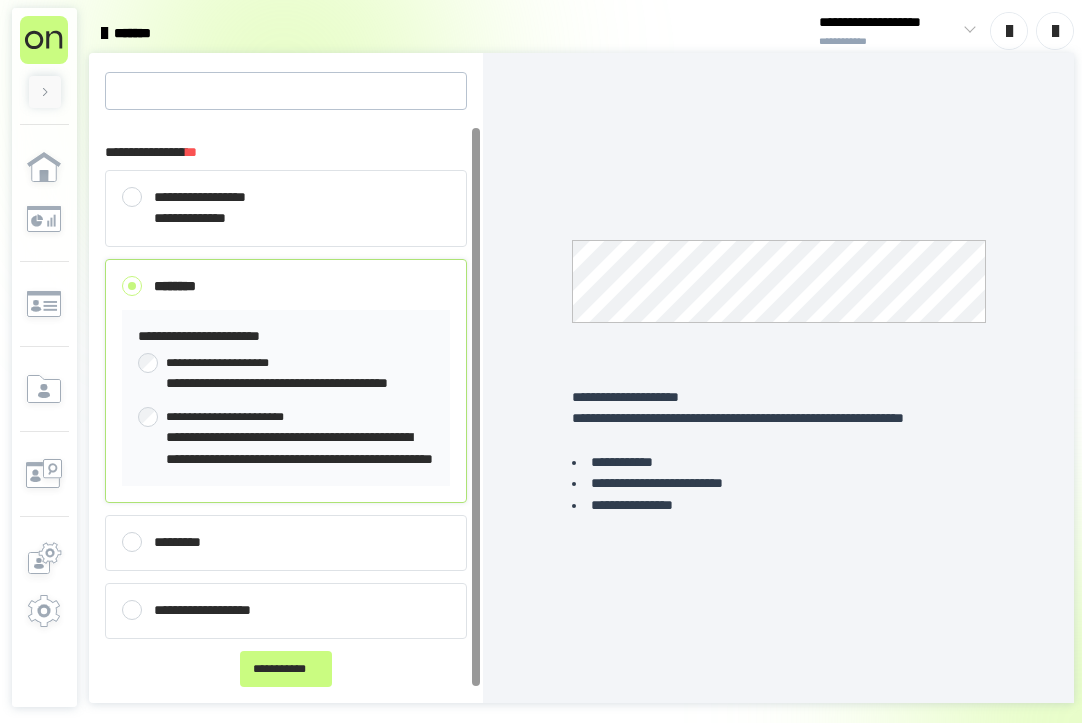 click on "*********" at bounding box center [286, 543] 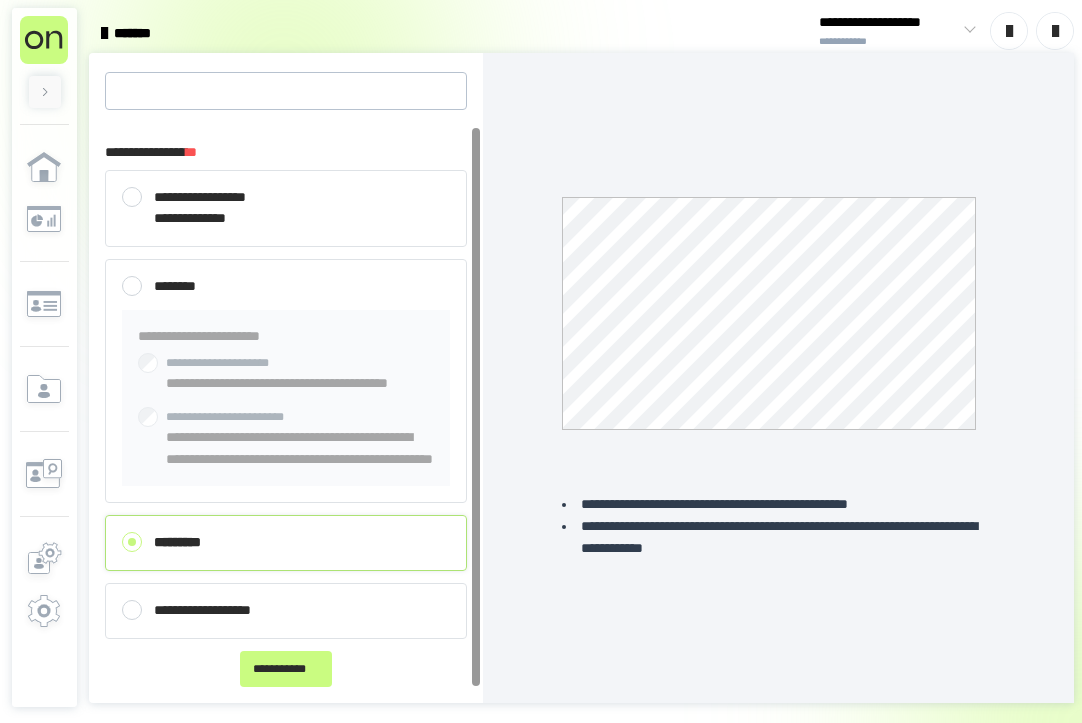 click on "**********" at bounding box center [286, 611] 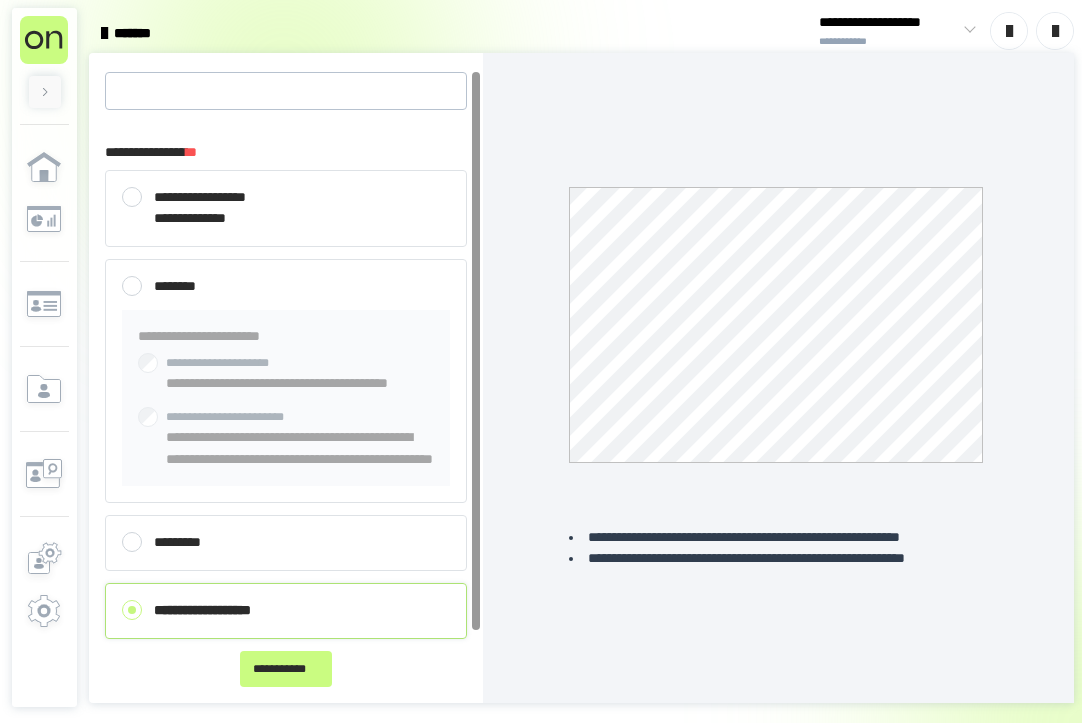 scroll, scrollTop: 0, scrollLeft: 0, axis: both 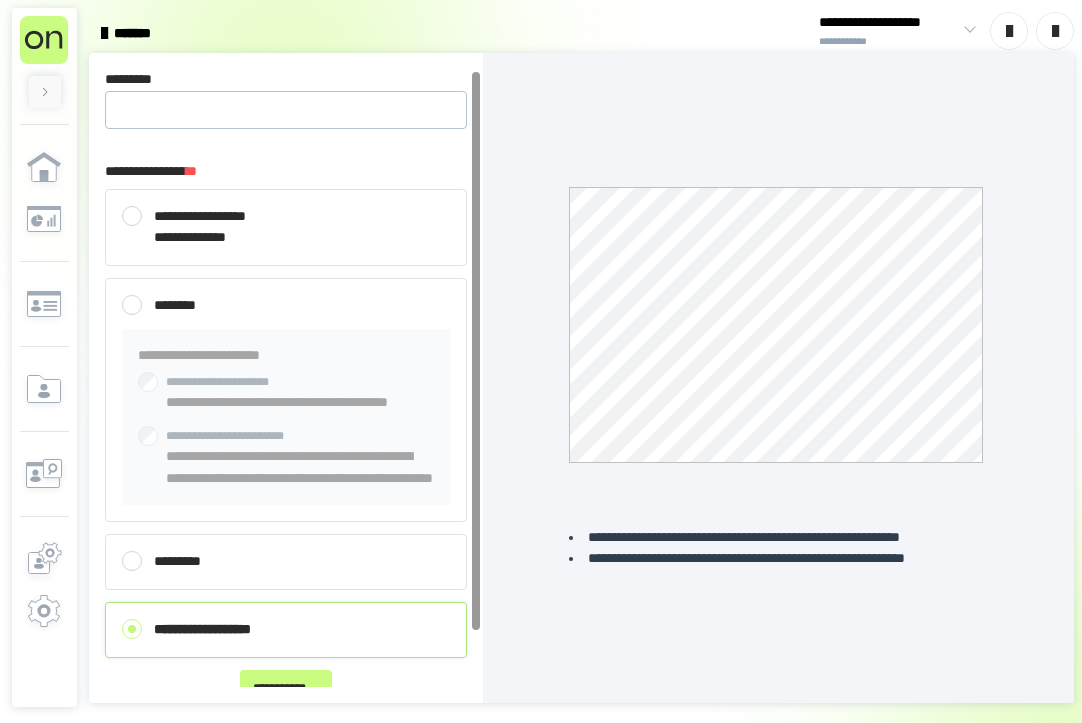 click on "**********" at bounding box center [213, 238] 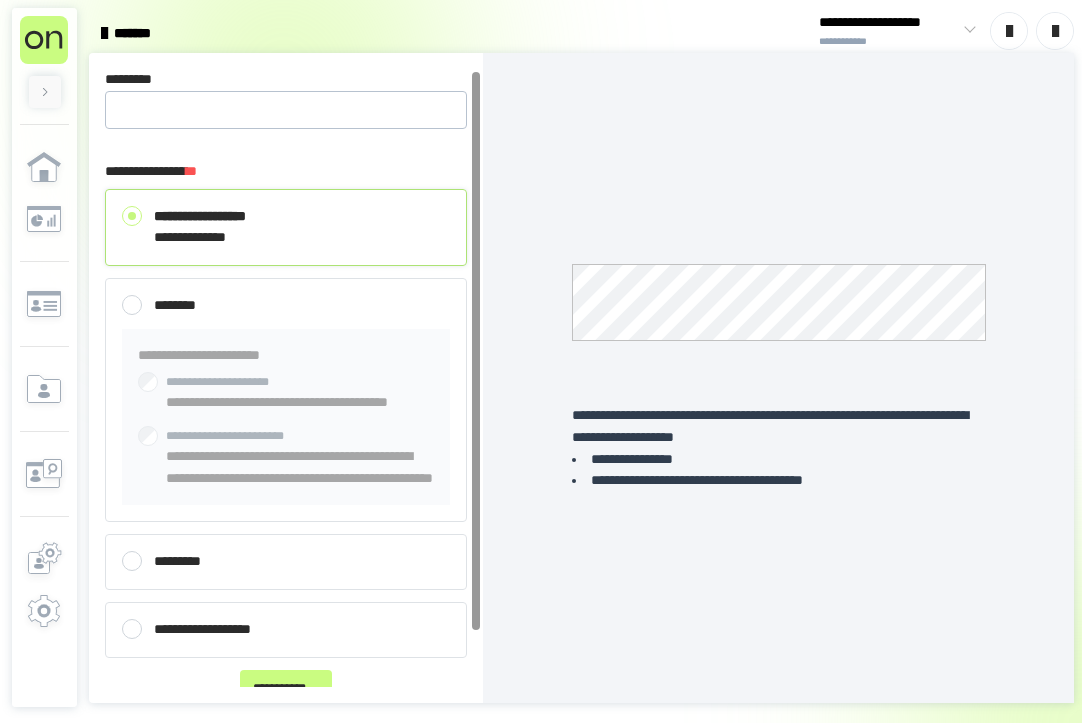click at bounding box center (104, 33) 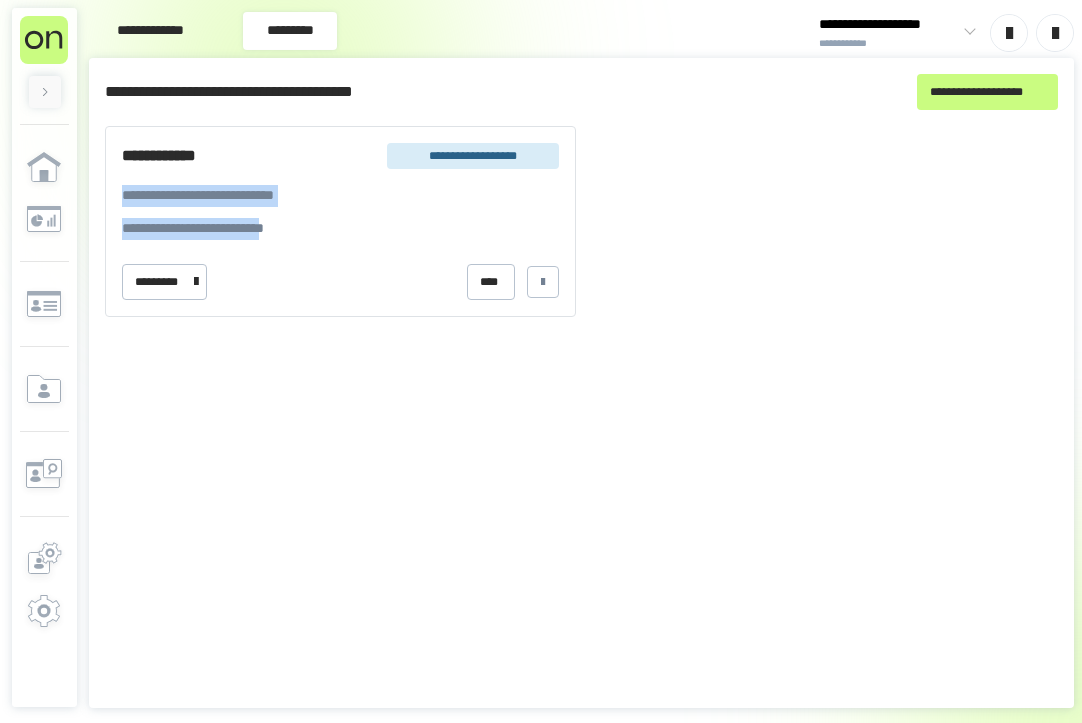 drag, startPoint x: 121, startPoint y: 190, endPoint x: 331, endPoint y: 247, distance: 217.59825 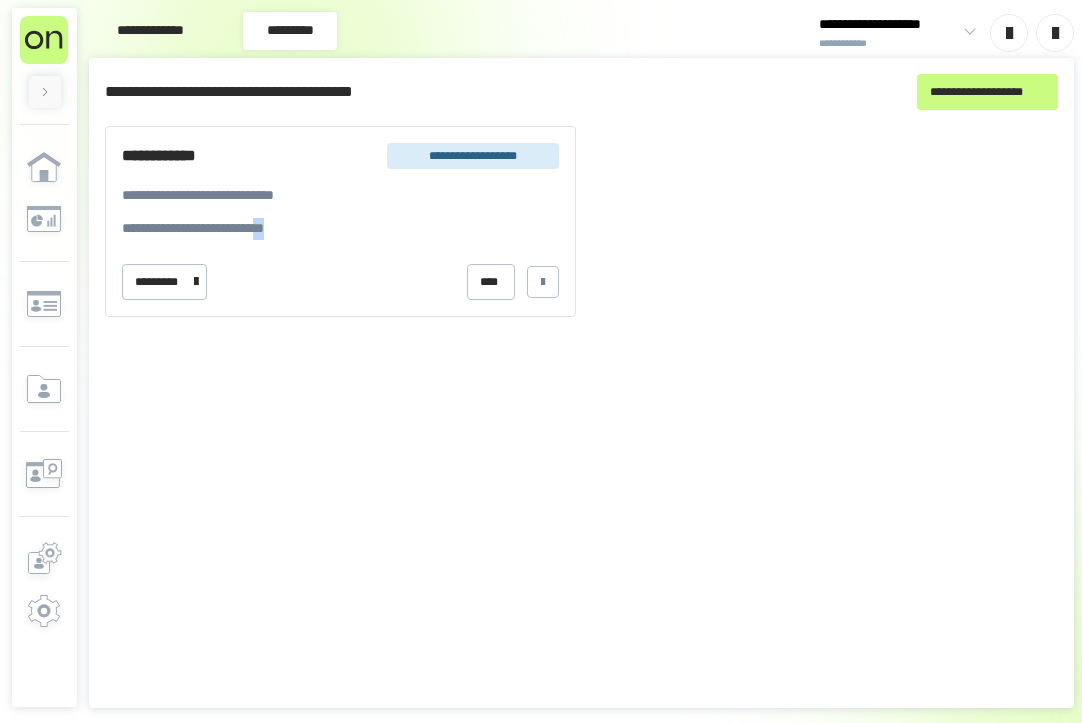 click on "**********" at bounding box center [340, 221] 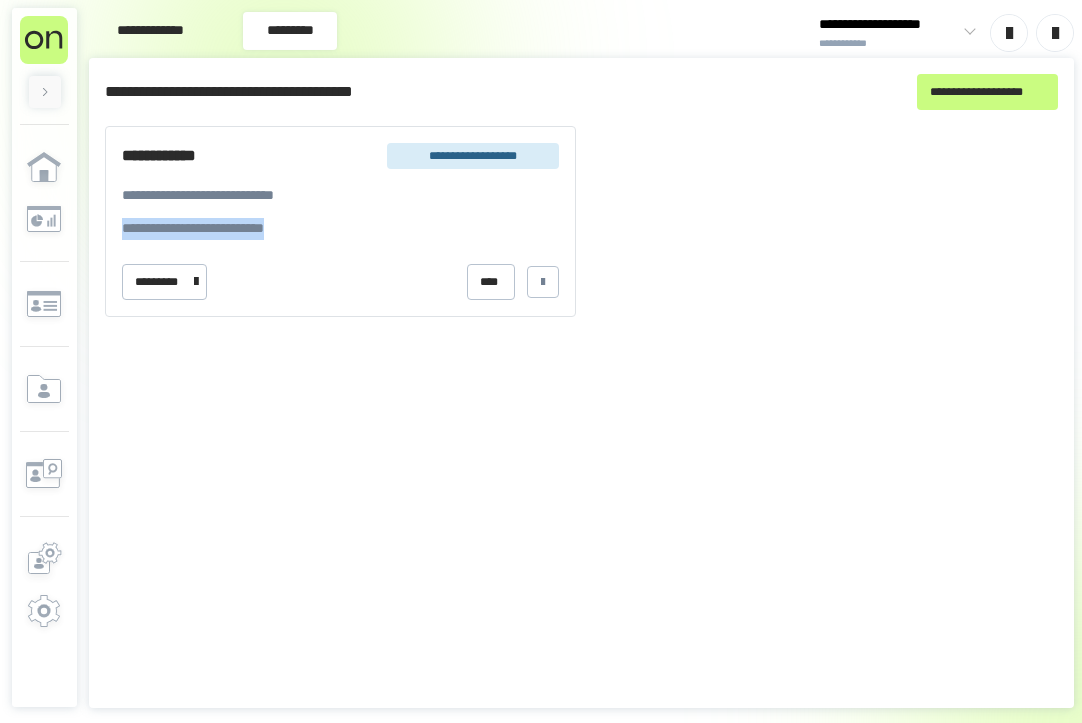 click on "**********" at bounding box center [340, 221] 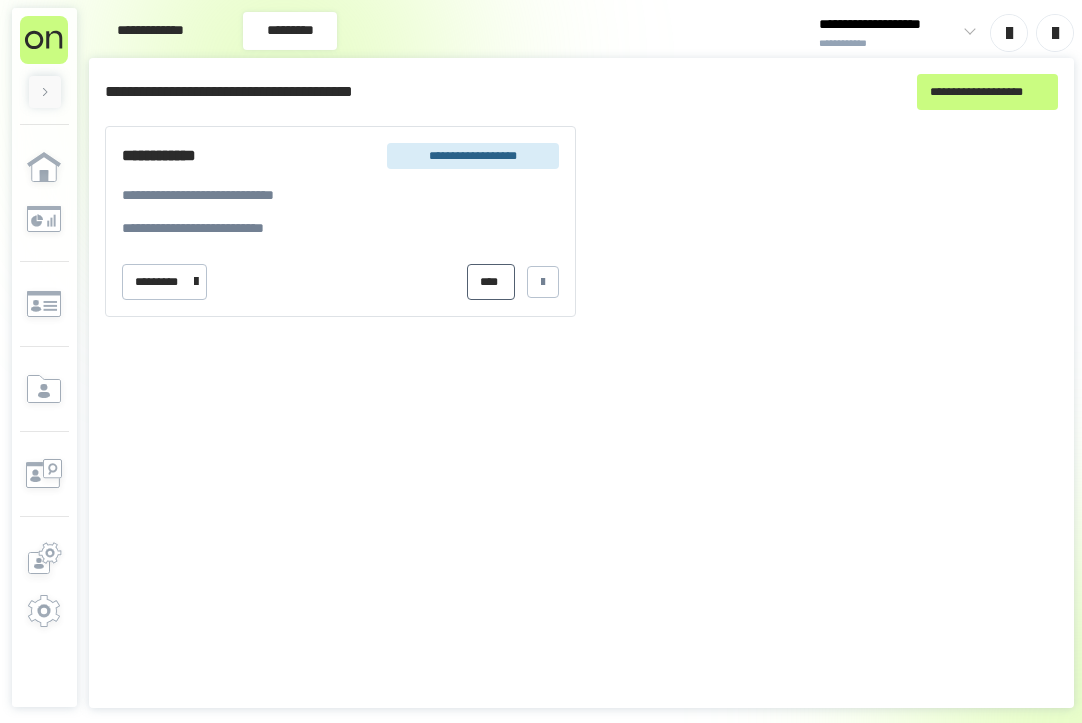 click on "****" at bounding box center (490, 282) 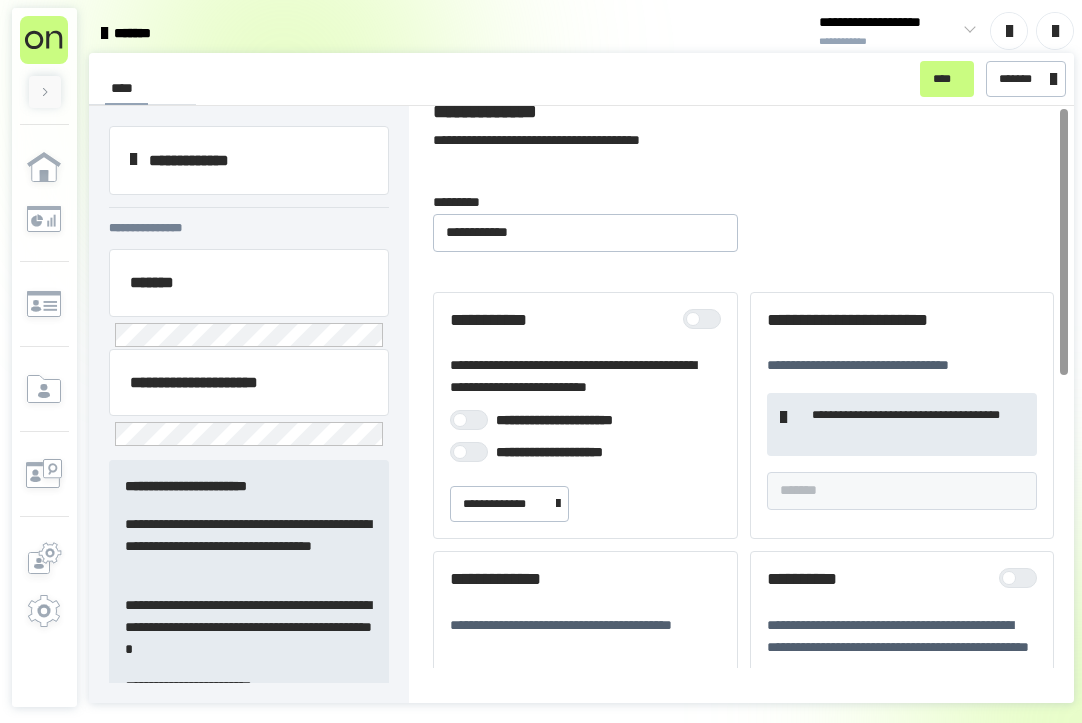 scroll, scrollTop: 0, scrollLeft: 0, axis: both 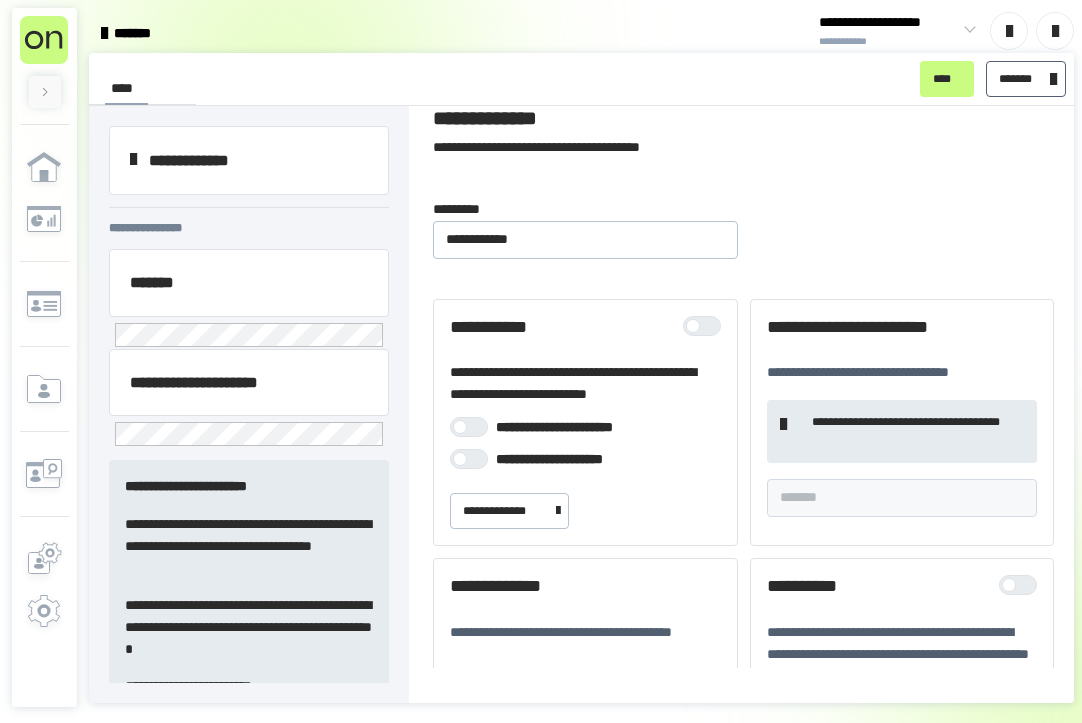 click on "*******" at bounding box center (1021, 79) 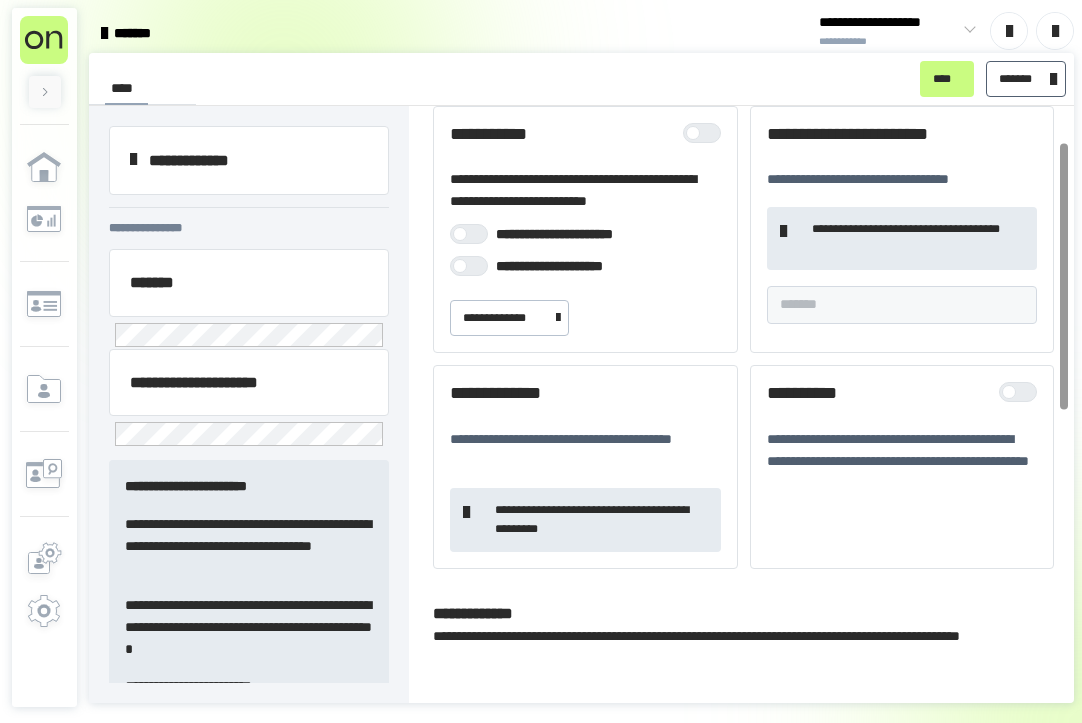 scroll, scrollTop: 0, scrollLeft: 0, axis: both 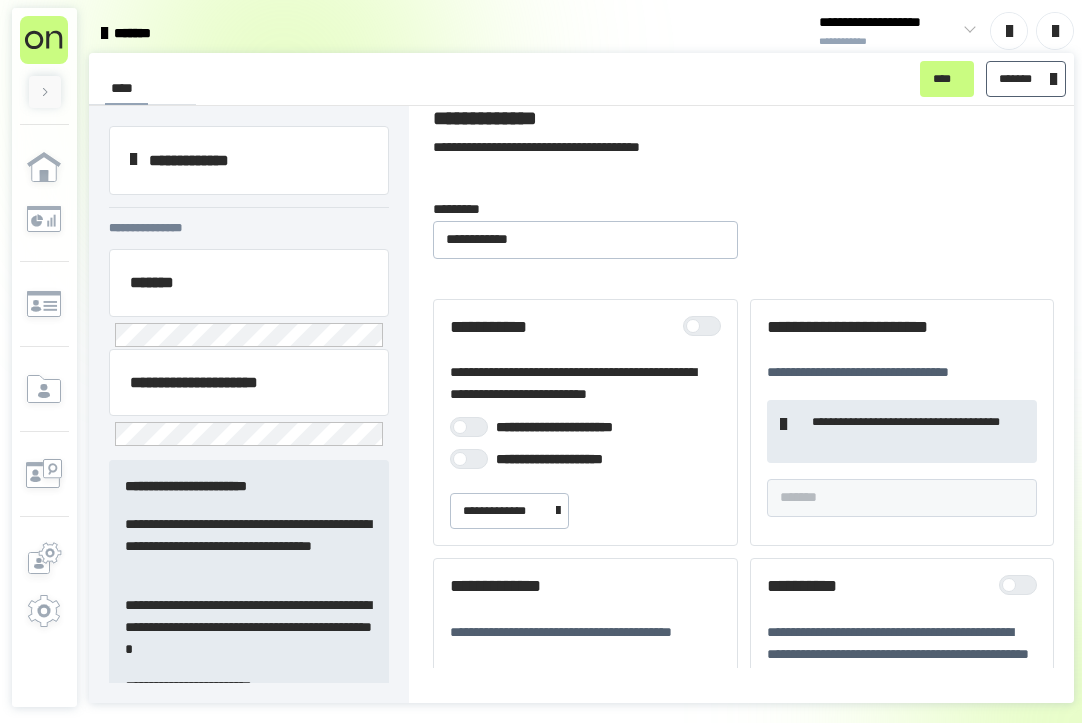 type 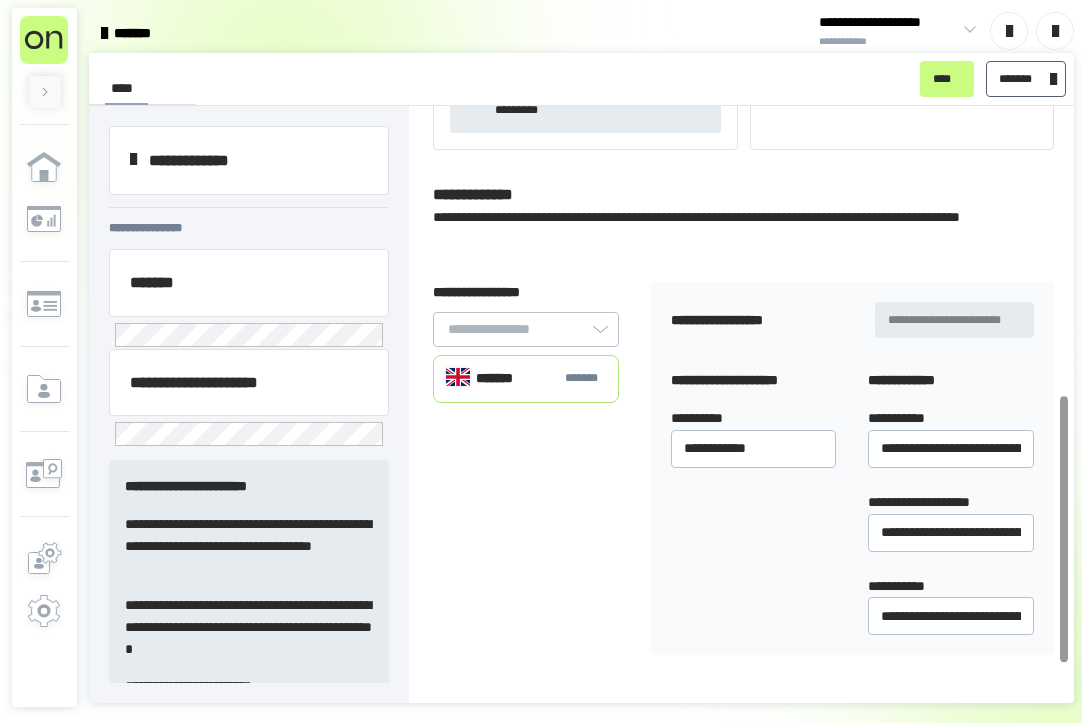 scroll, scrollTop: 615, scrollLeft: 0, axis: vertical 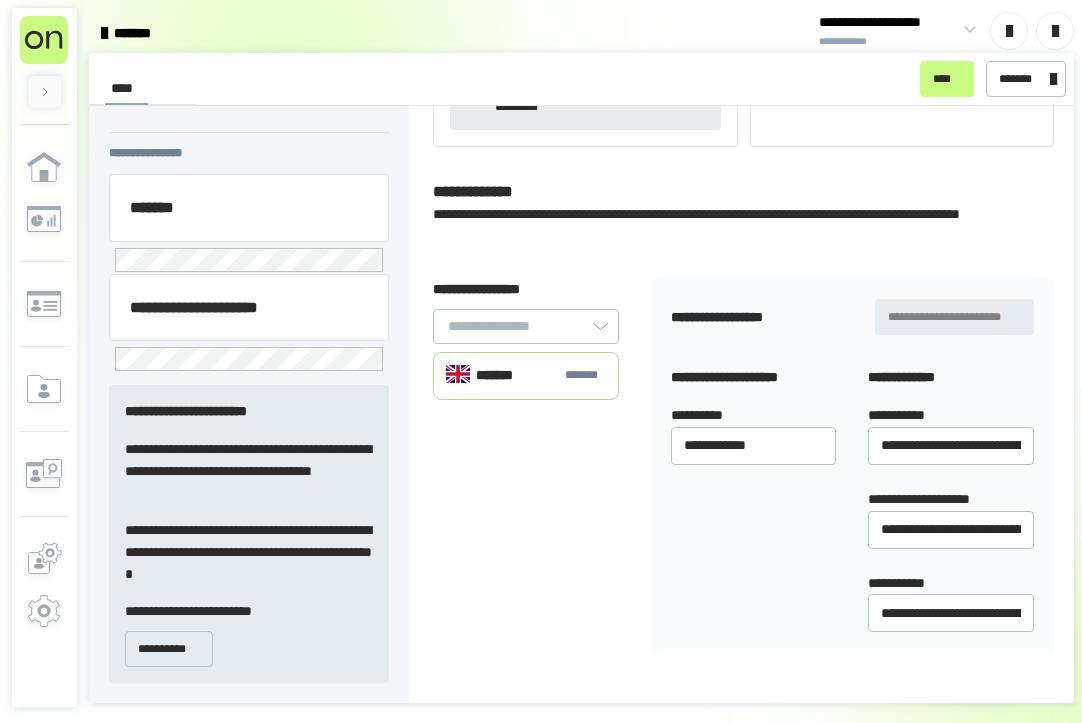 click at bounding box center [45, 92] 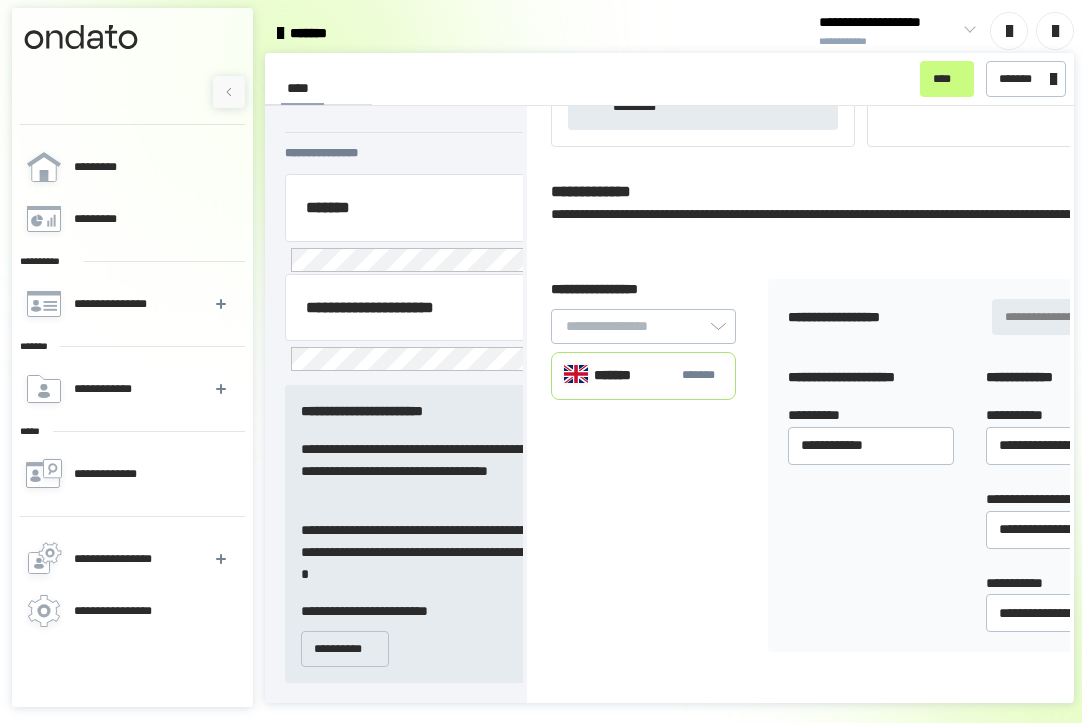 scroll, scrollTop: 647, scrollLeft: 0, axis: vertical 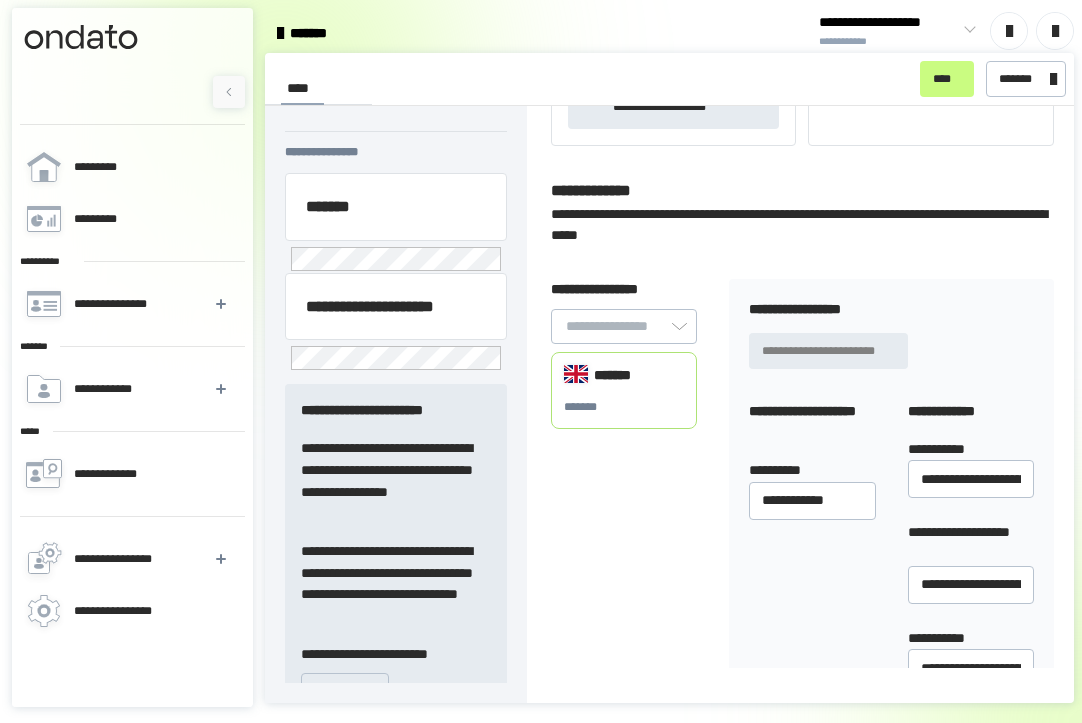 click at bounding box center [229, 92] 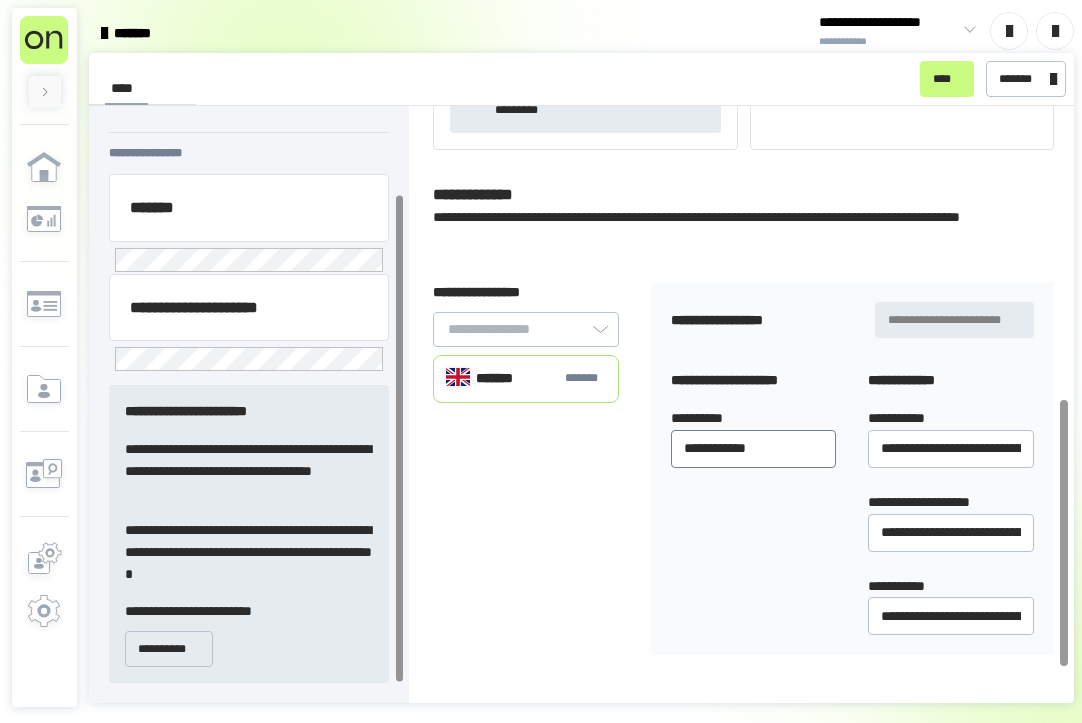 scroll, scrollTop: 615, scrollLeft: 0, axis: vertical 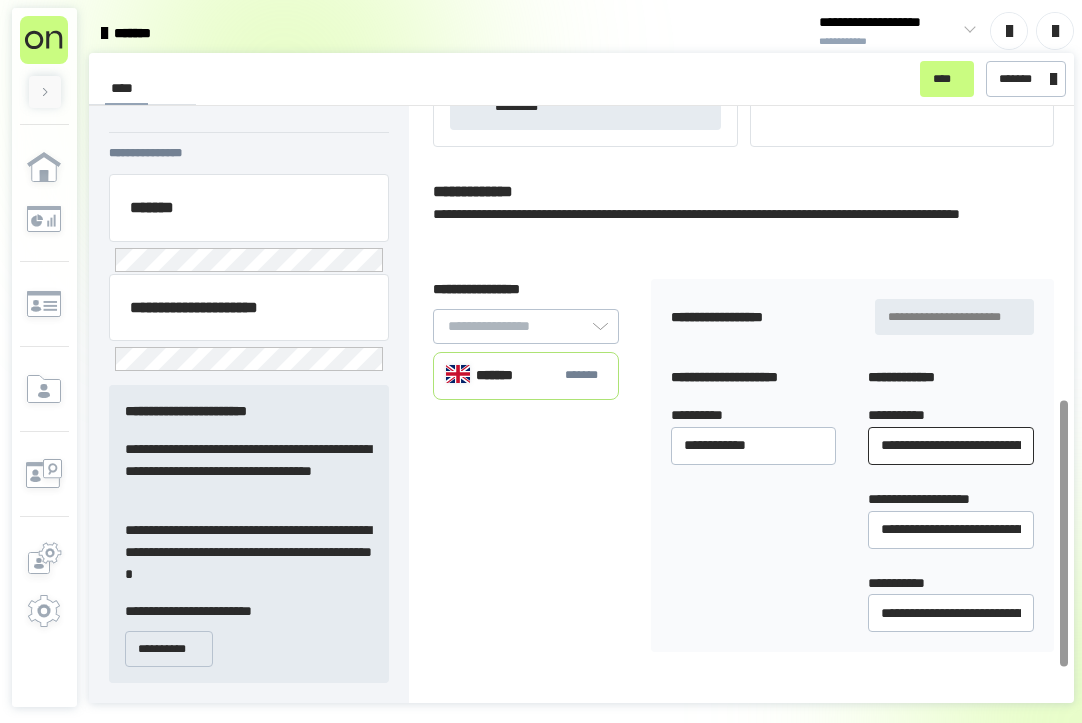 click on "**********" at bounding box center (951, 446) 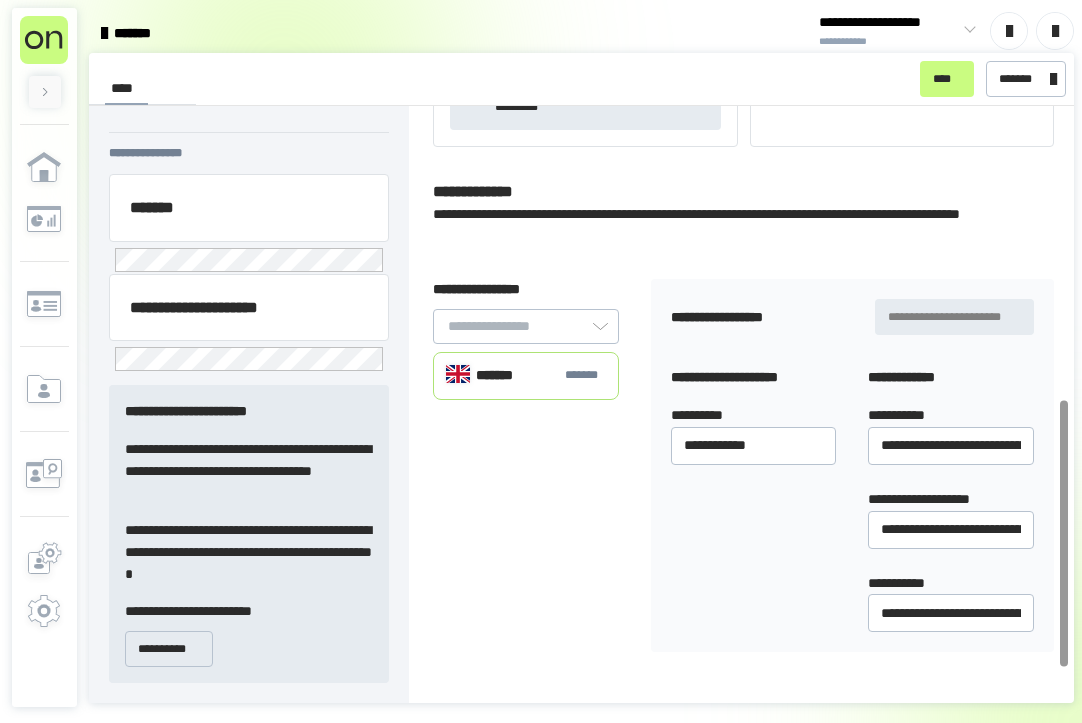 click on "**********" at bounding box center [754, 499] 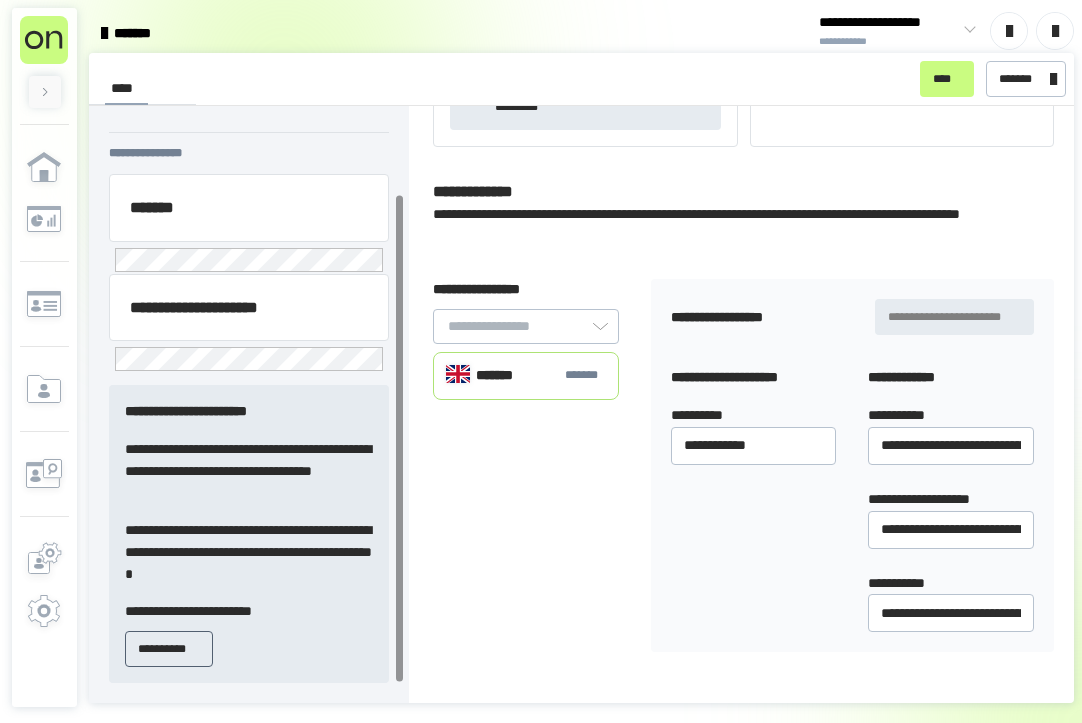 click on "**********" at bounding box center [169, 649] 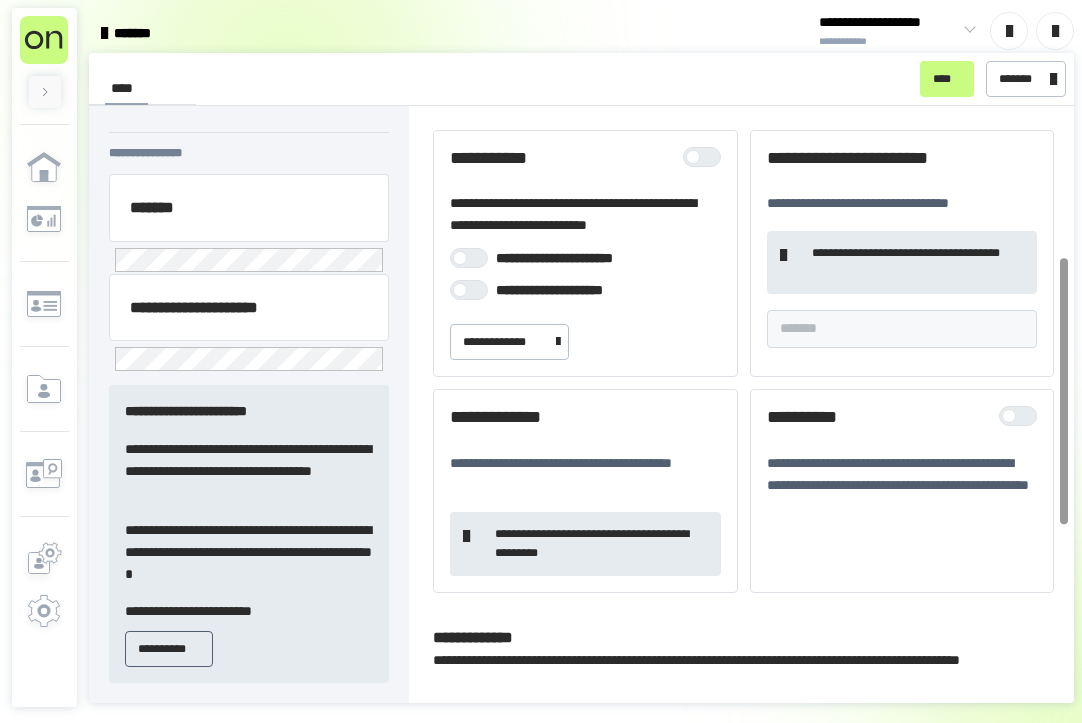 scroll, scrollTop: 0, scrollLeft: 0, axis: both 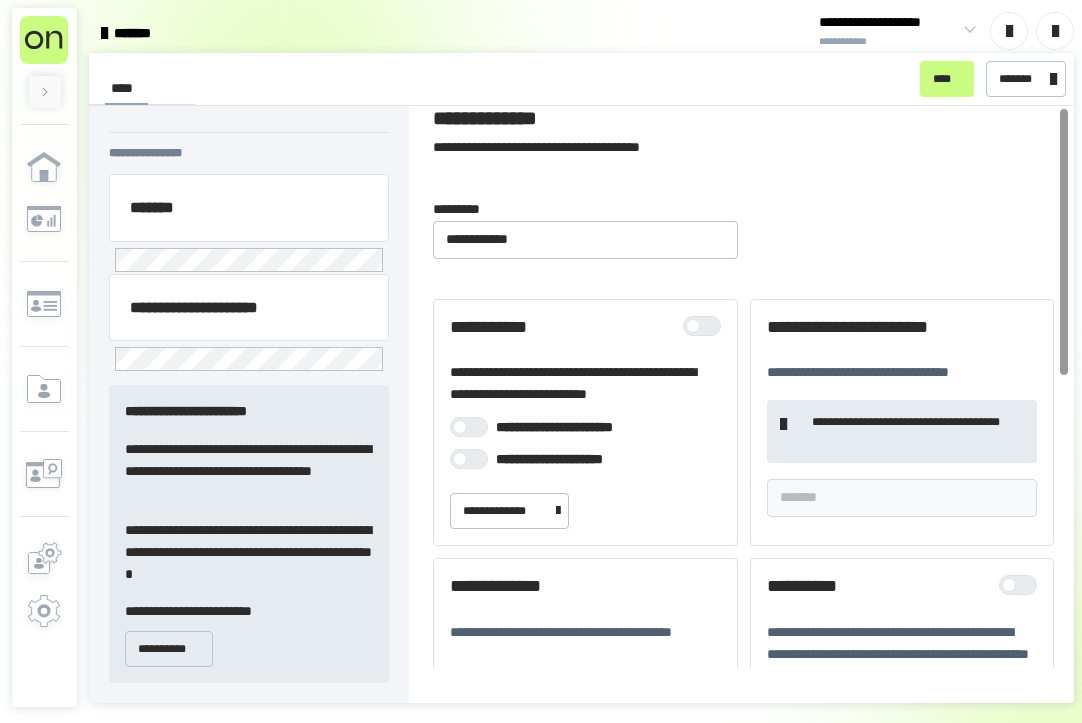 click at bounding box center (104, 33) 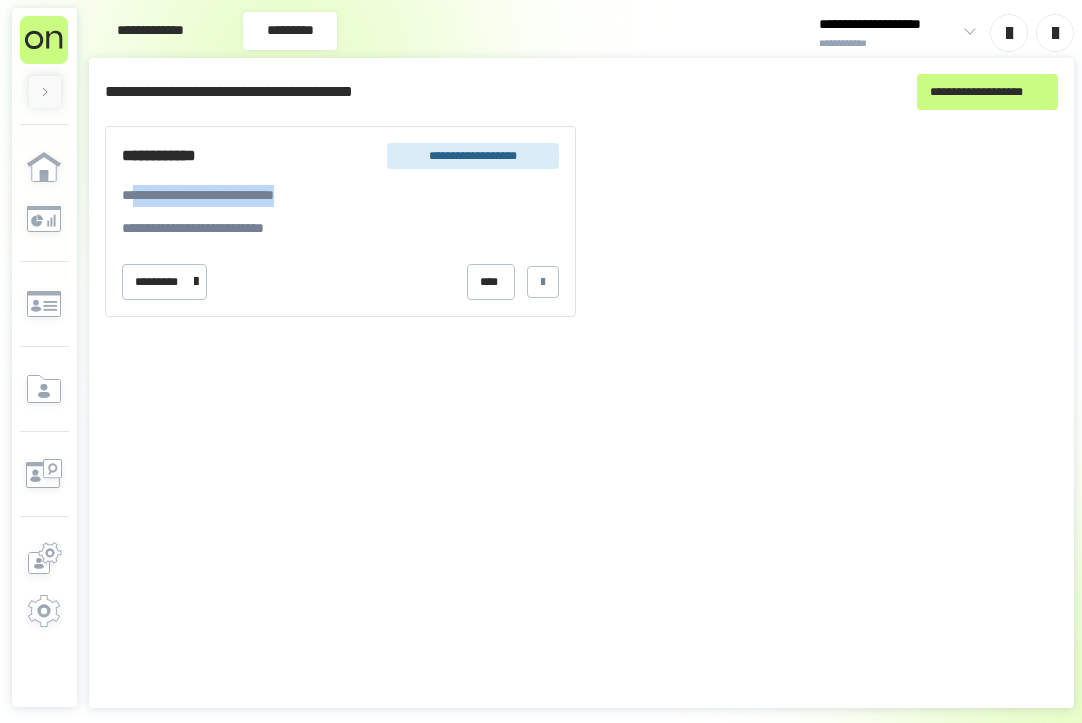 drag, startPoint x: 136, startPoint y: 187, endPoint x: 406, endPoint y: 188, distance: 270.00186 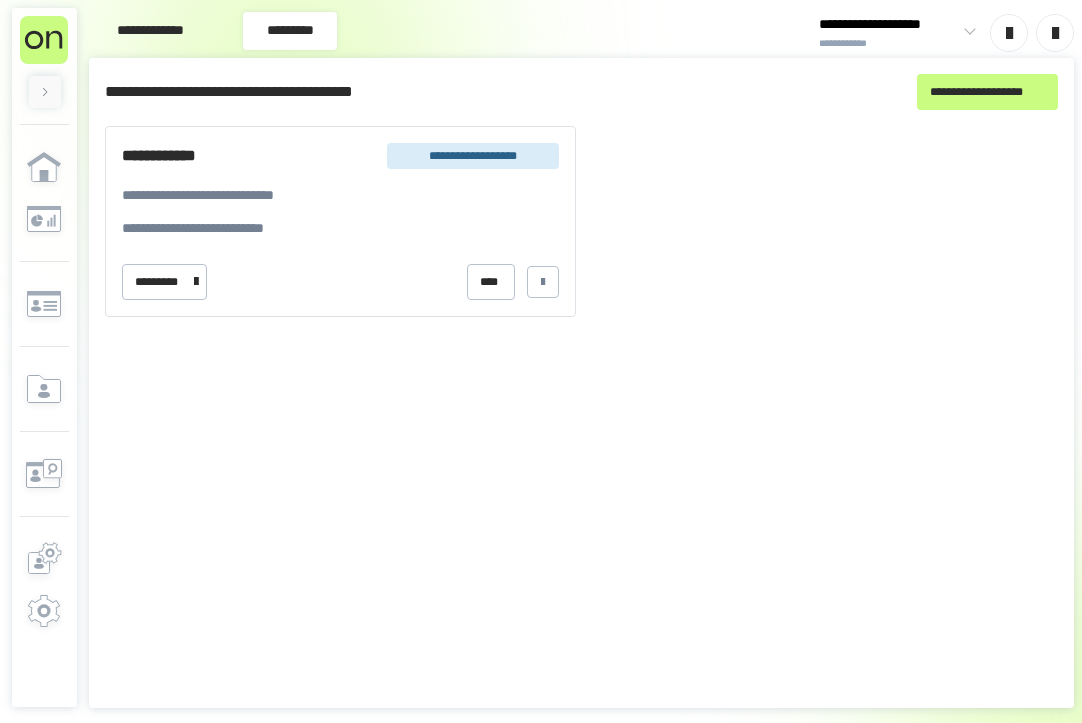 click on "**********" at bounding box center (473, 156) 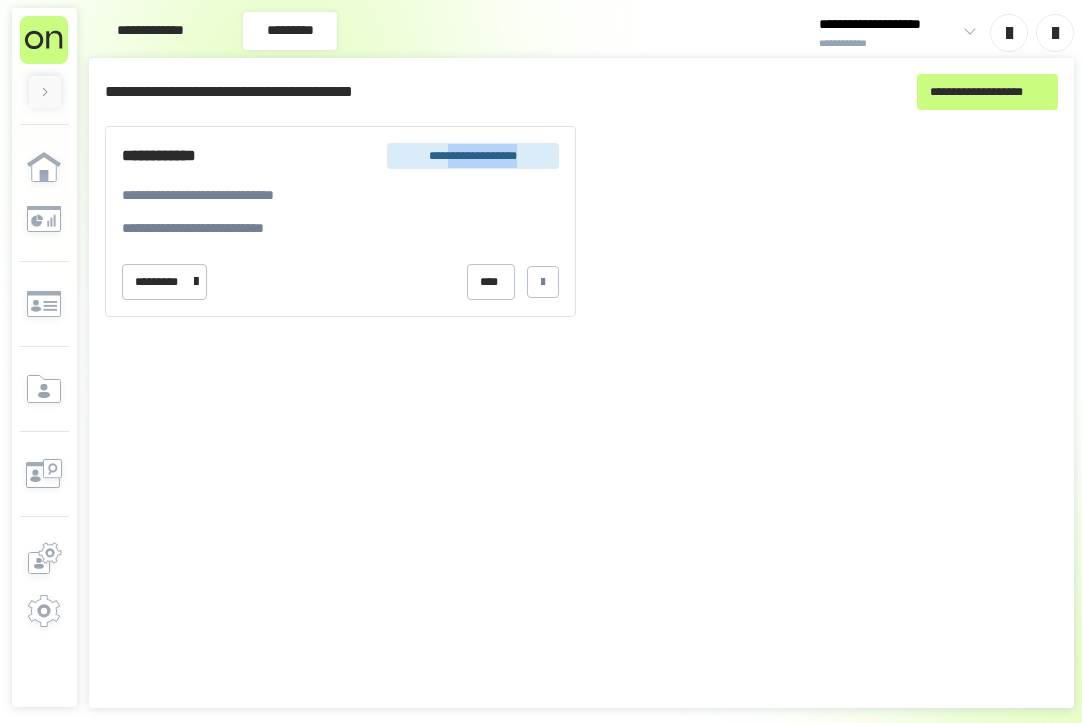 click on "**********" at bounding box center (473, 156) 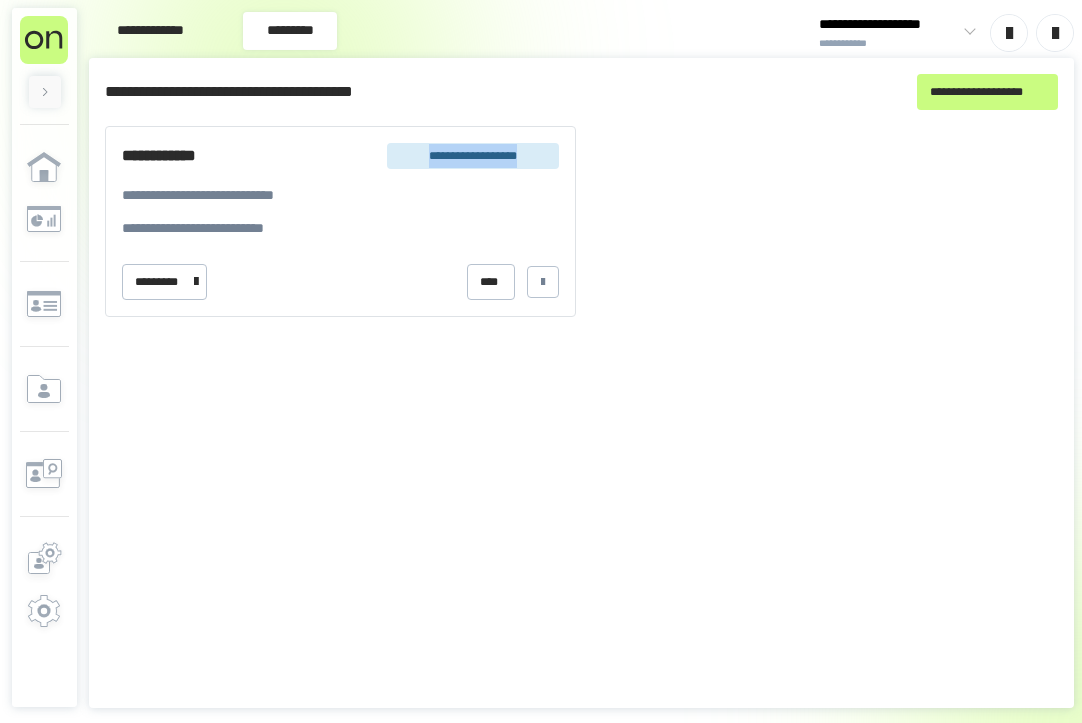 click on "**********" at bounding box center [473, 156] 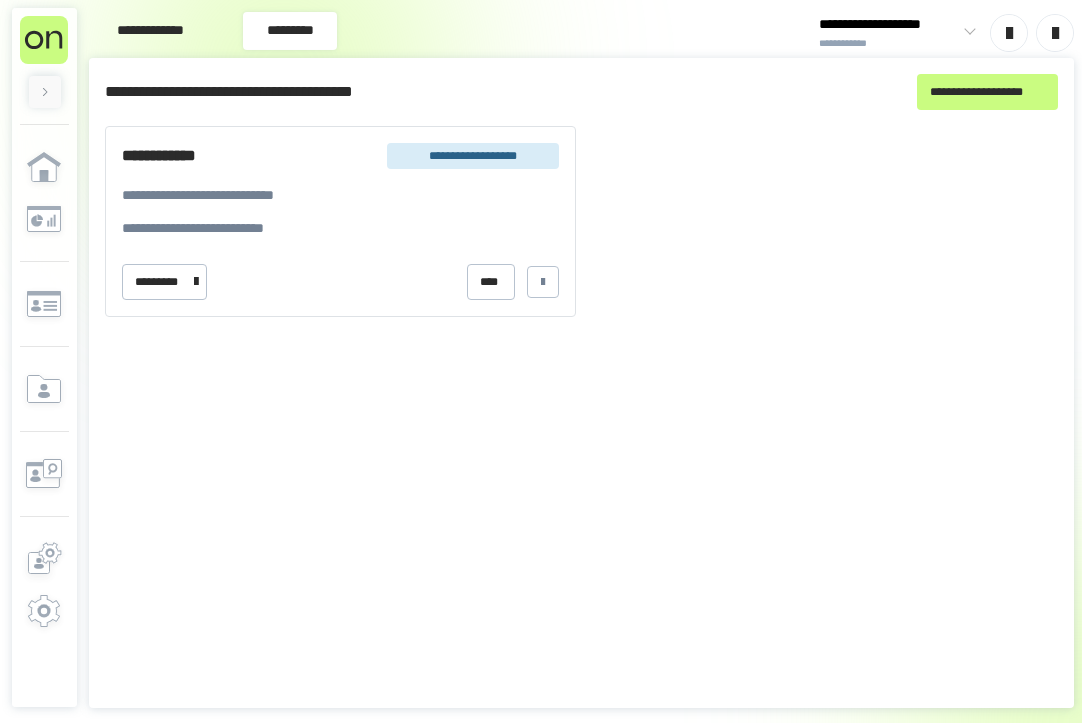 click on "**********" at bounding box center (173, 156) 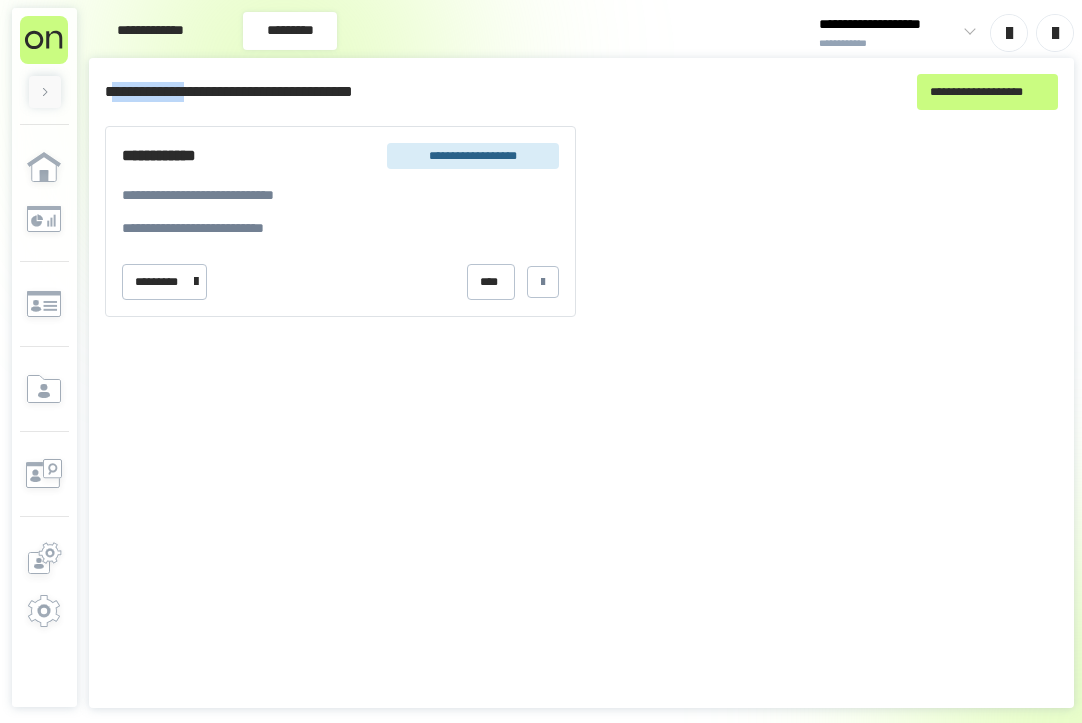 drag, startPoint x: 119, startPoint y: 85, endPoint x: 201, endPoint y: 47, distance: 90.37699 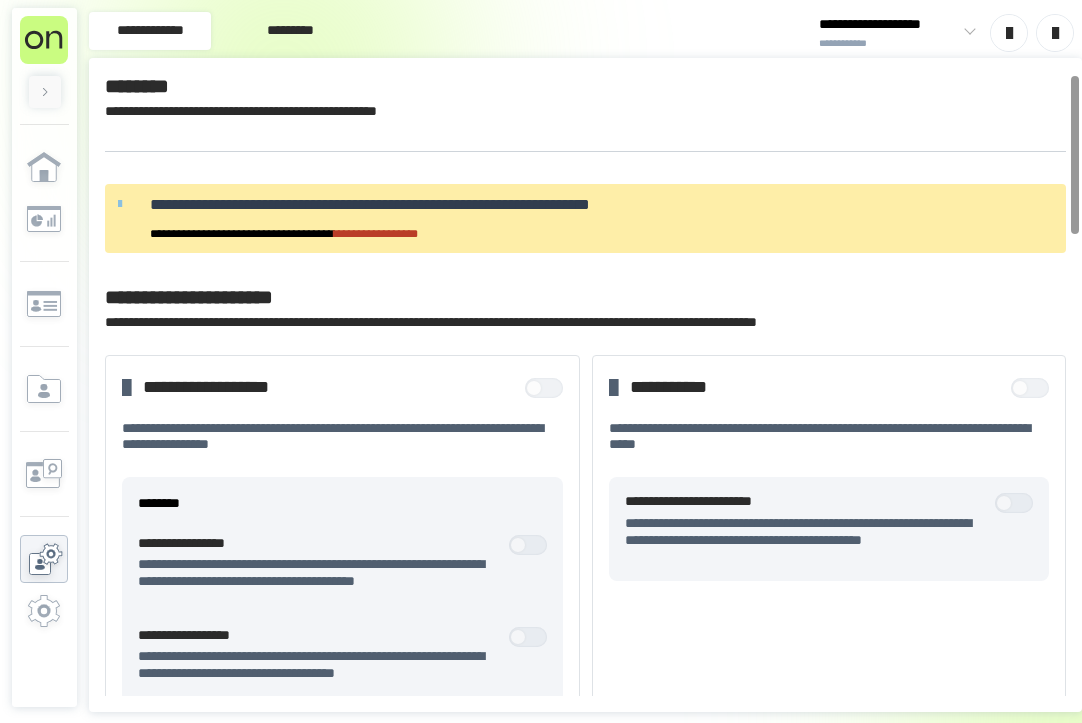click on "**********" at bounding box center (376, 234) 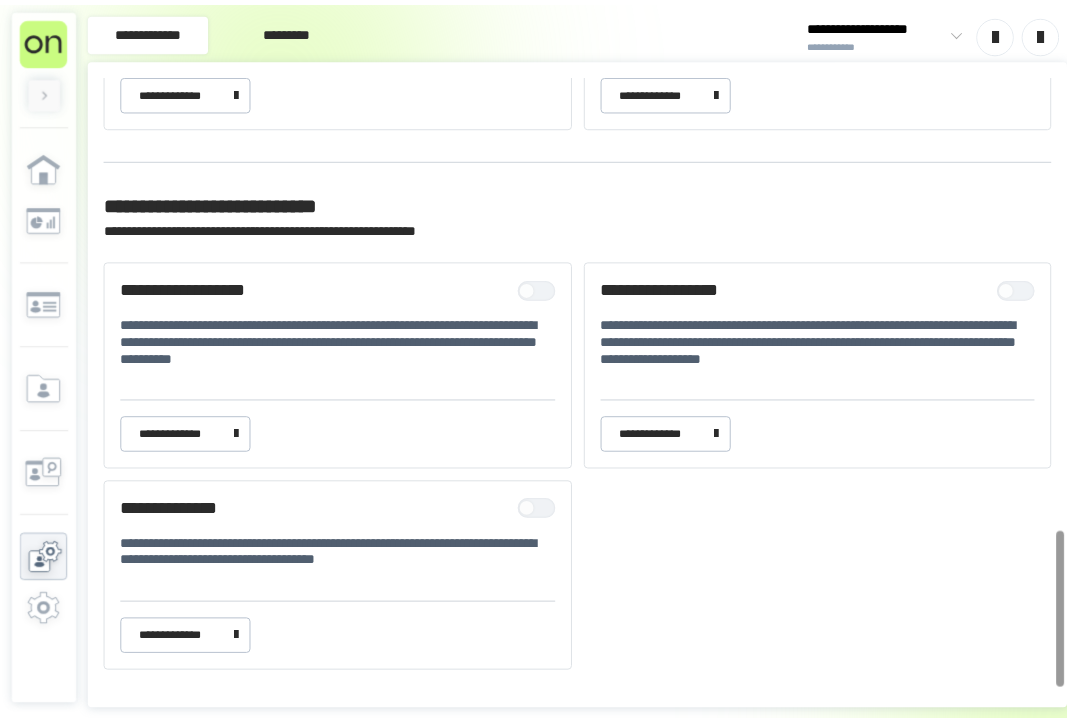 scroll, scrollTop: 1811, scrollLeft: 0, axis: vertical 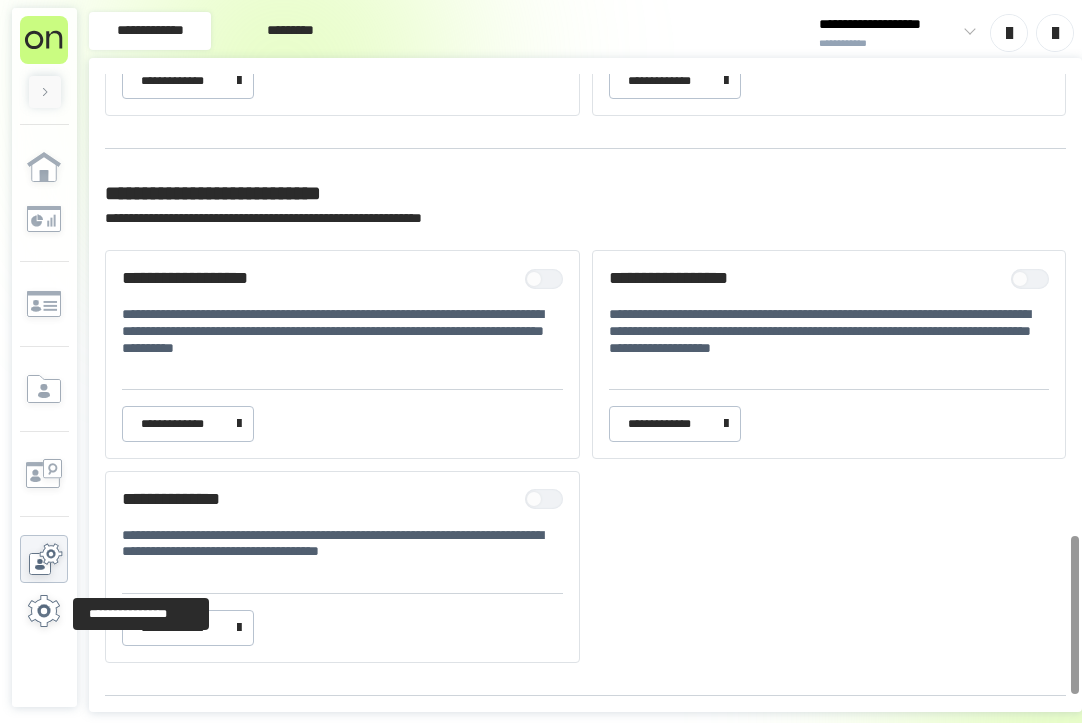 click 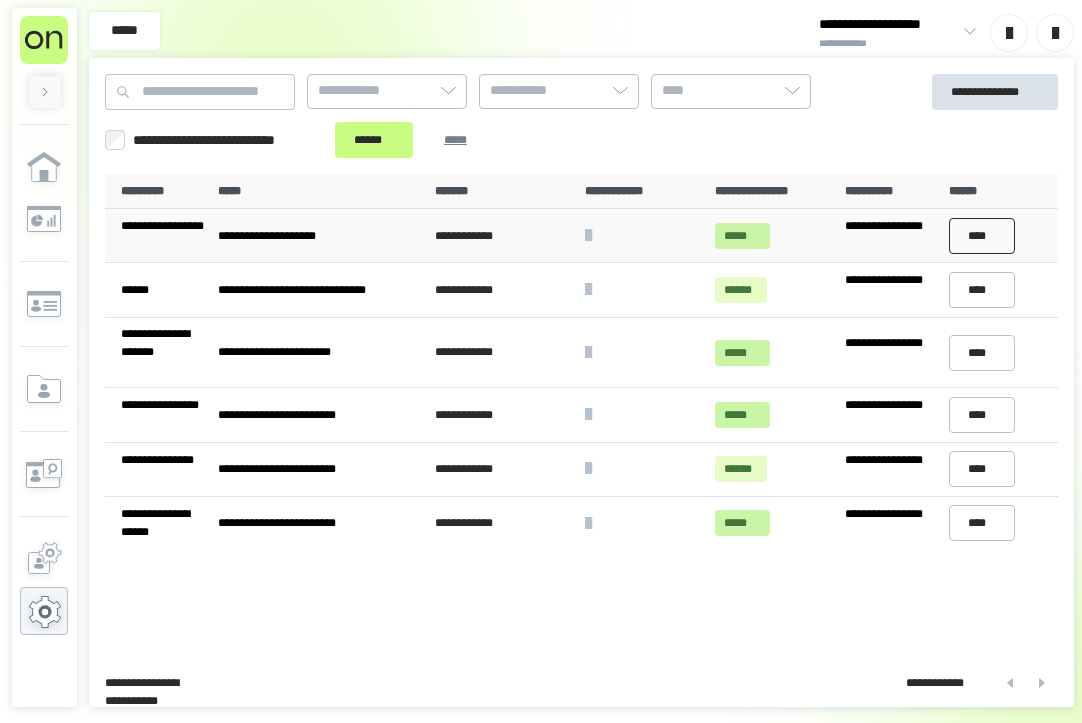 click on "****" at bounding box center [982, 236] 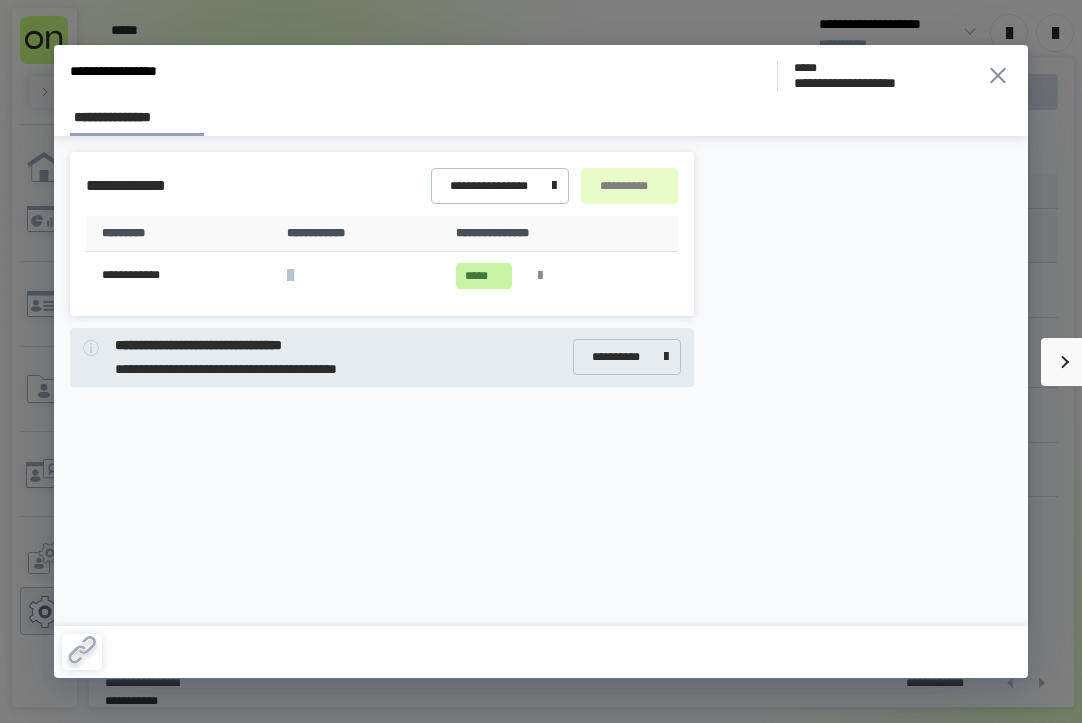 click 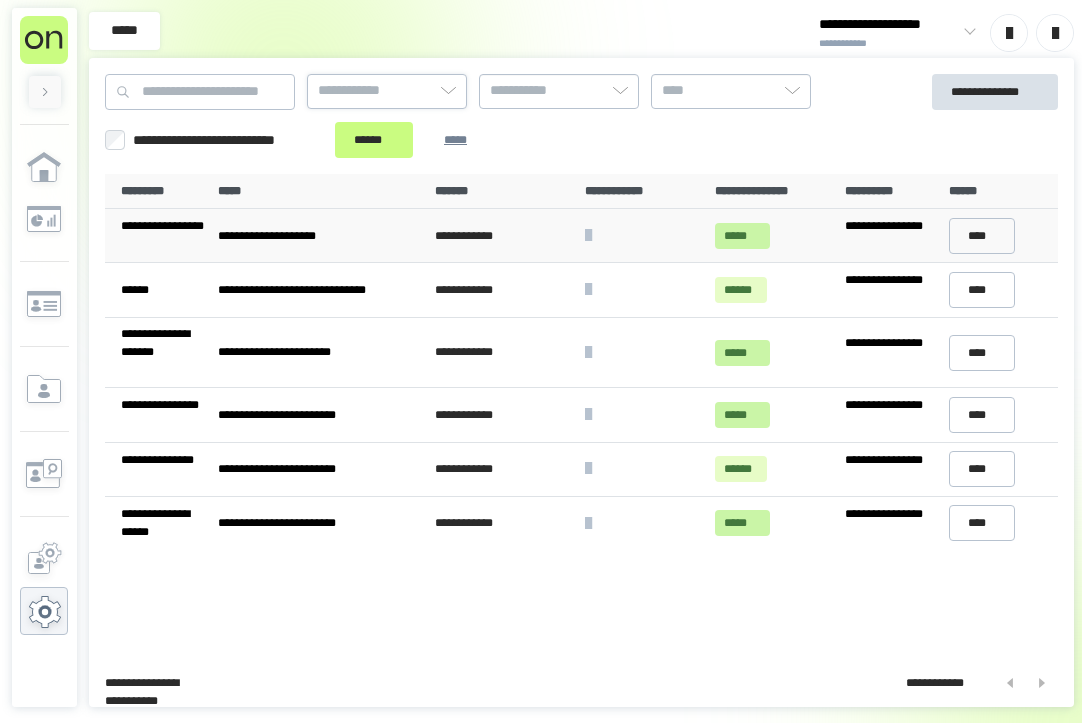 click on "**********" at bounding box center (387, 90) 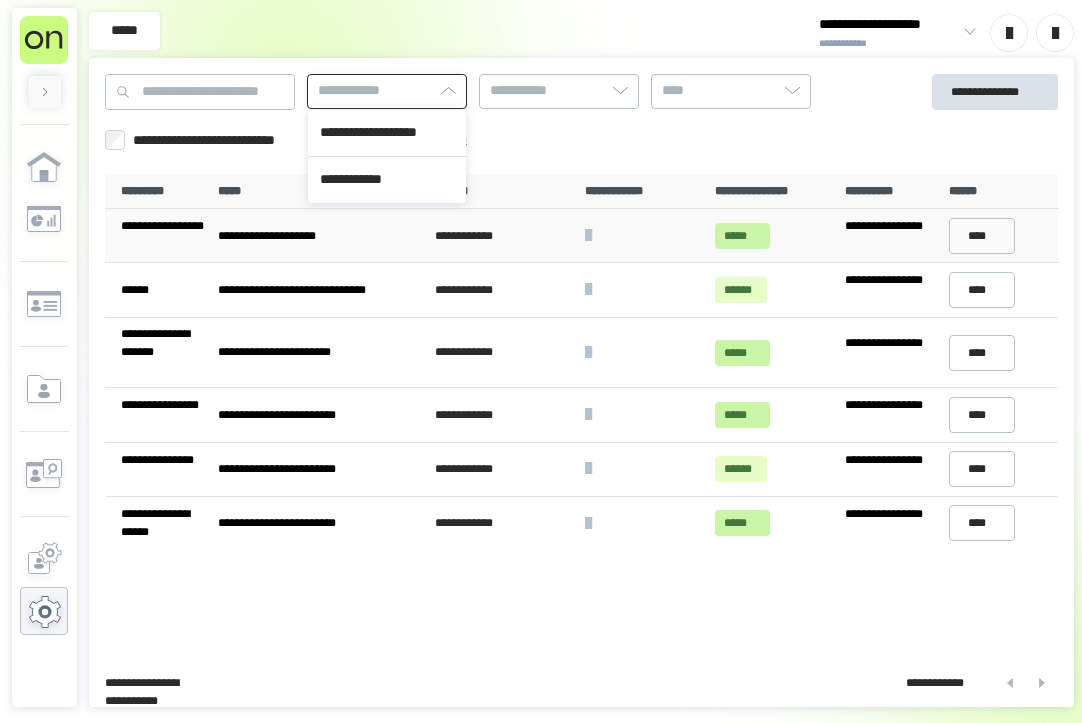 click on "**********" at bounding box center (387, 90) 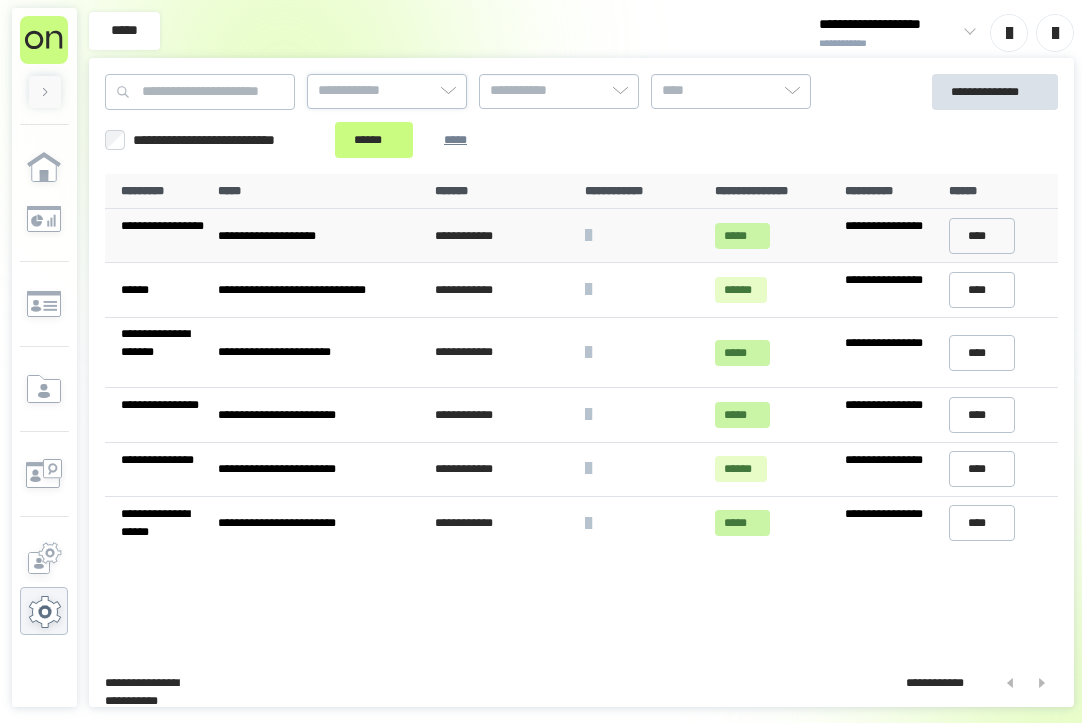 click on "**********" at bounding box center (387, 90) 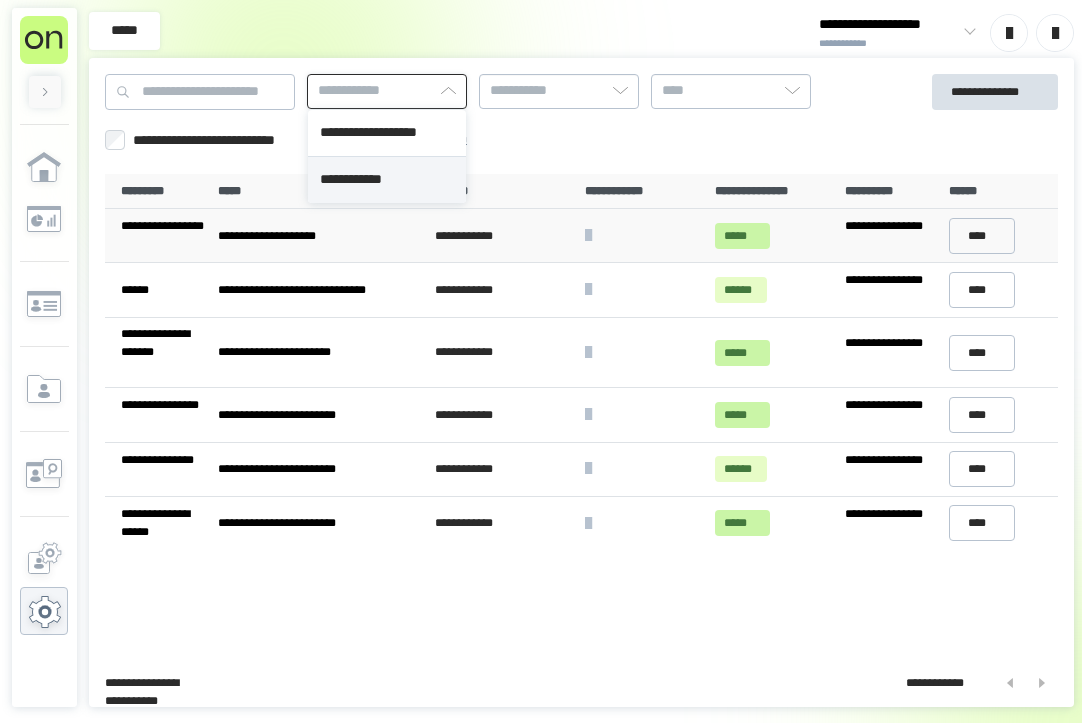 click on "**********" at bounding box center (387, 180) 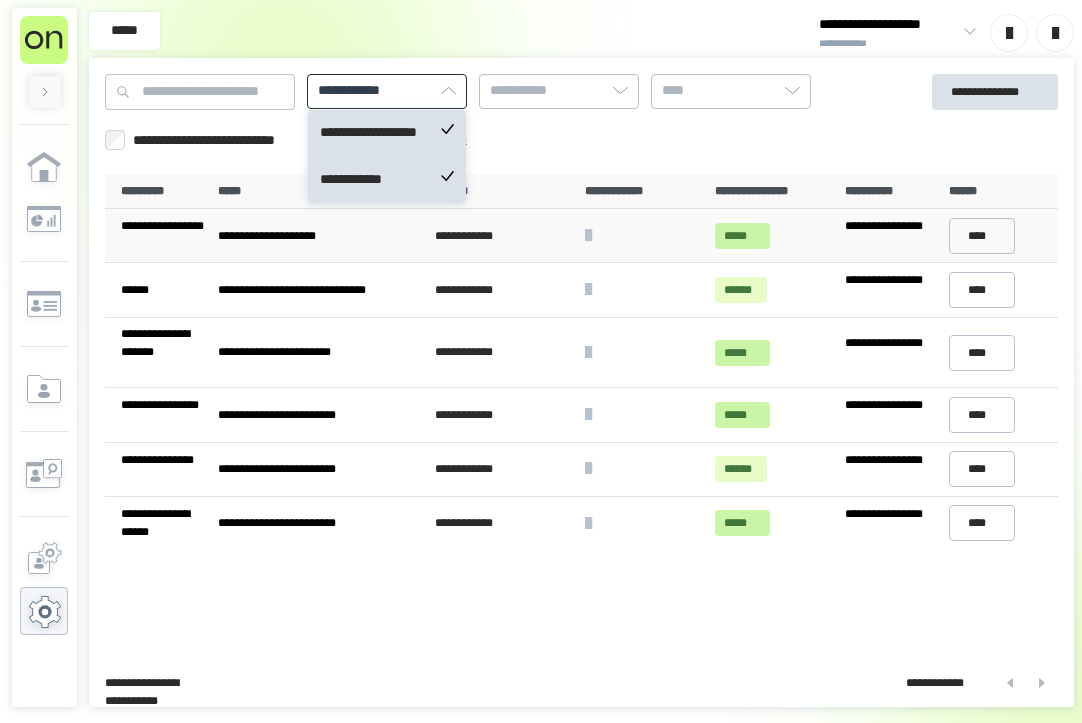 click on "**********" at bounding box center [510, 116] 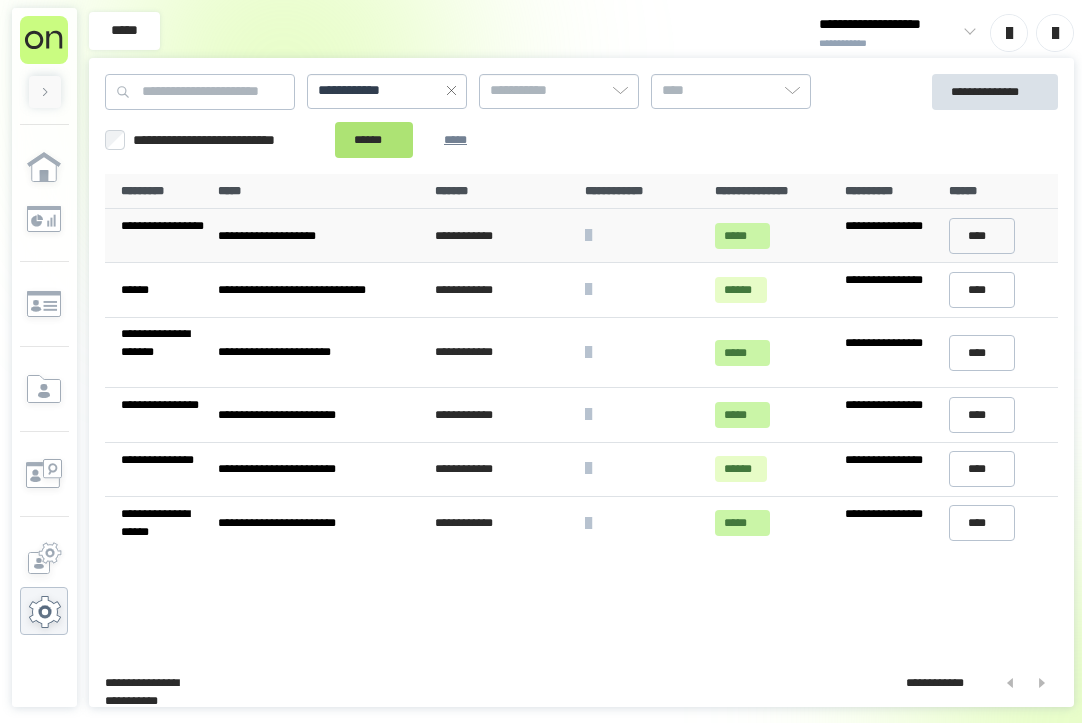 click on "******" at bounding box center (374, 140) 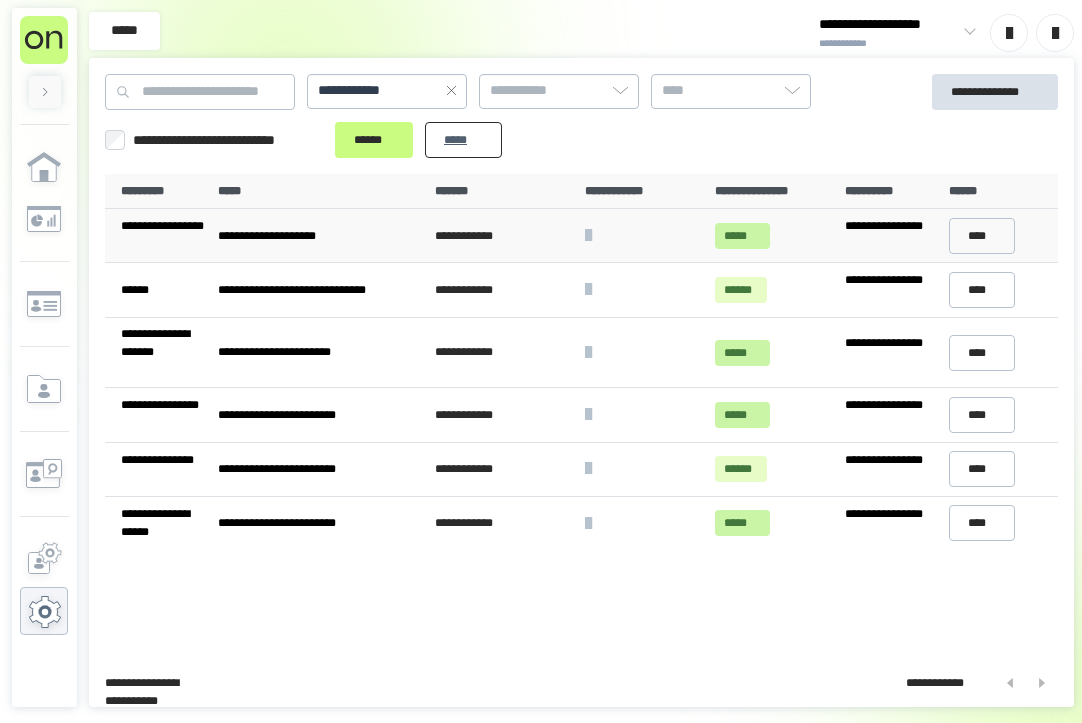 click on "*****" at bounding box center [463, 140] 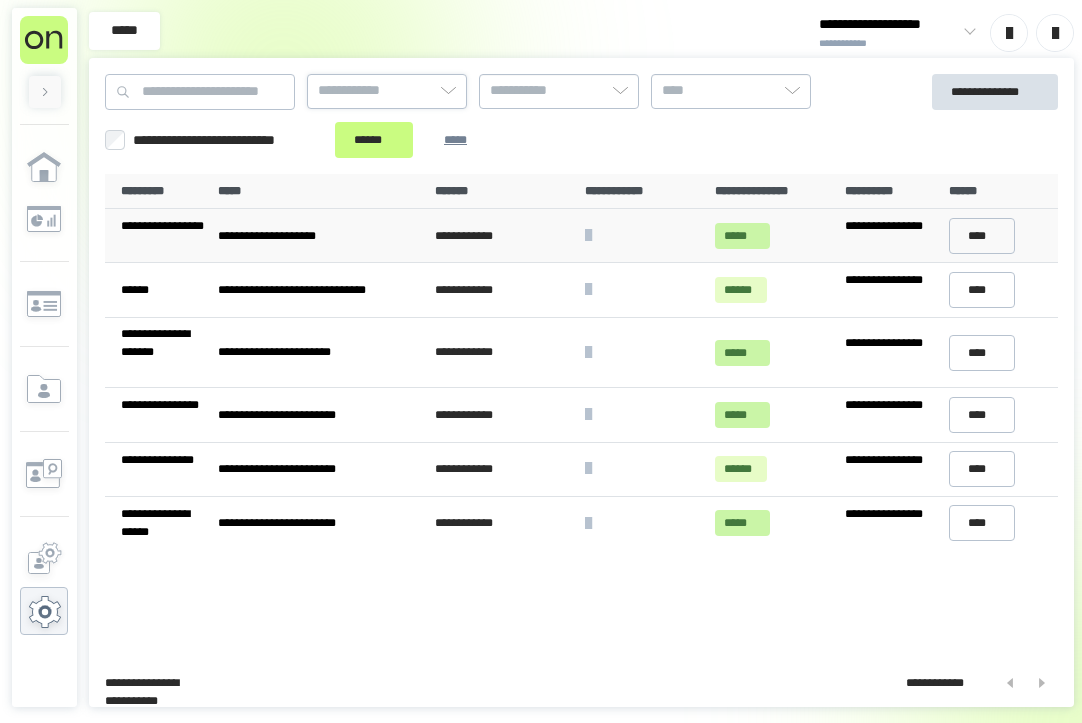 click on "**********" at bounding box center (387, 90) 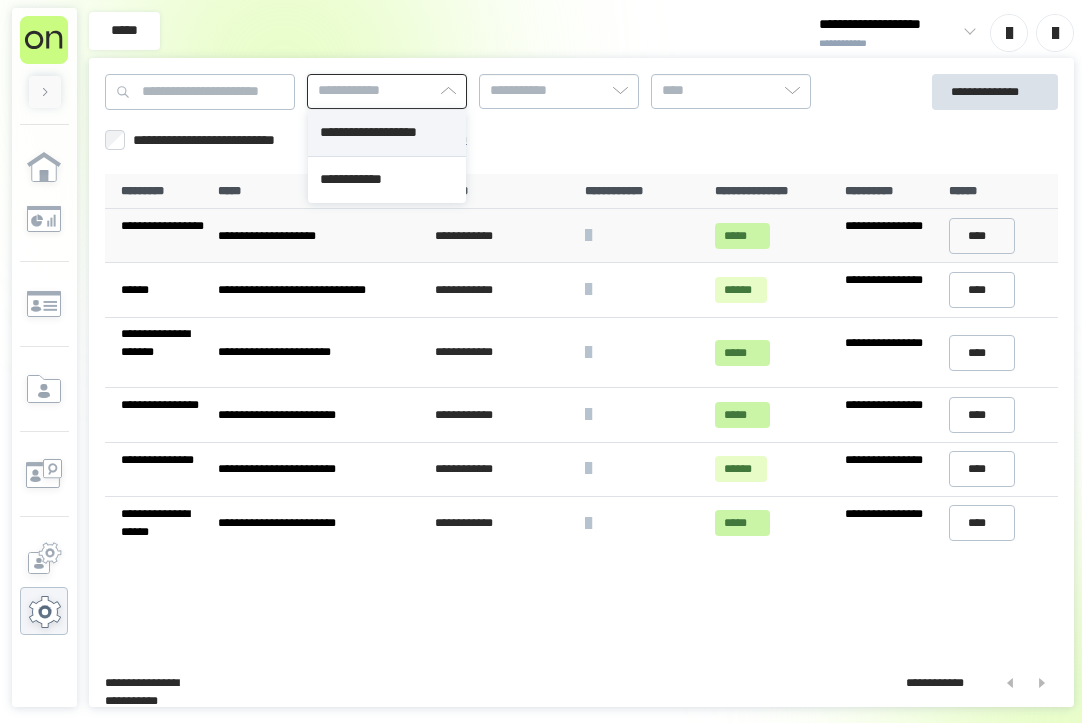 click on "**********" at bounding box center (387, 133) 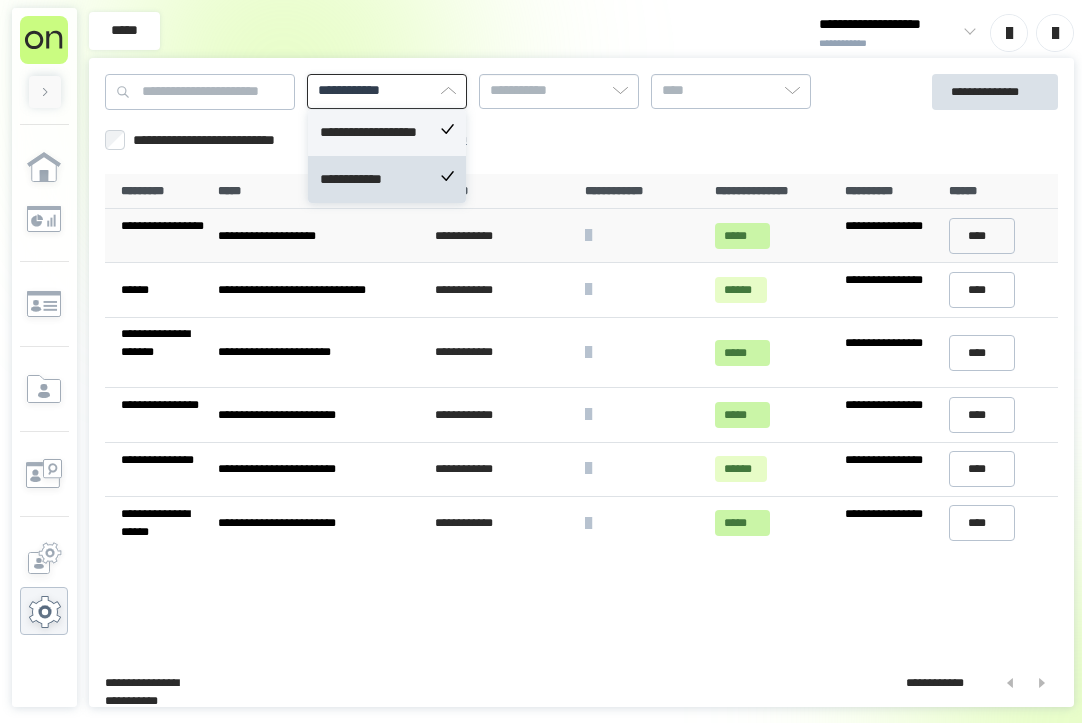 click on "**********" at bounding box center (387, 133) 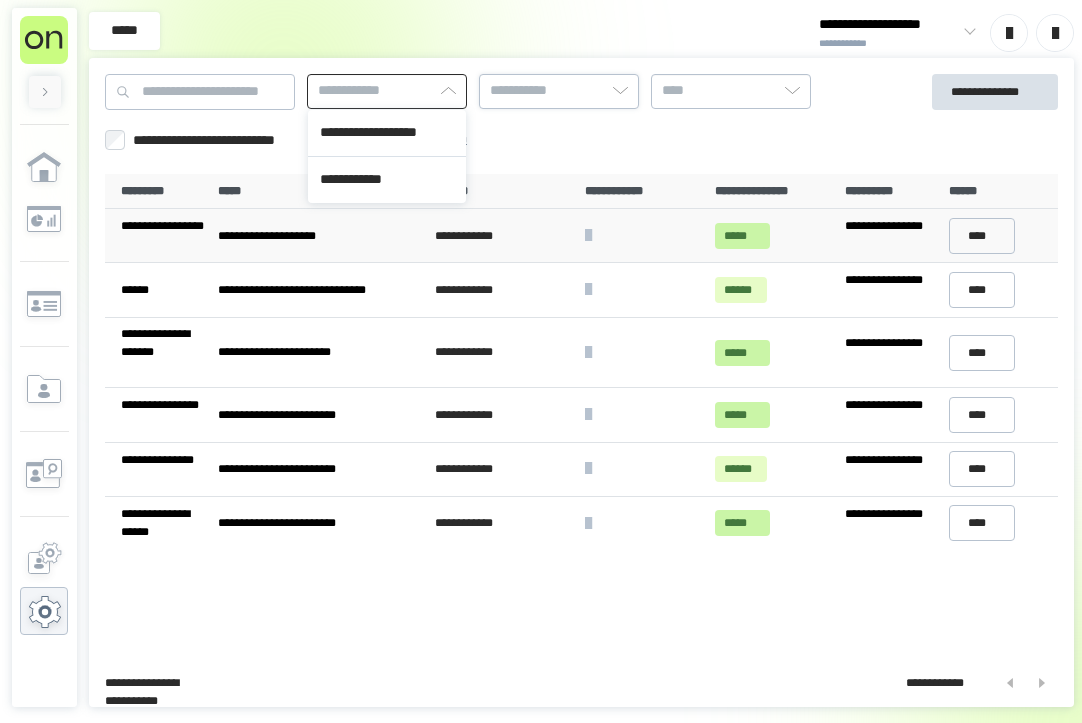 click on "**********" at bounding box center (531, 91) 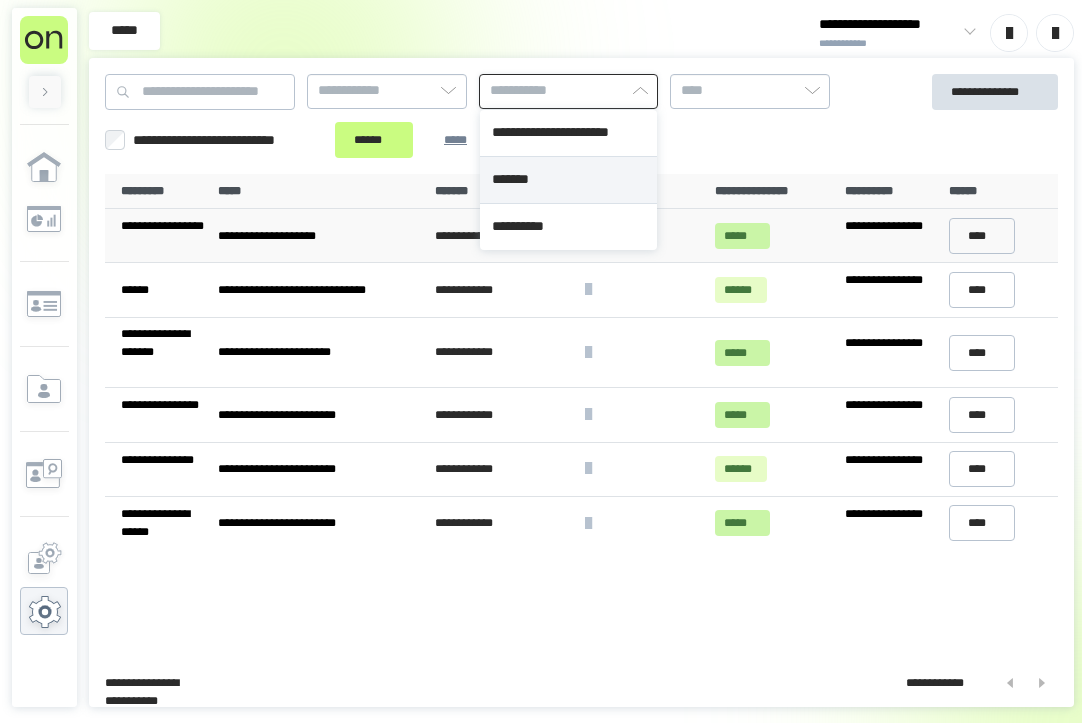 click on "*******" at bounding box center (568, 180) 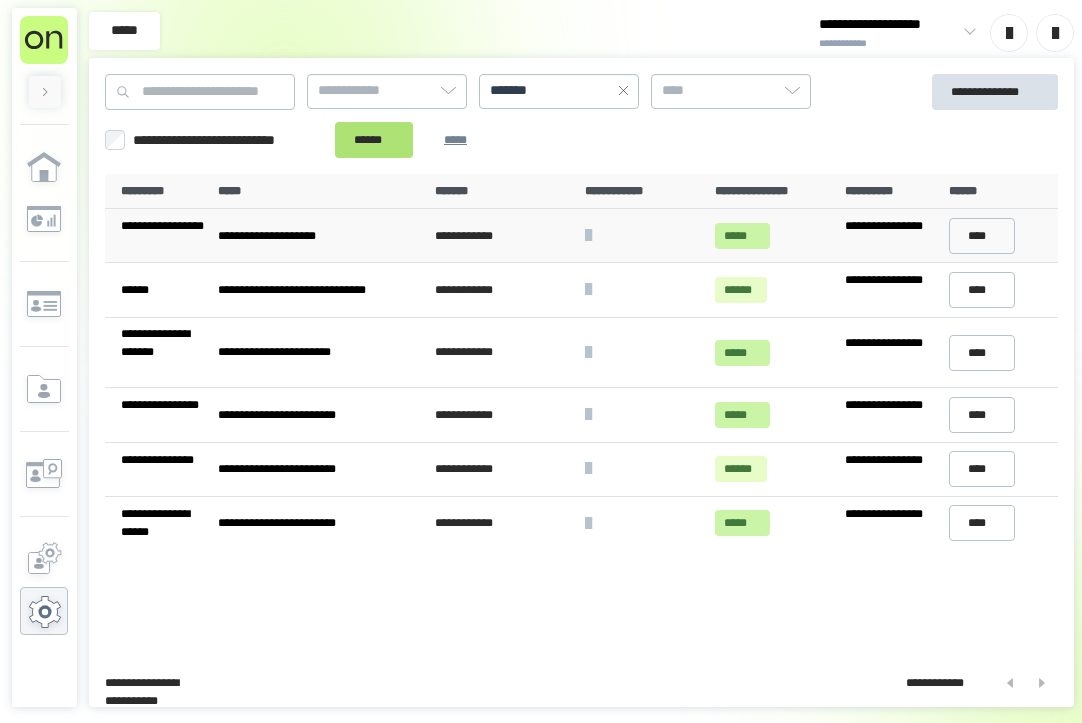 click on "******" at bounding box center (374, 140) 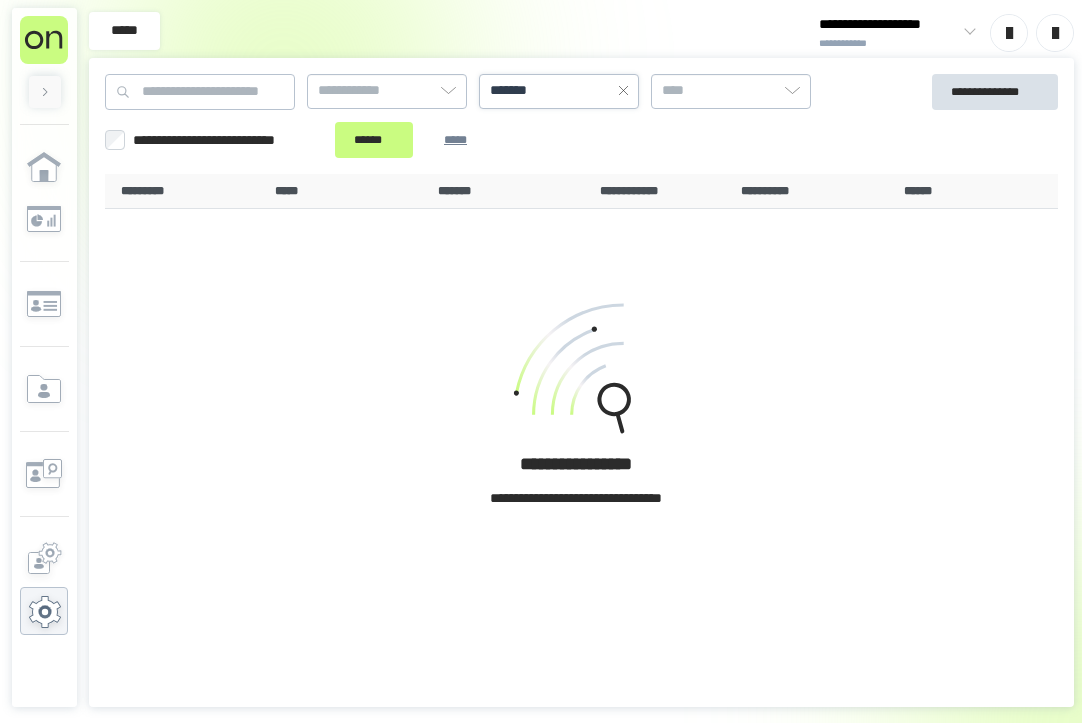 click on "*******" at bounding box center (514, 91) 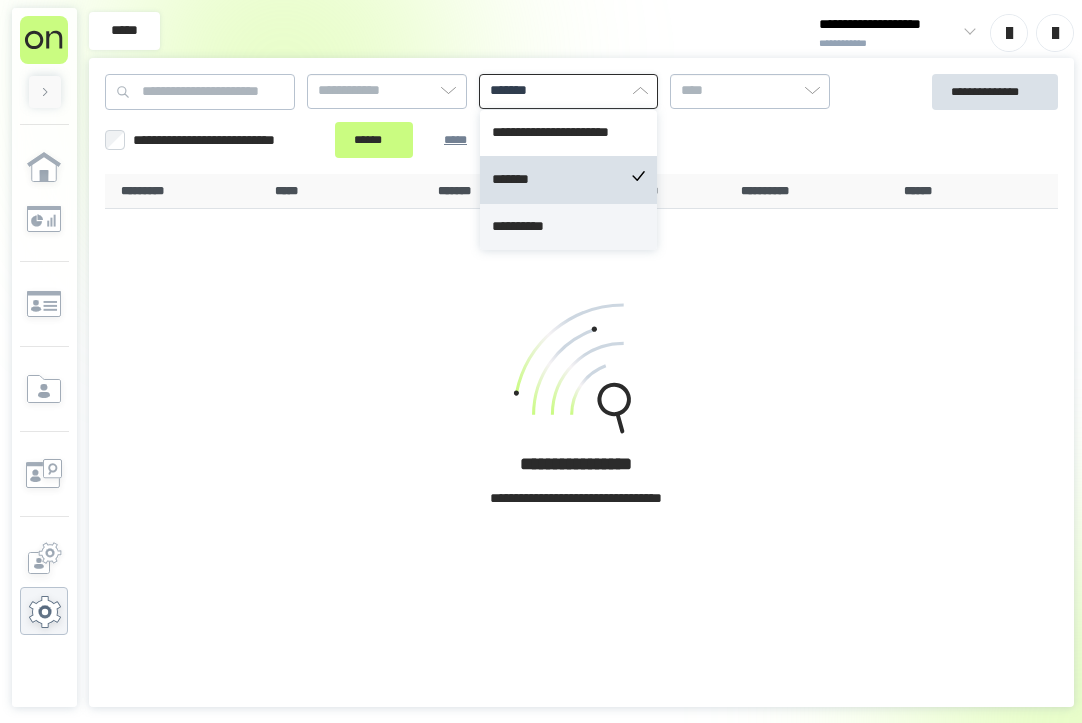 click on "**********" at bounding box center (568, 227) 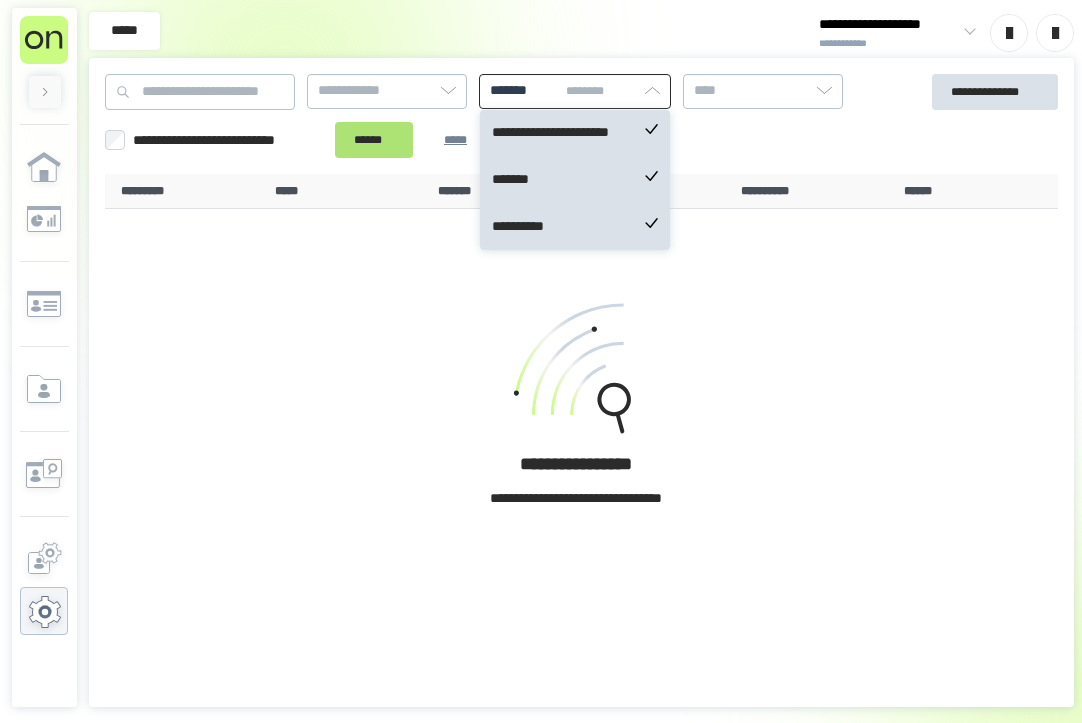 click on "******" at bounding box center (374, 140) 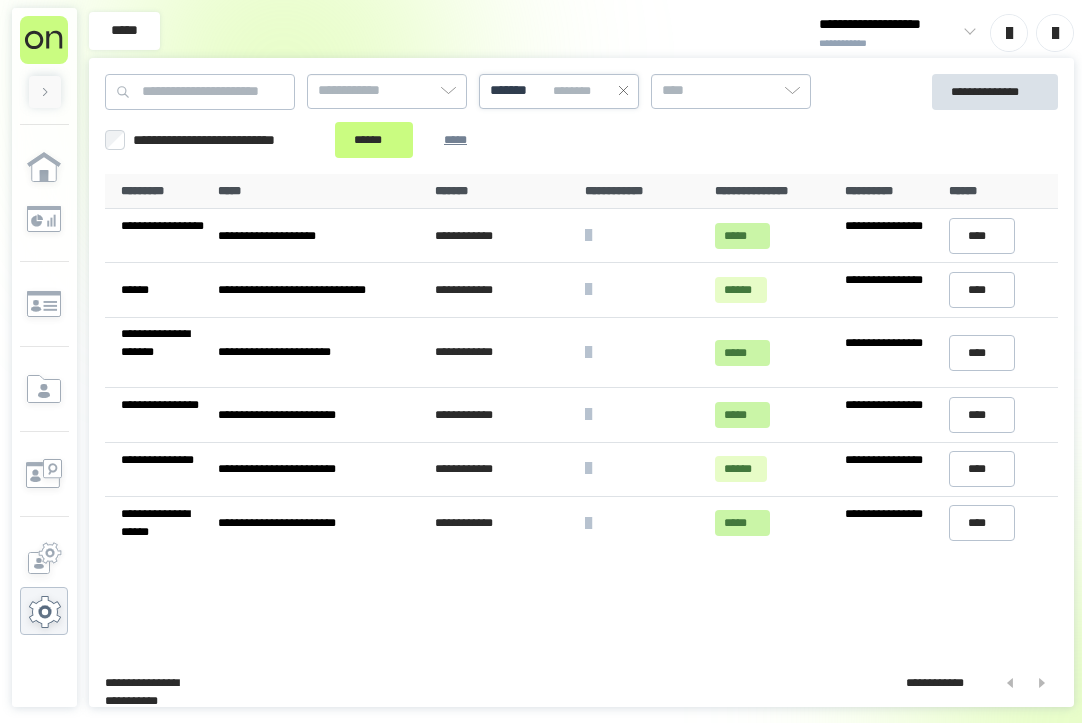 click on "******* * *   ****" at bounding box center [559, 90] 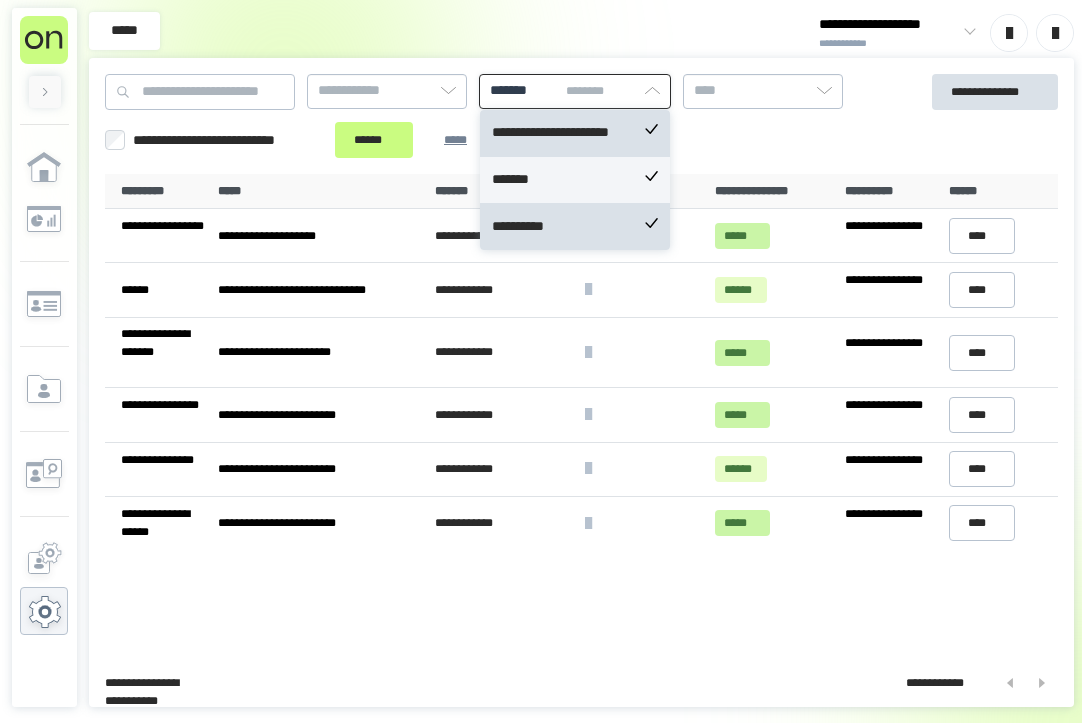 click on "*******" at bounding box center [575, 180] 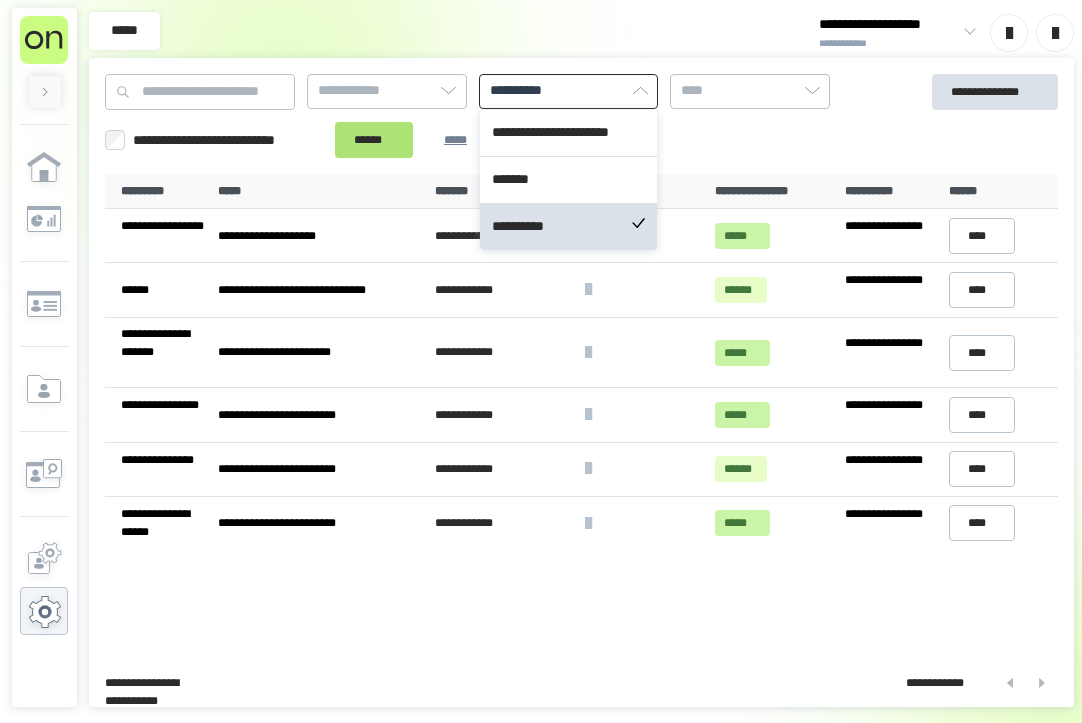 click on "******" at bounding box center (374, 140) 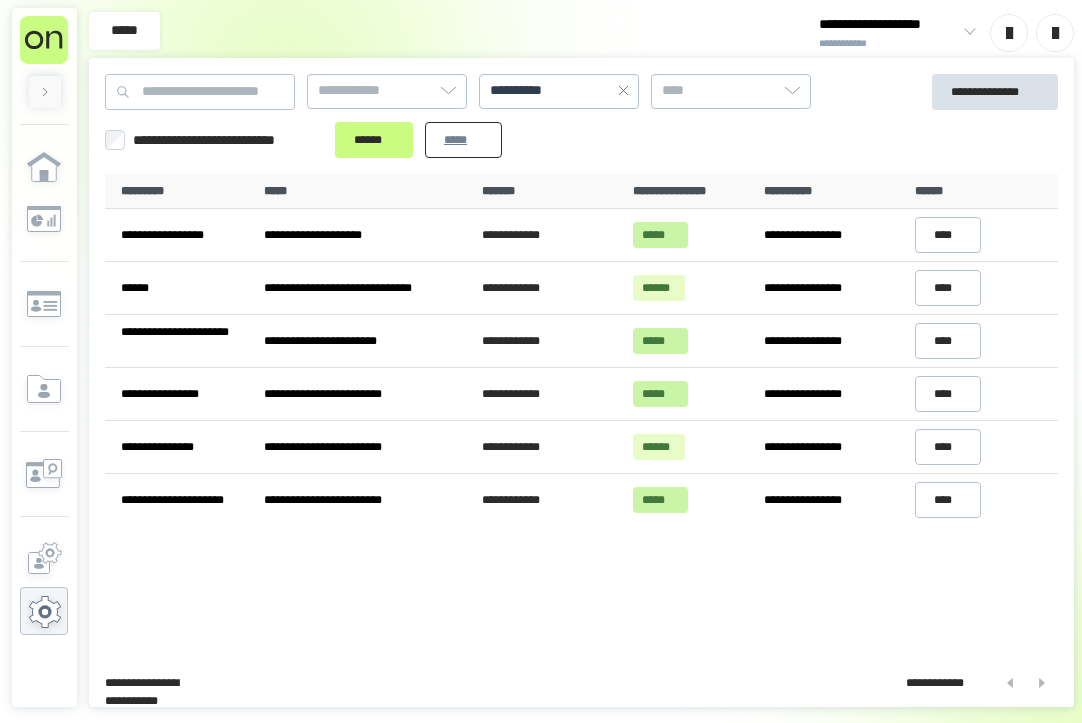 click on "*****" at bounding box center (463, 140) 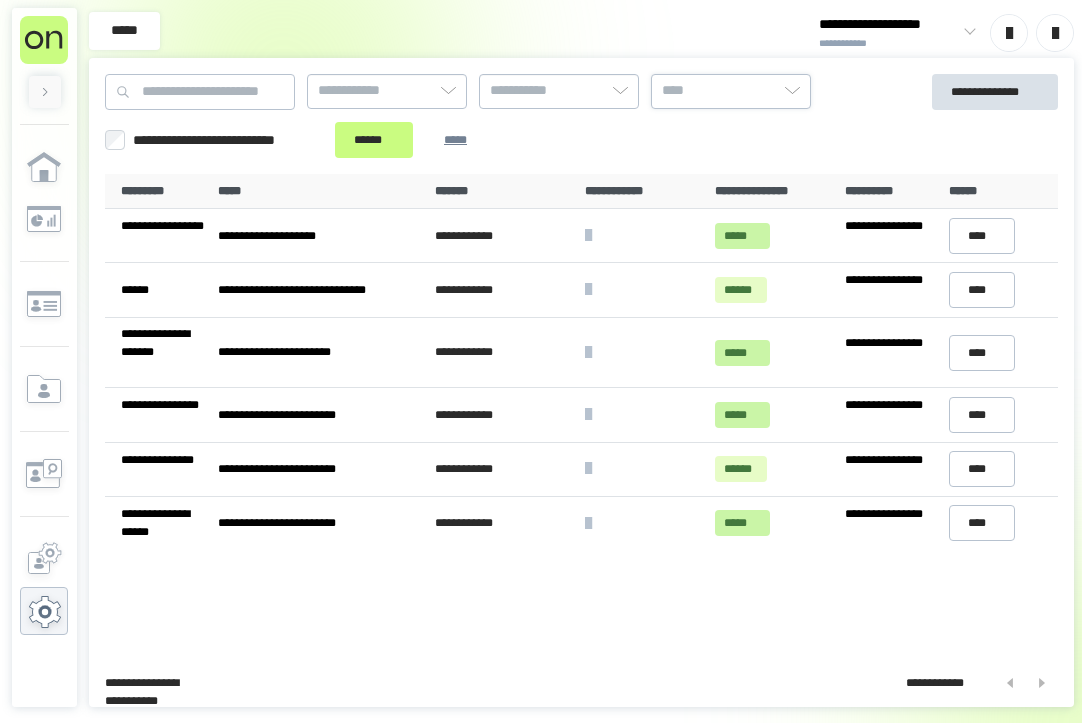 click on "****" at bounding box center [731, 90] 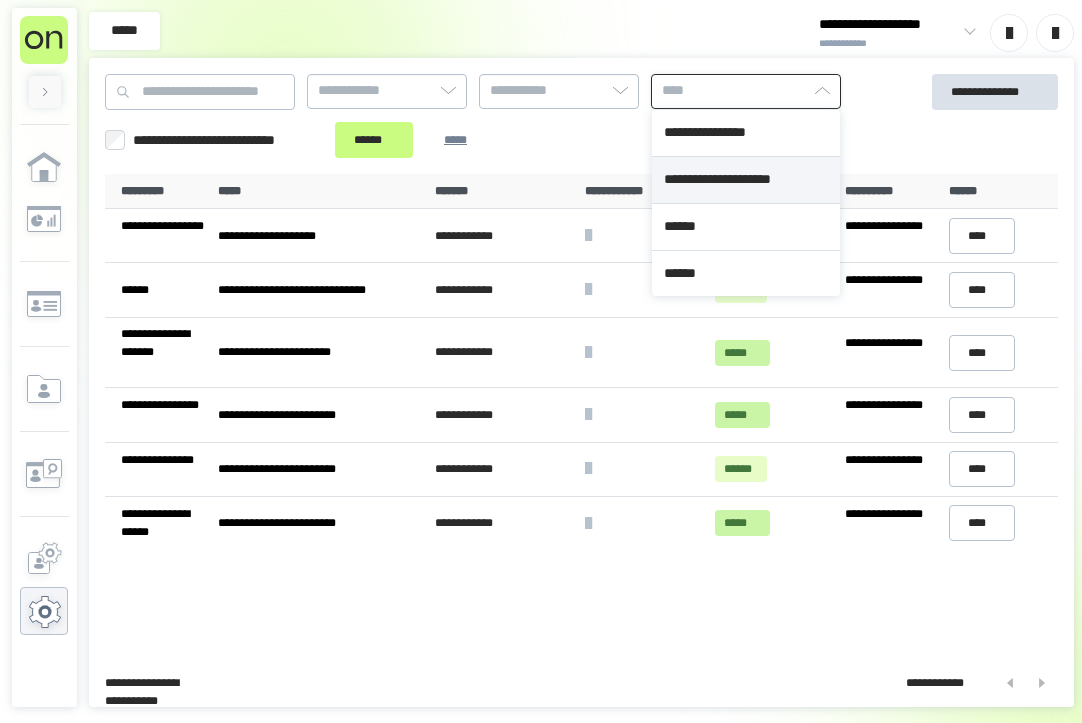 click on "**********" at bounding box center (746, 180) 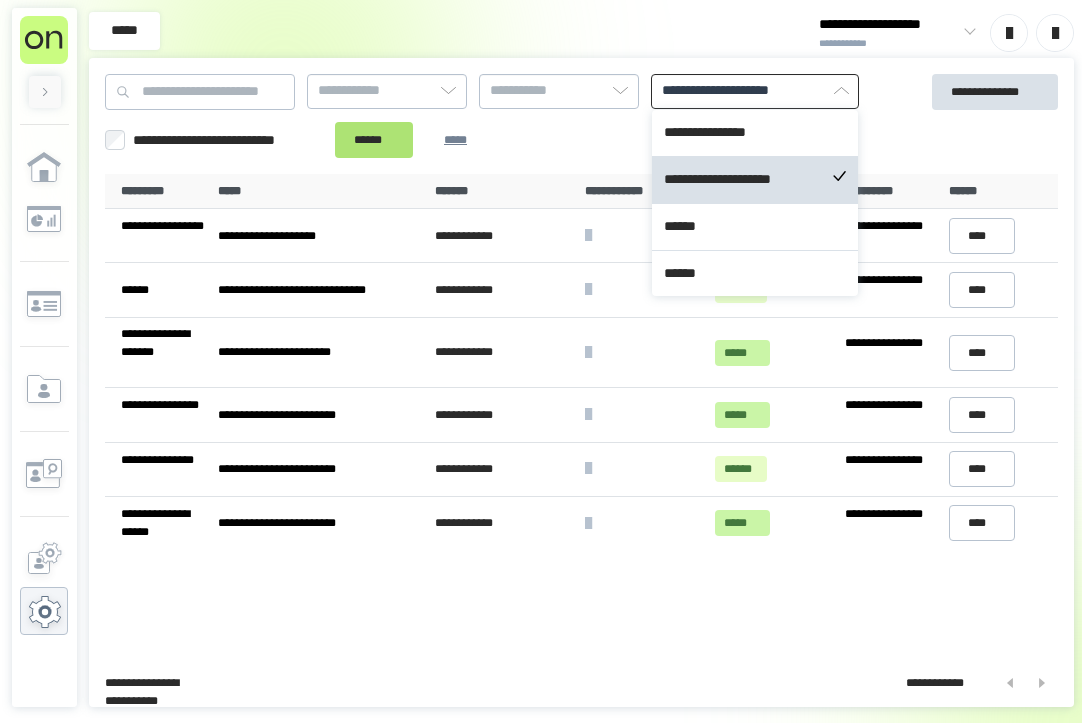 click on "**********" at bounding box center (510, 116) 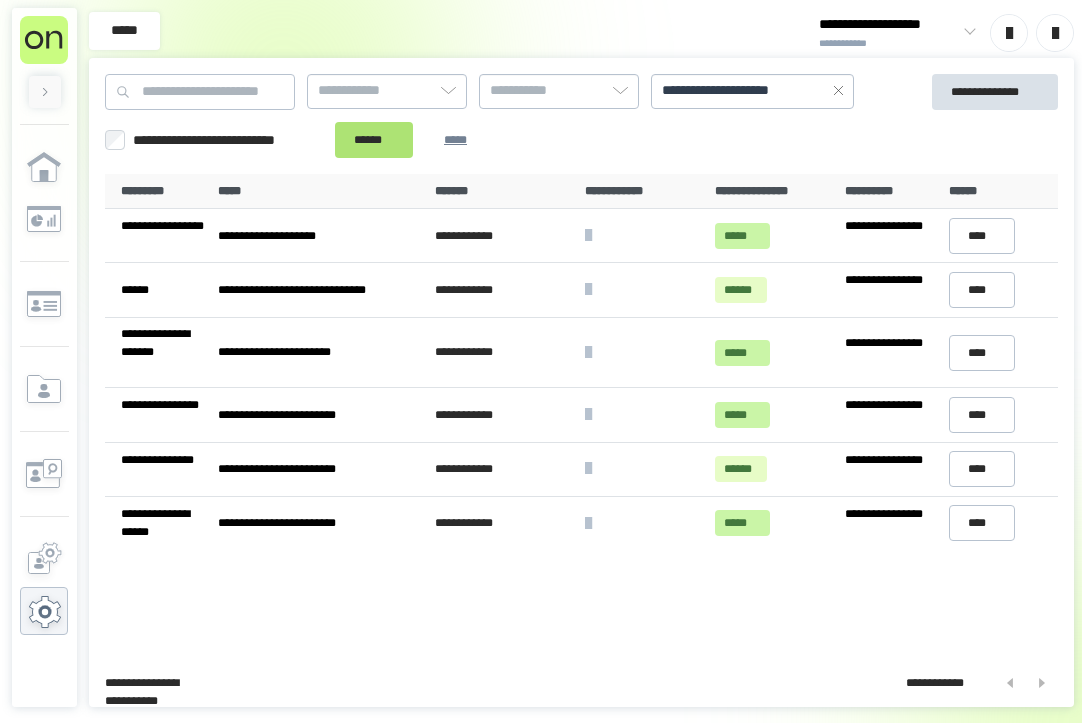 click on "******" at bounding box center (374, 140) 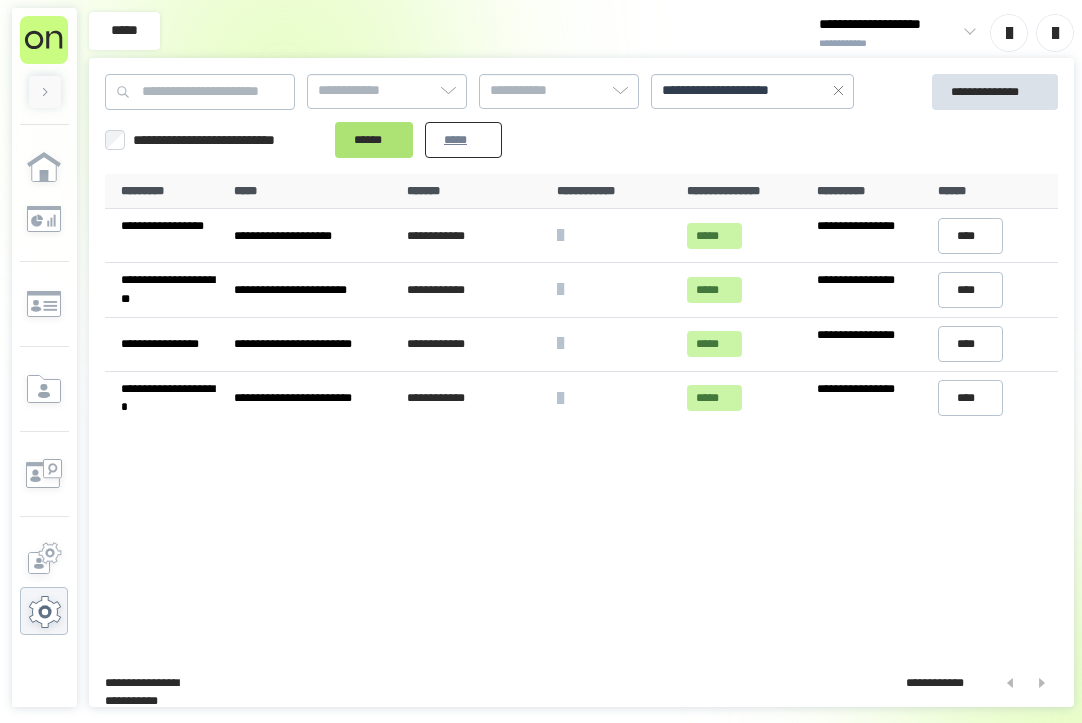 drag, startPoint x: 446, startPoint y: 140, endPoint x: 362, endPoint y: 140, distance: 84 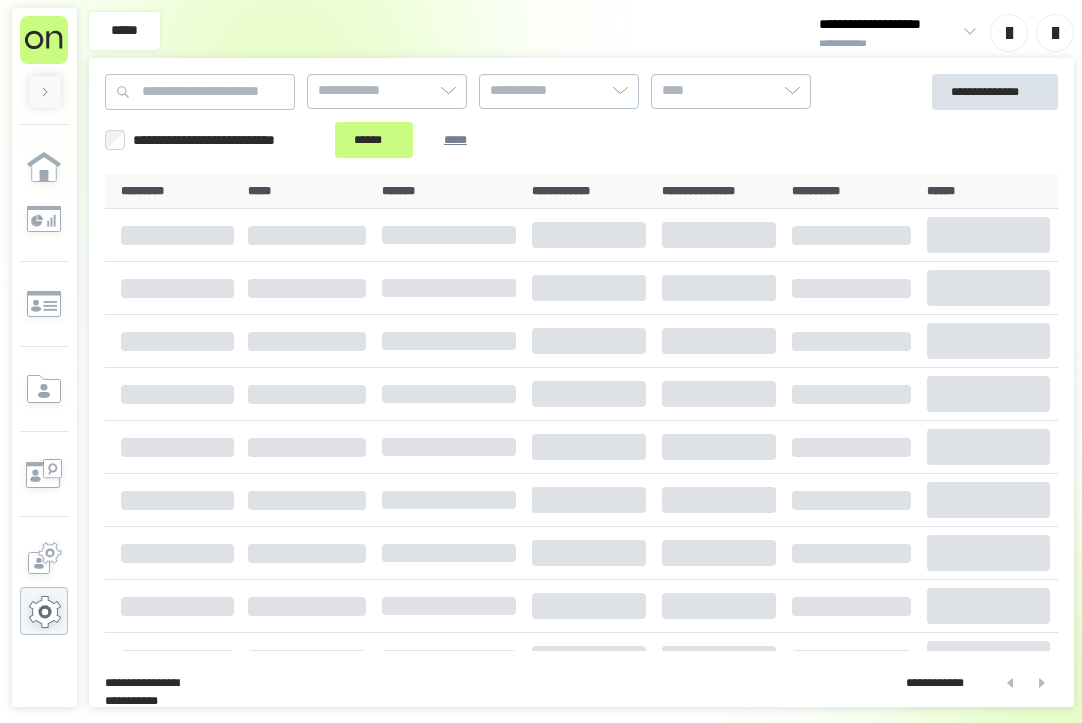 click at bounding box center [44, 424] 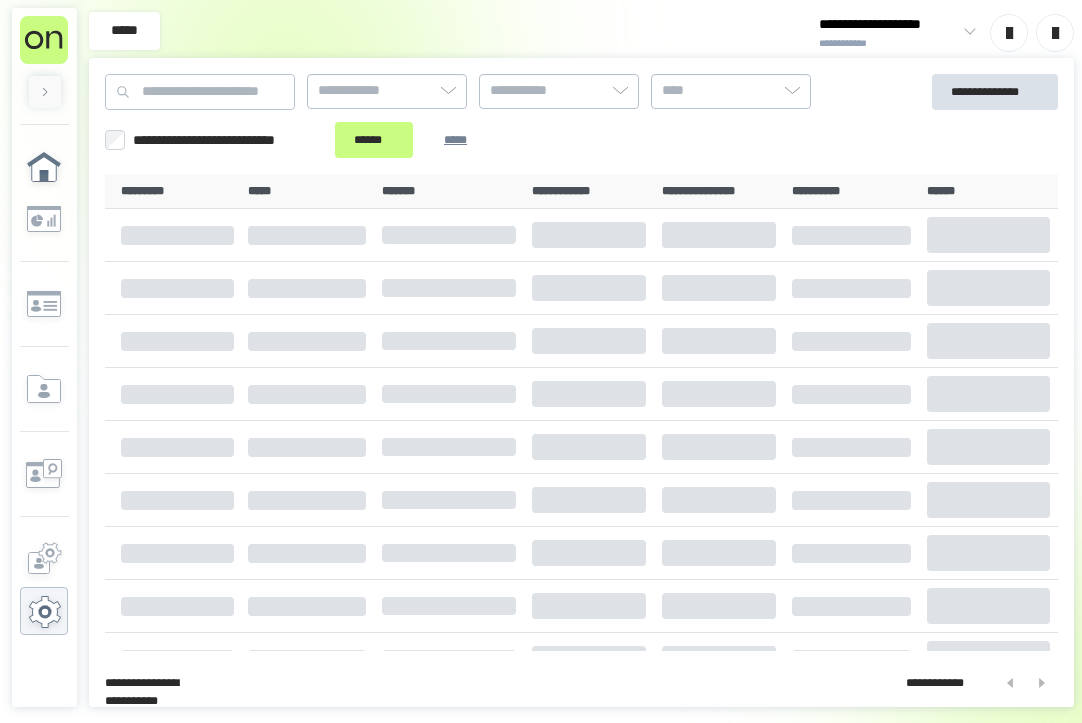 click 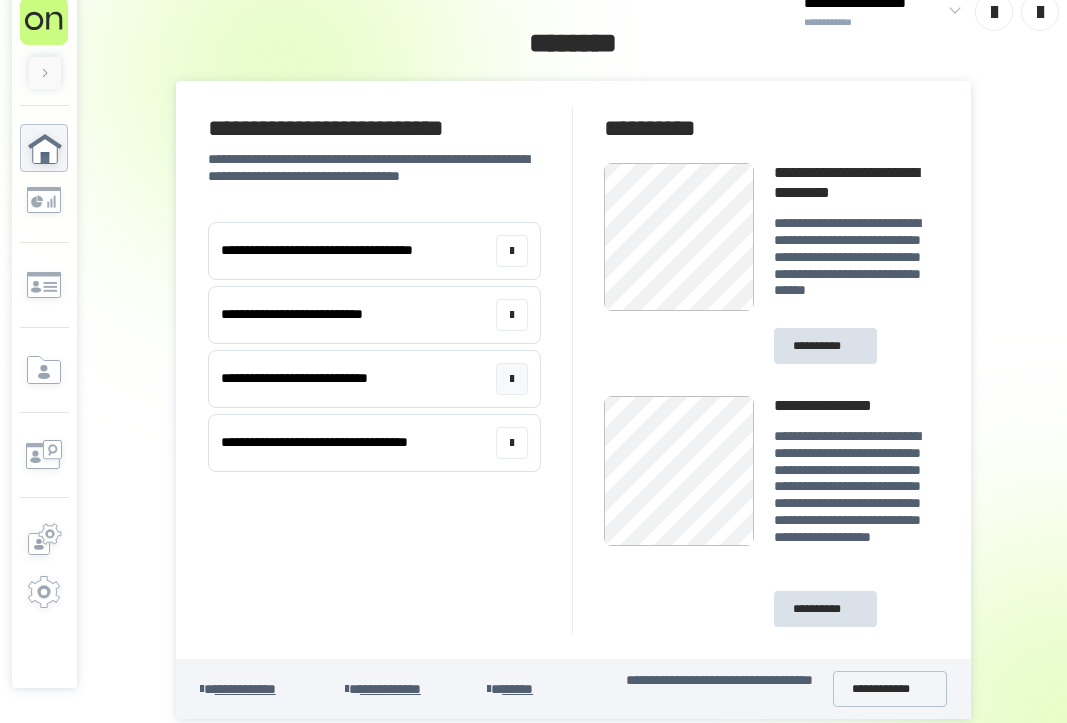 scroll, scrollTop: 23, scrollLeft: 0, axis: vertical 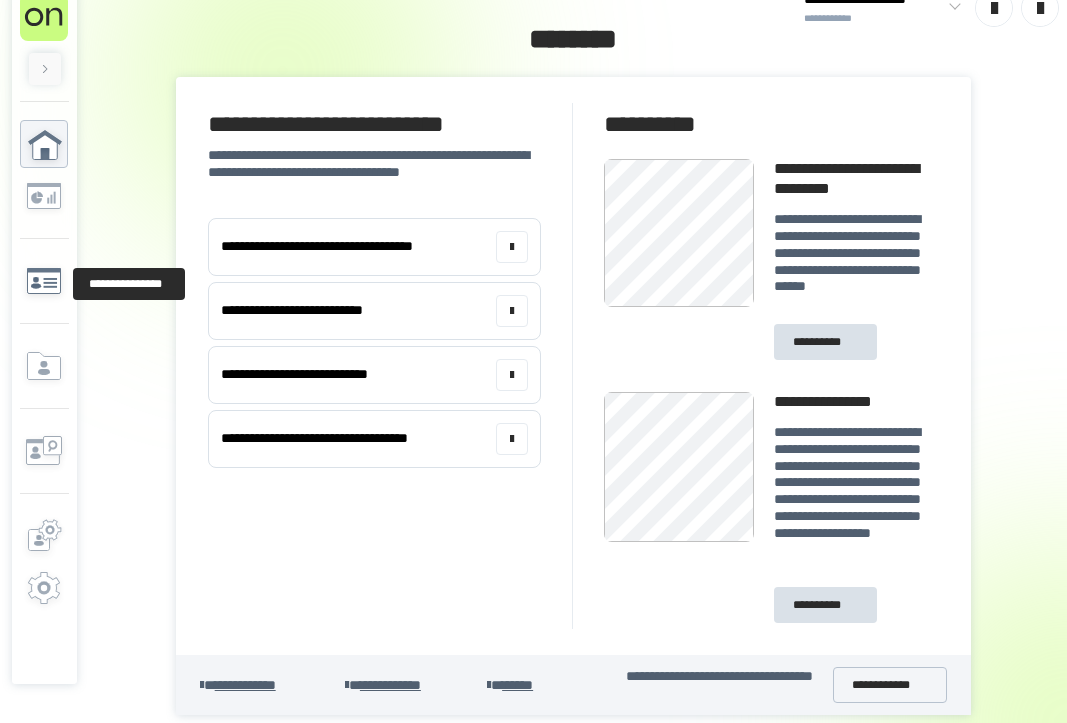 click 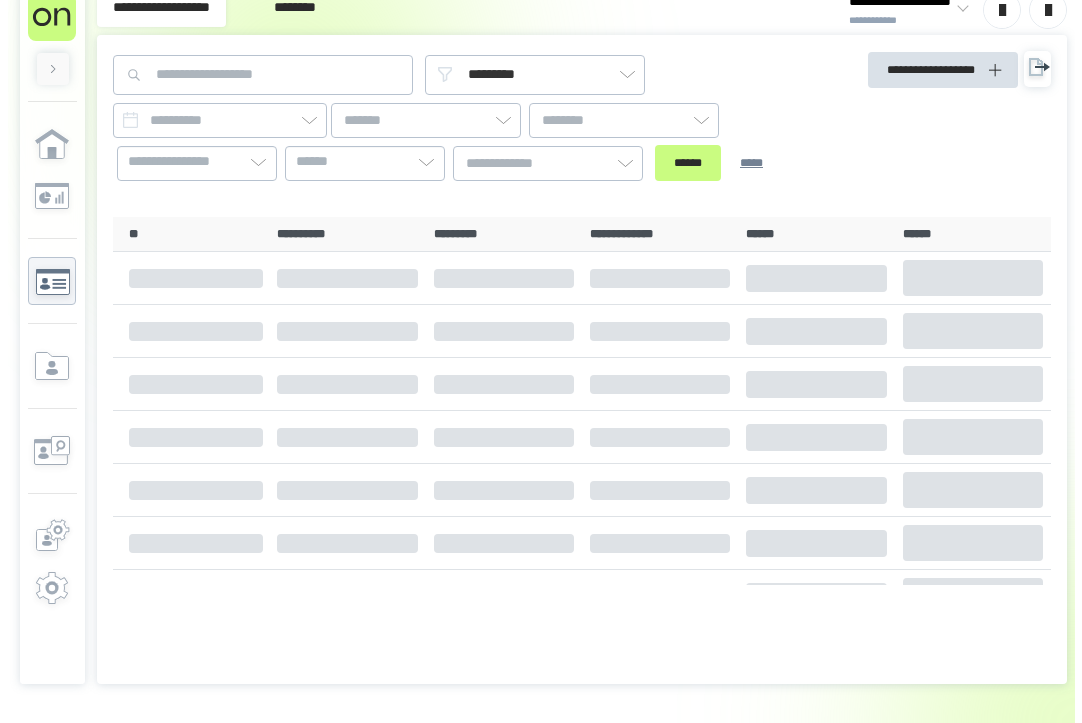 scroll, scrollTop: 0, scrollLeft: 0, axis: both 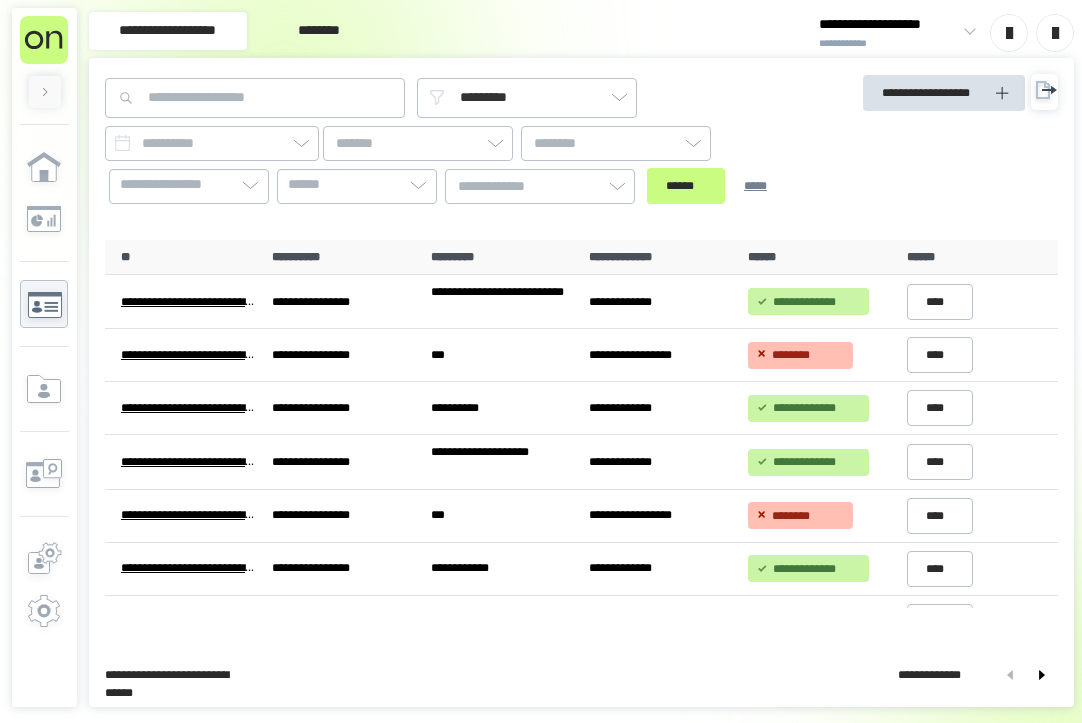 drag, startPoint x: 360, startPoint y: 18, endPoint x: 349, endPoint y: 20, distance: 11.18034 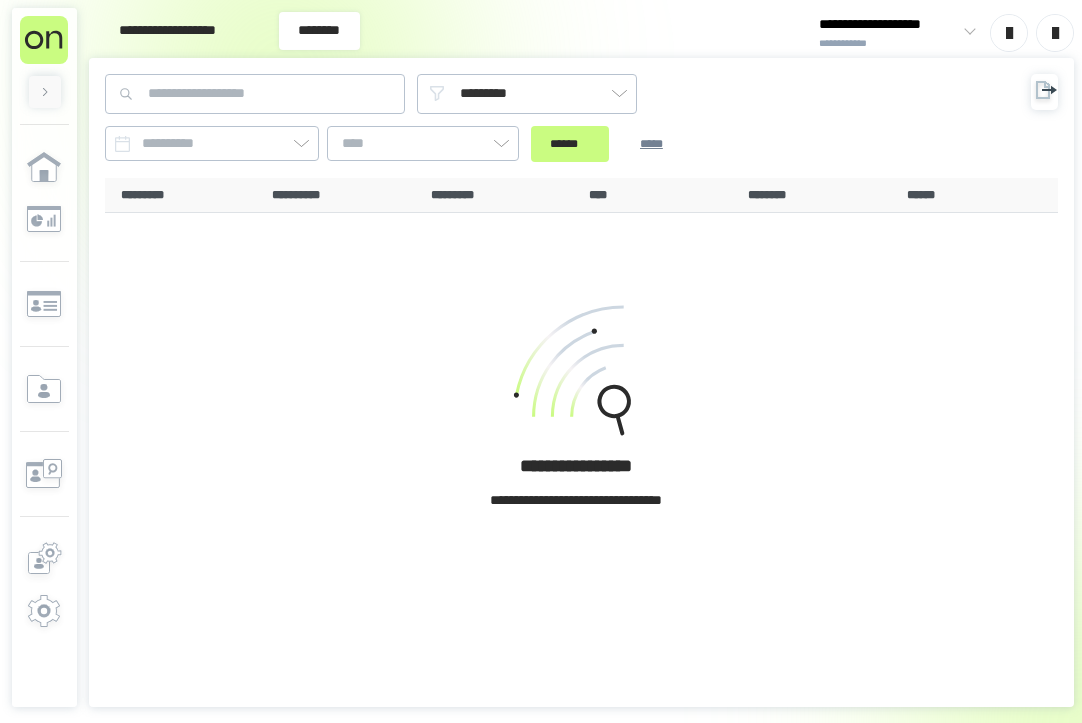 click on "**********" at bounding box center (168, 31) 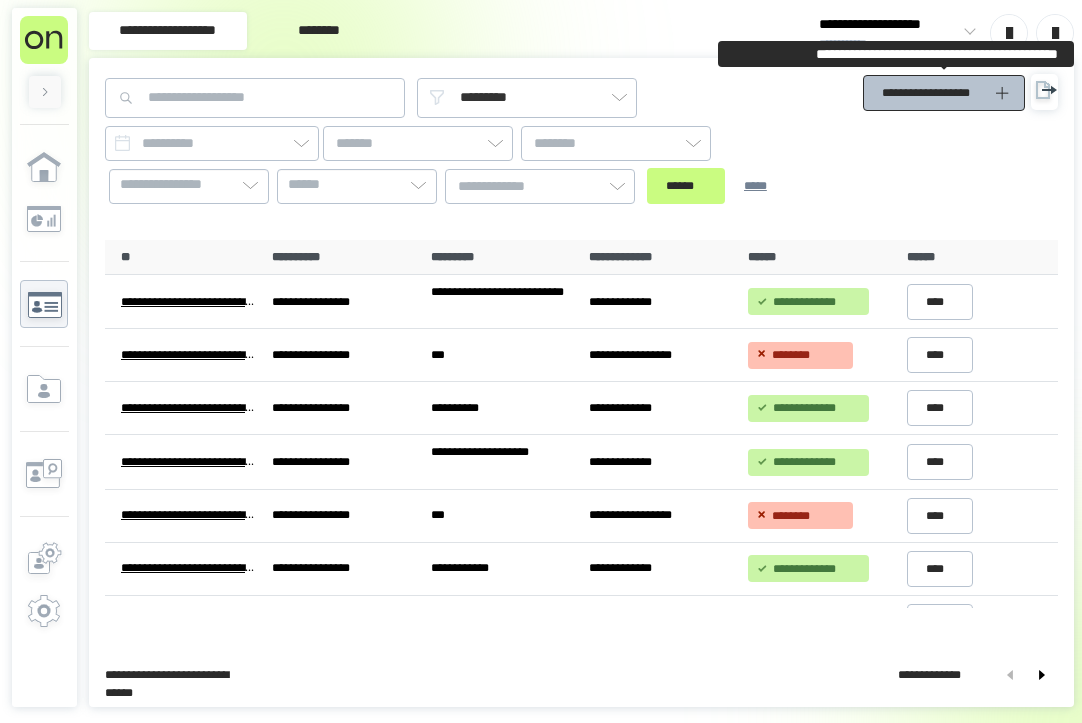 click 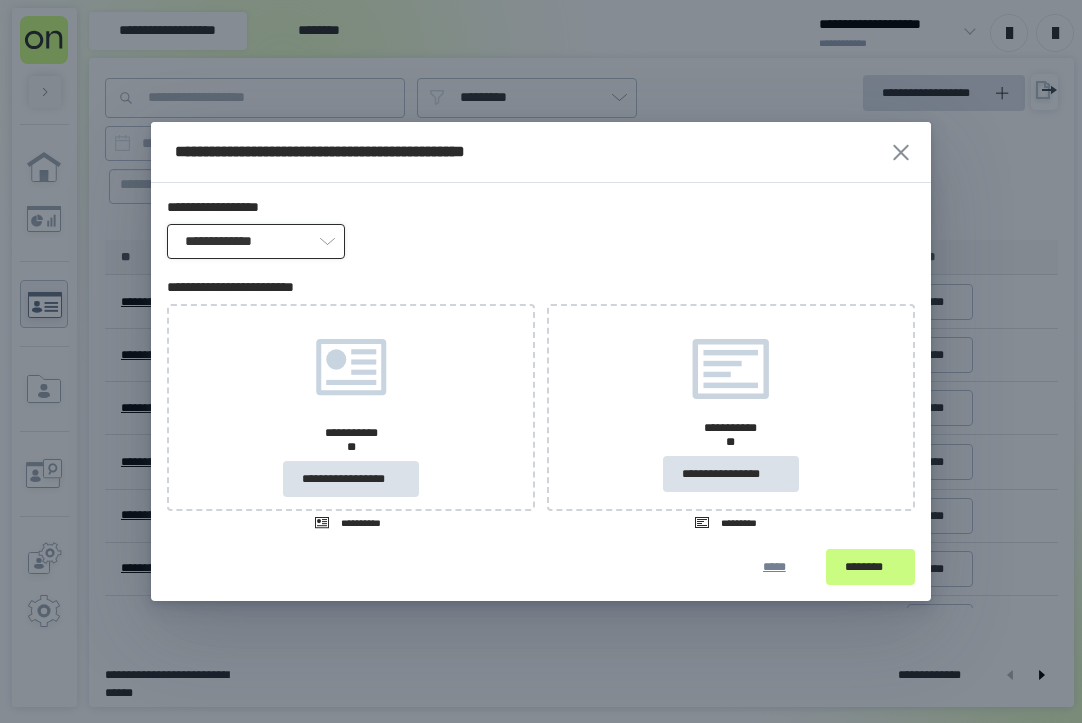 click on "**********" at bounding box center (256, 241) 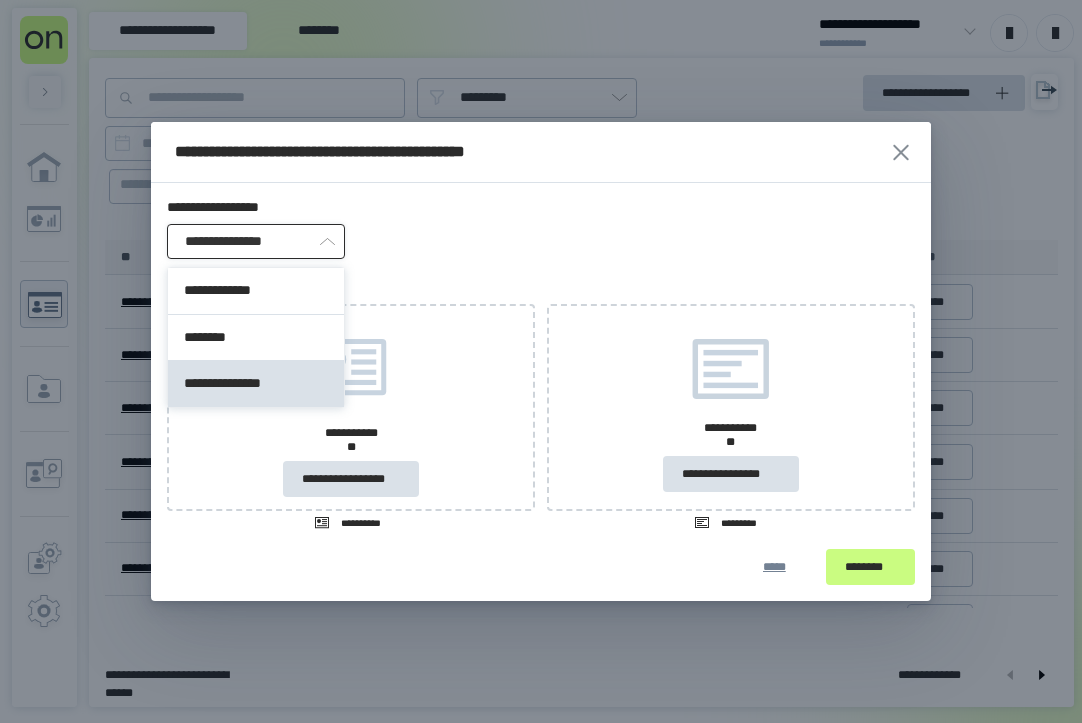 drag, startPoint x: 284, startPoint y: 240, endPoint x: 279, endPoint y: 268, distance: 28.442924 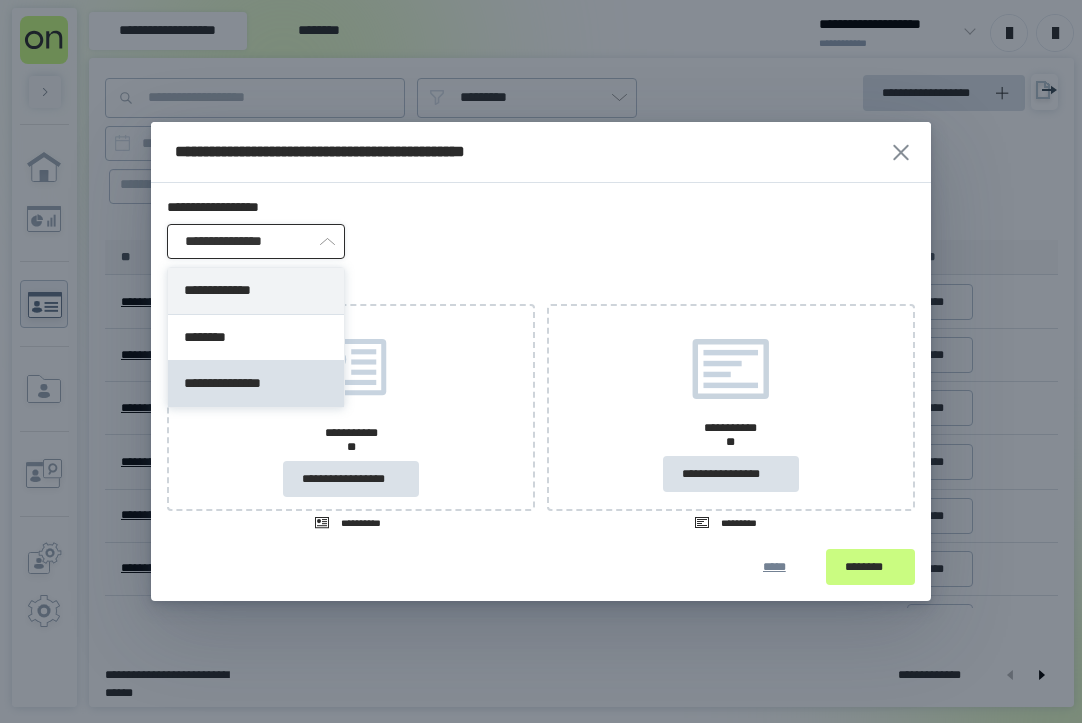 type on "**********" 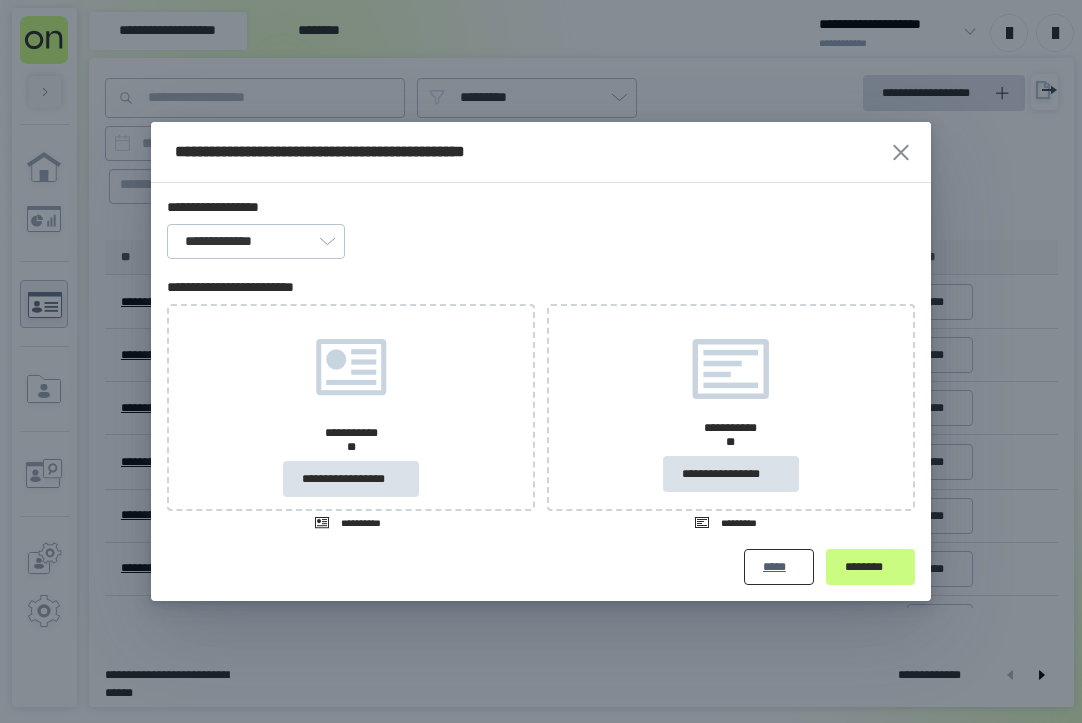 click on "*****" at bounding box center (779, 567) 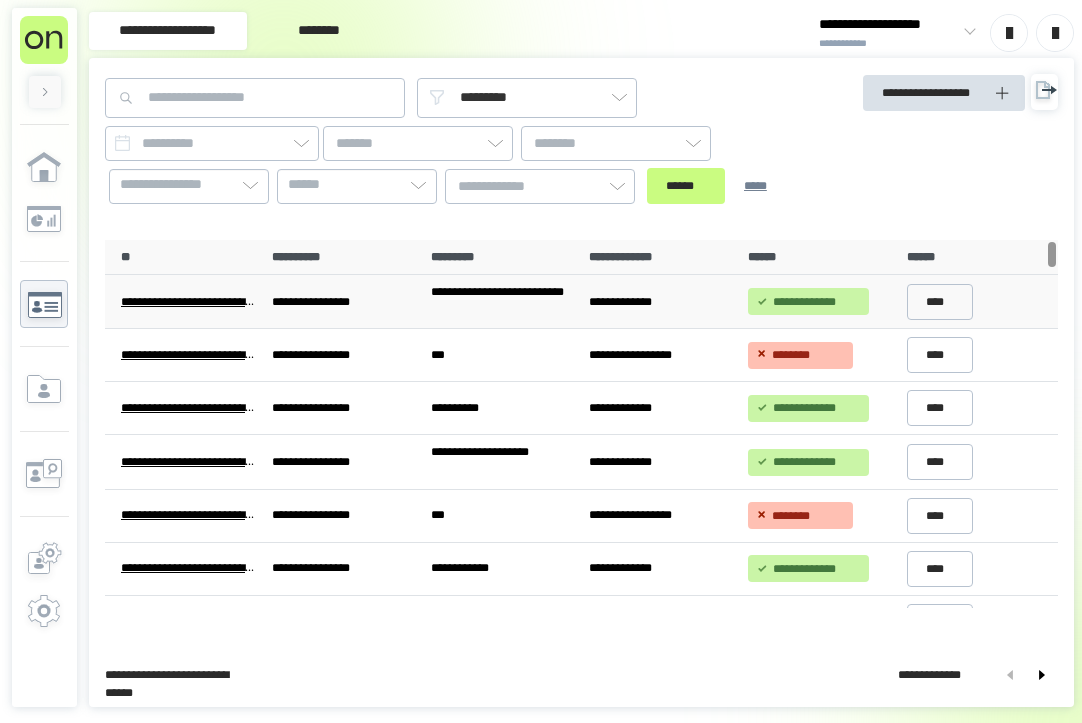 click on "**********" at bounding box center [189, 302] 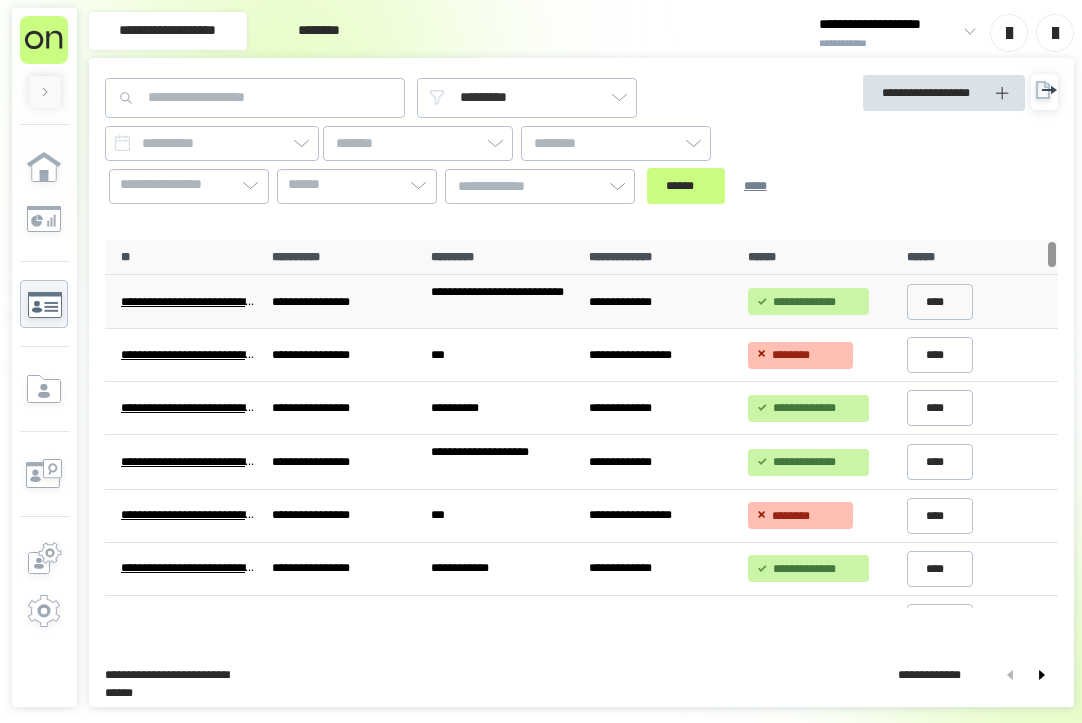 click on "**********" at bounding box center [189, 302] 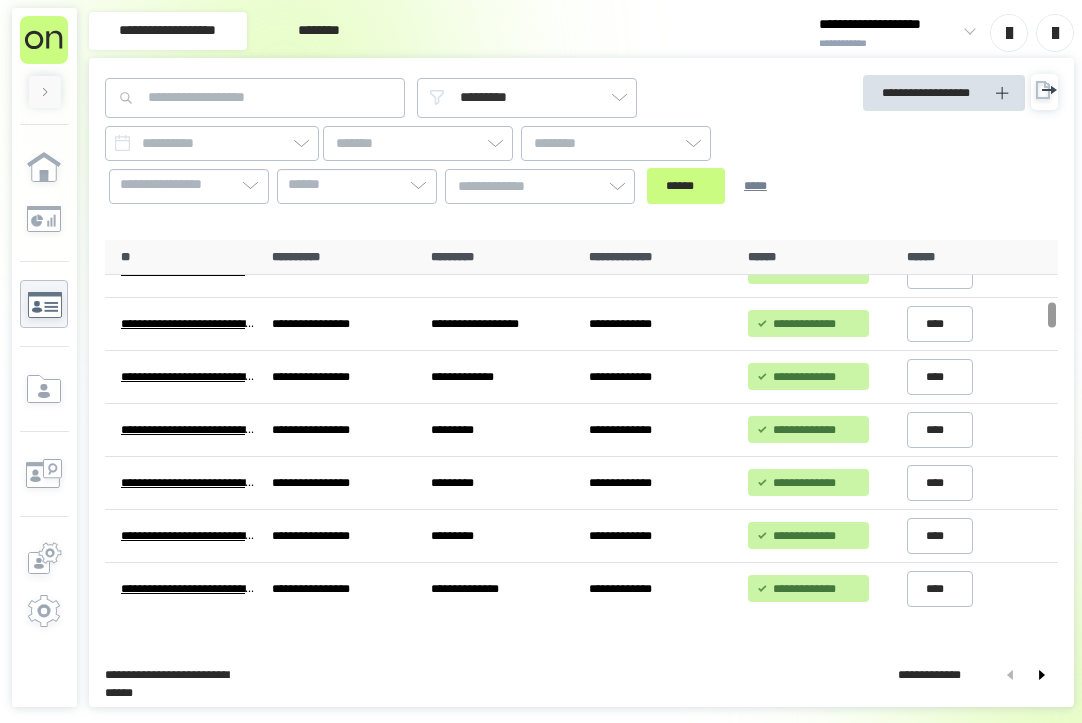 scroll, scrollTop: 1100, scrollLeft: 0, axis: vertical 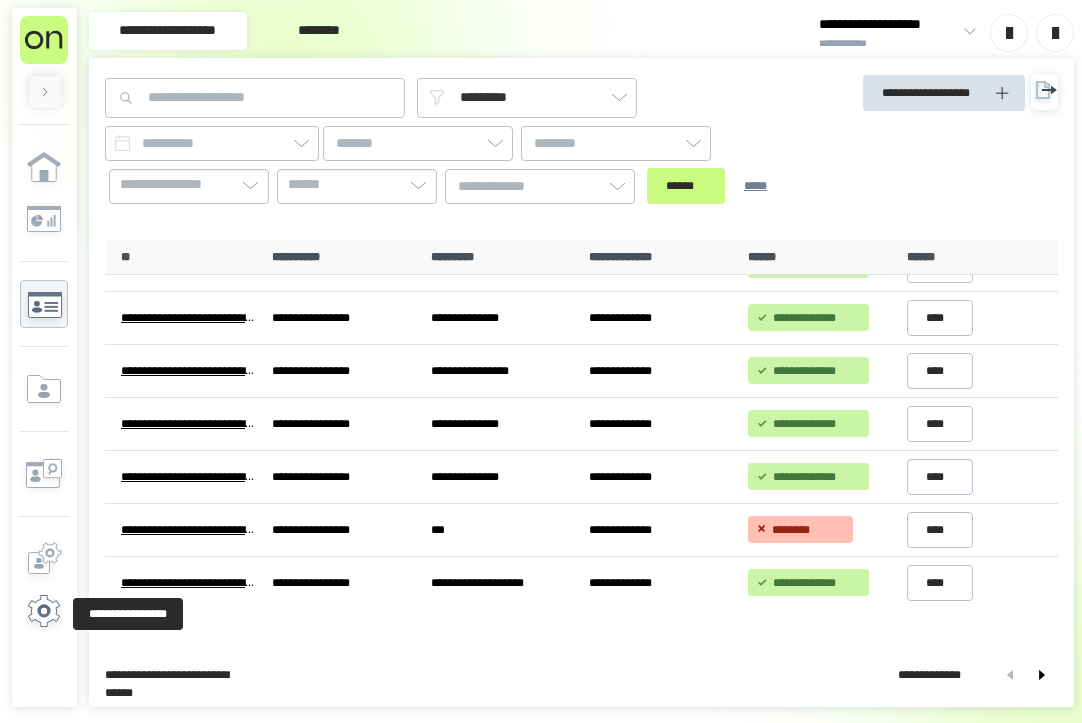 click at bounding box center (44, 615) 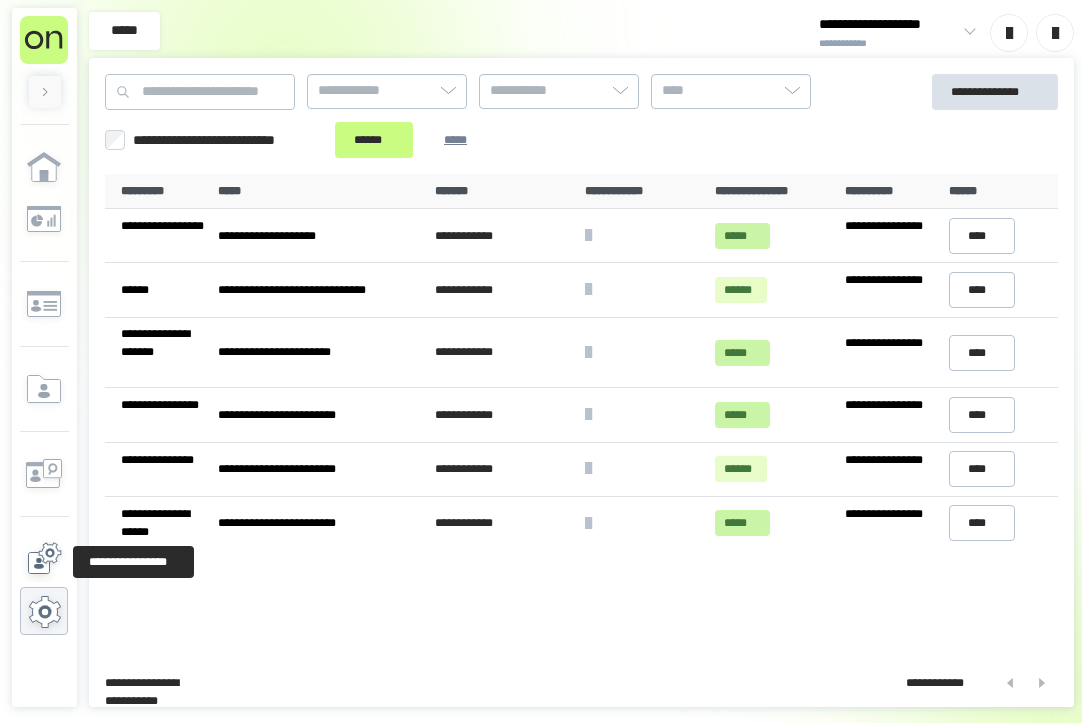 click 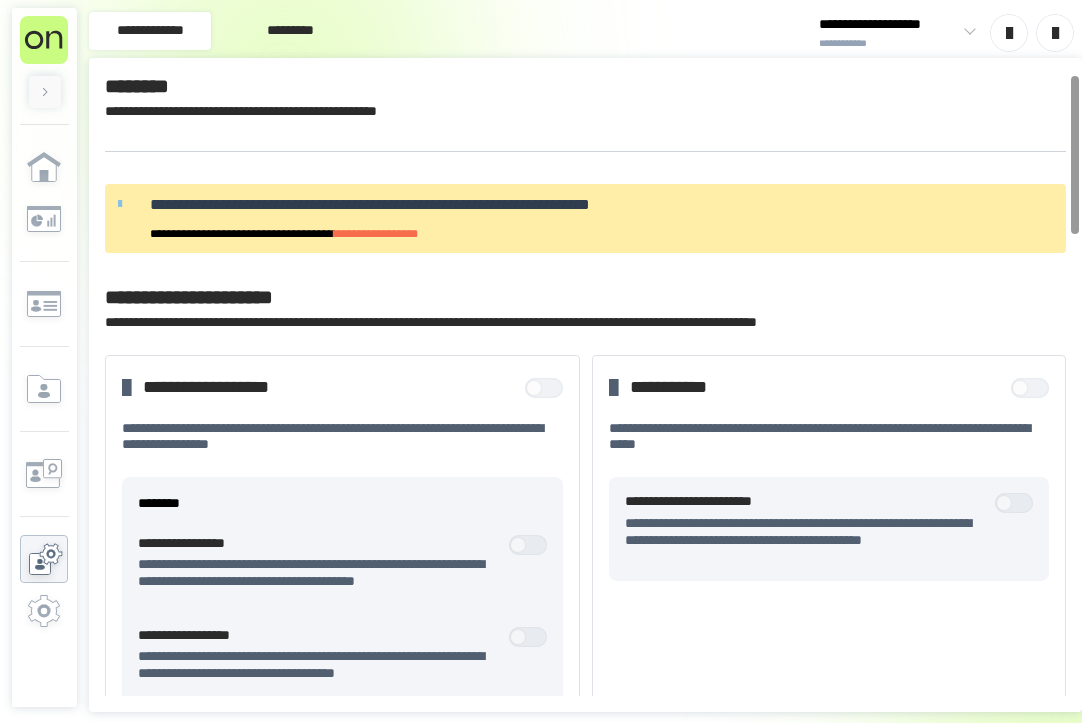 click on "*********" at bounding box center (290, 31) 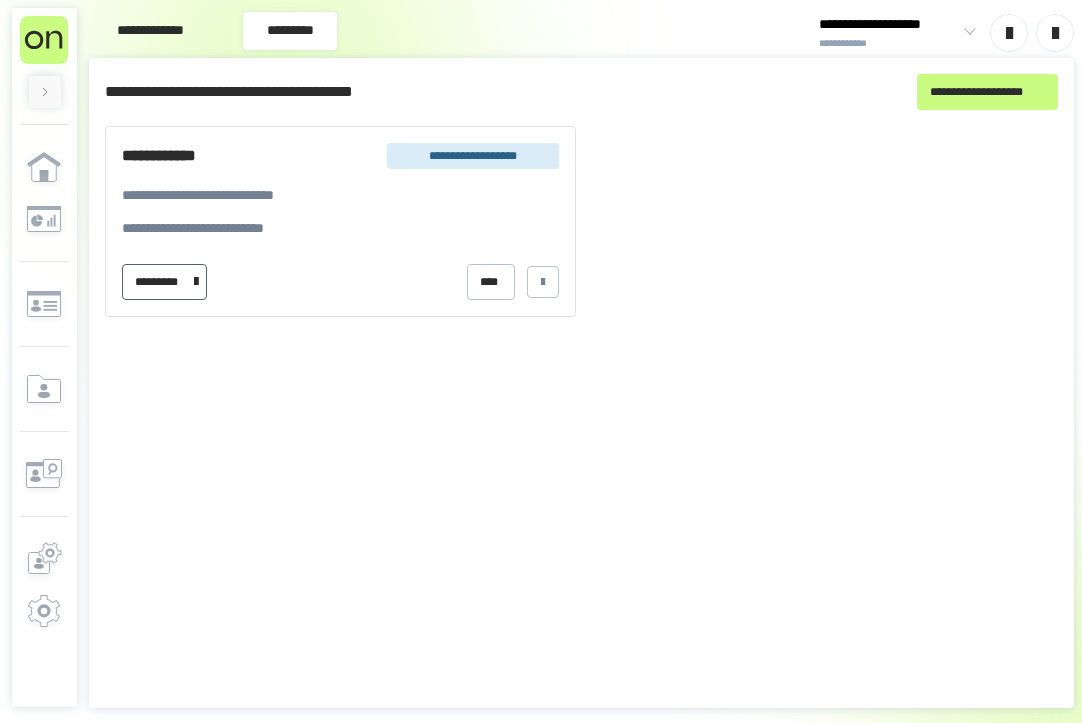 click on "*********" at bounding box center [166, 282] 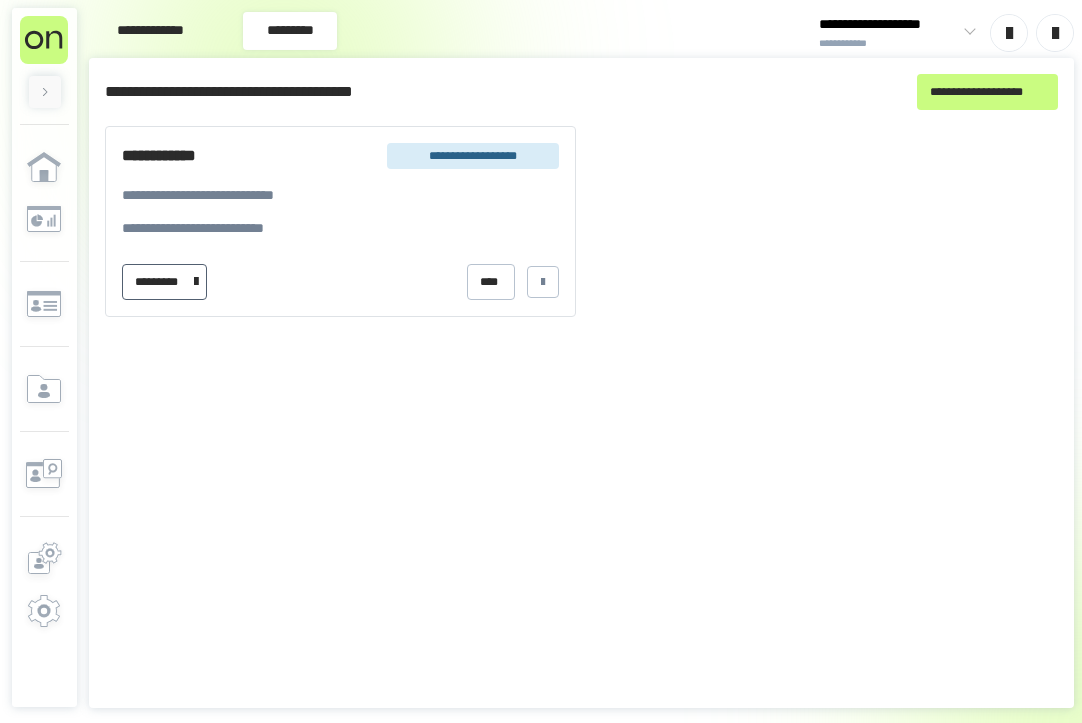 click at bounding box center (196, 282) 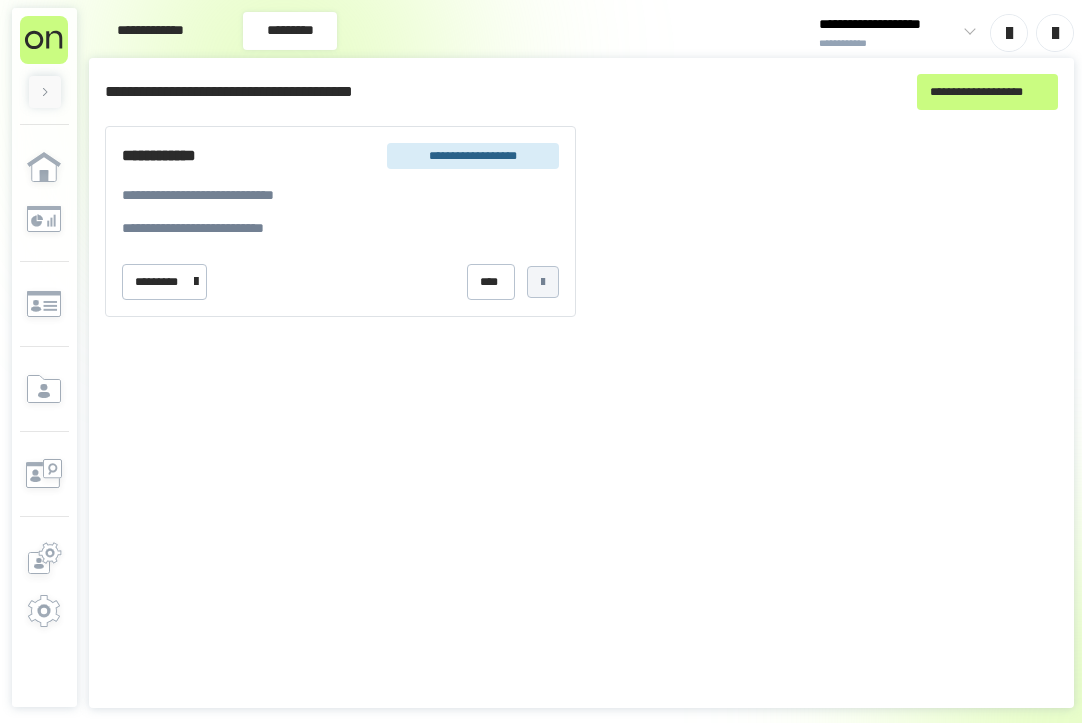 click at bounding box center (543, 282) 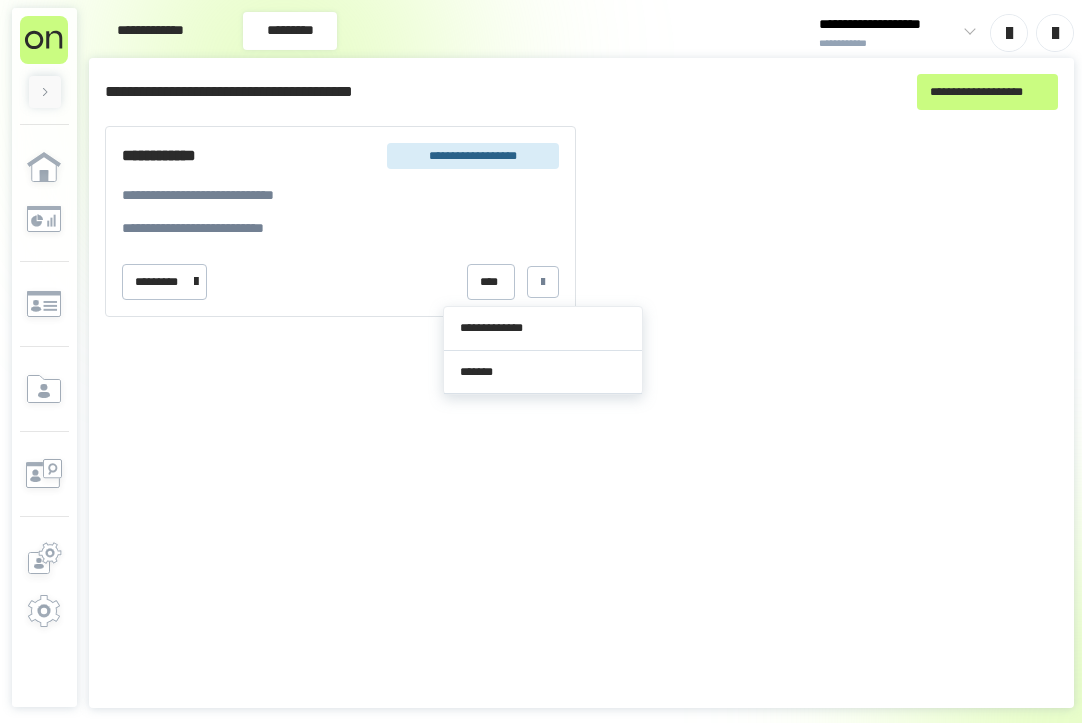 click on "**********" at bounding box center (581, 221) 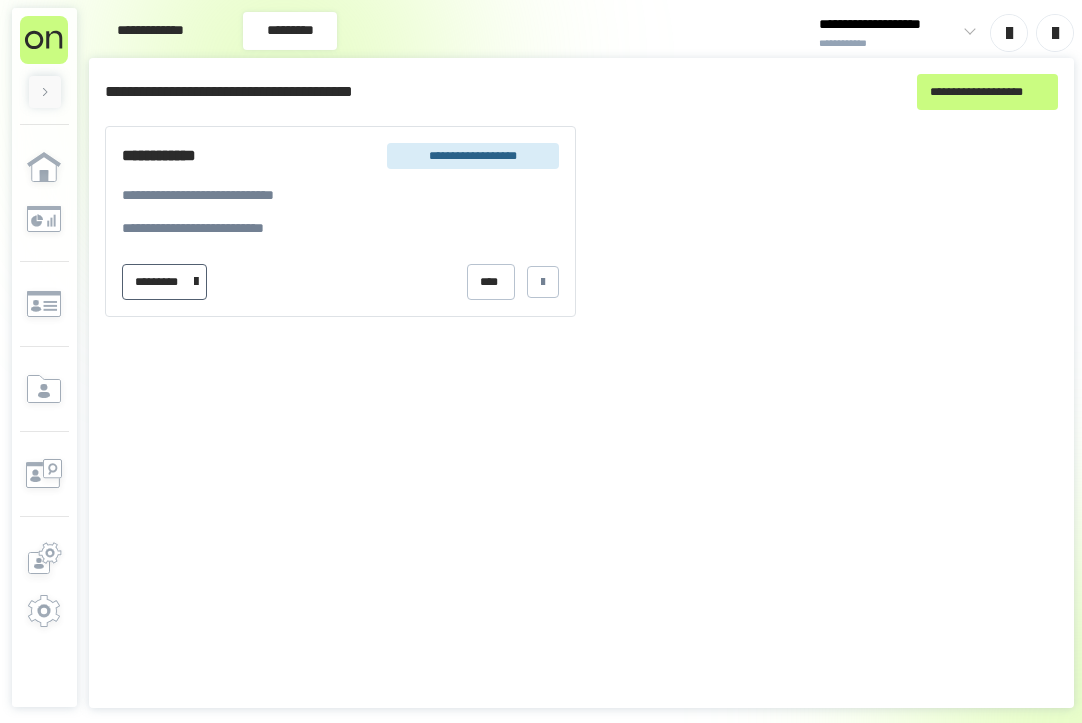 click on "*********" at bounding box center [161, 282] 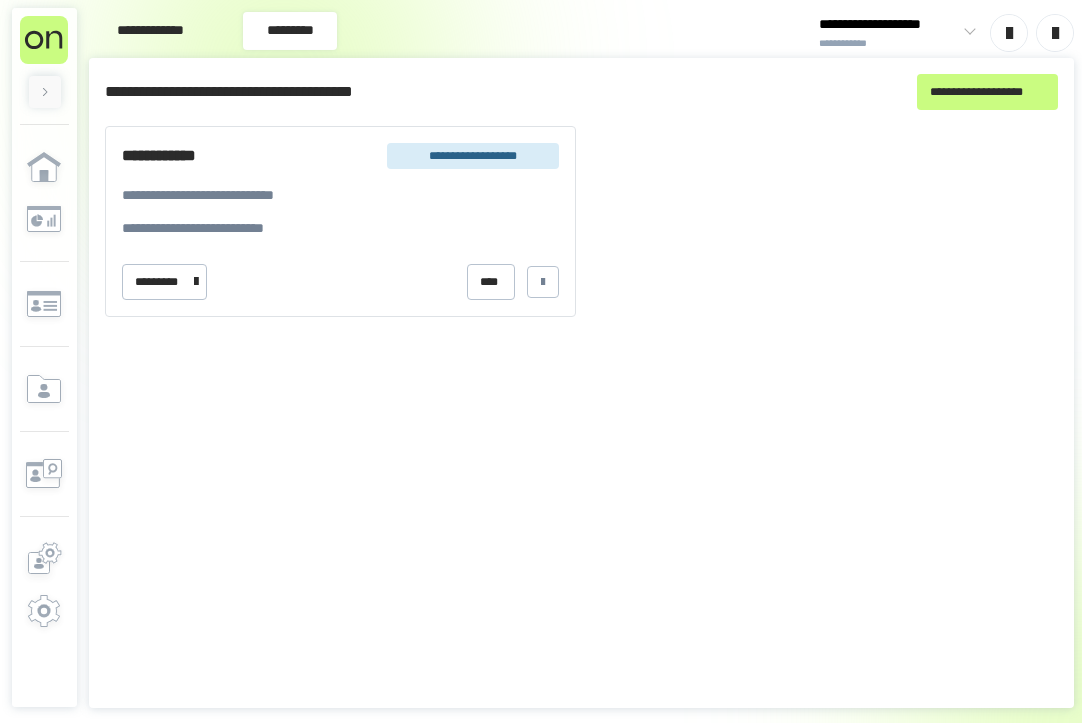 click at bounding box center [1009, 33] 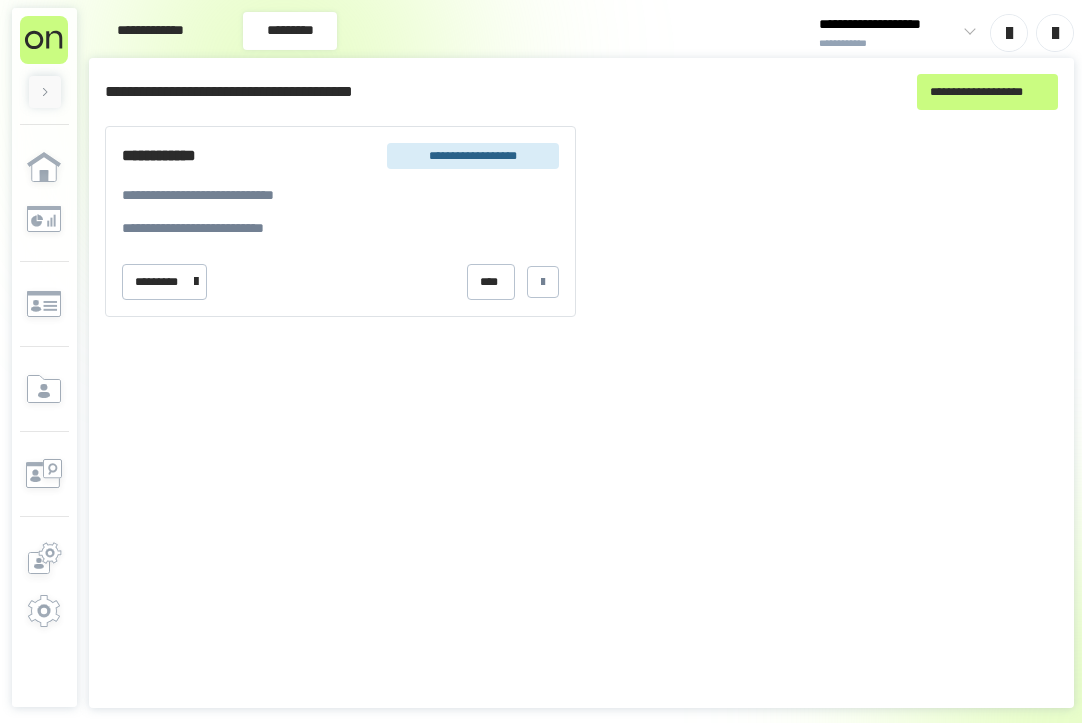 click at bounding box center [1055, 33] 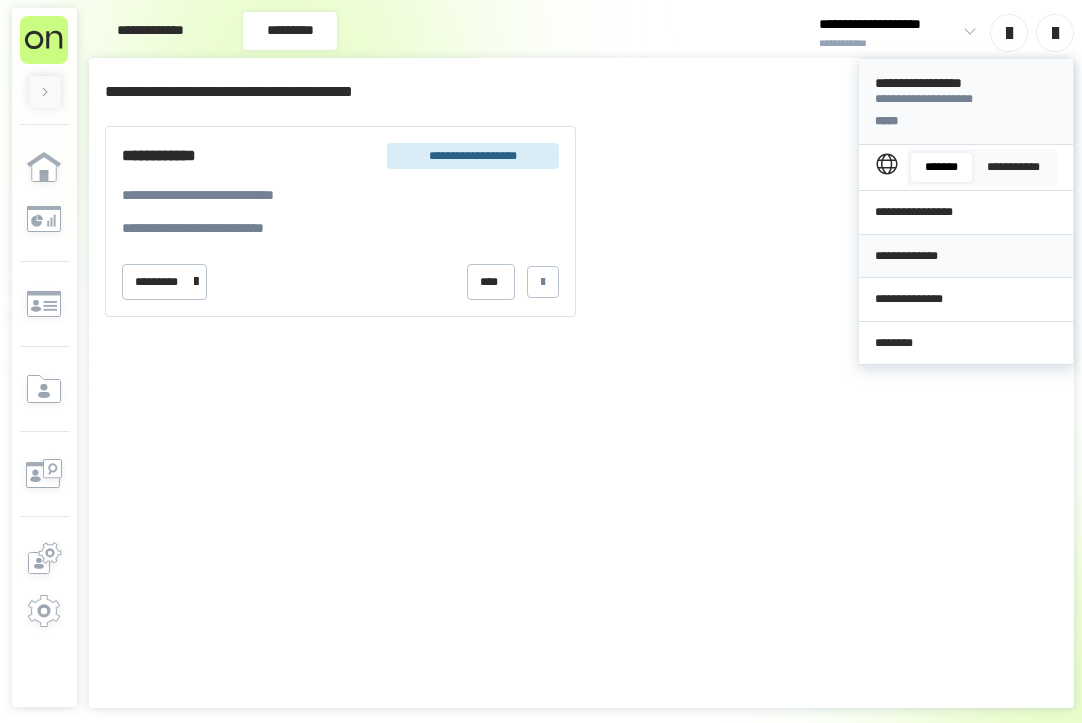 click on "**********" at bounding box center (966, 256) 